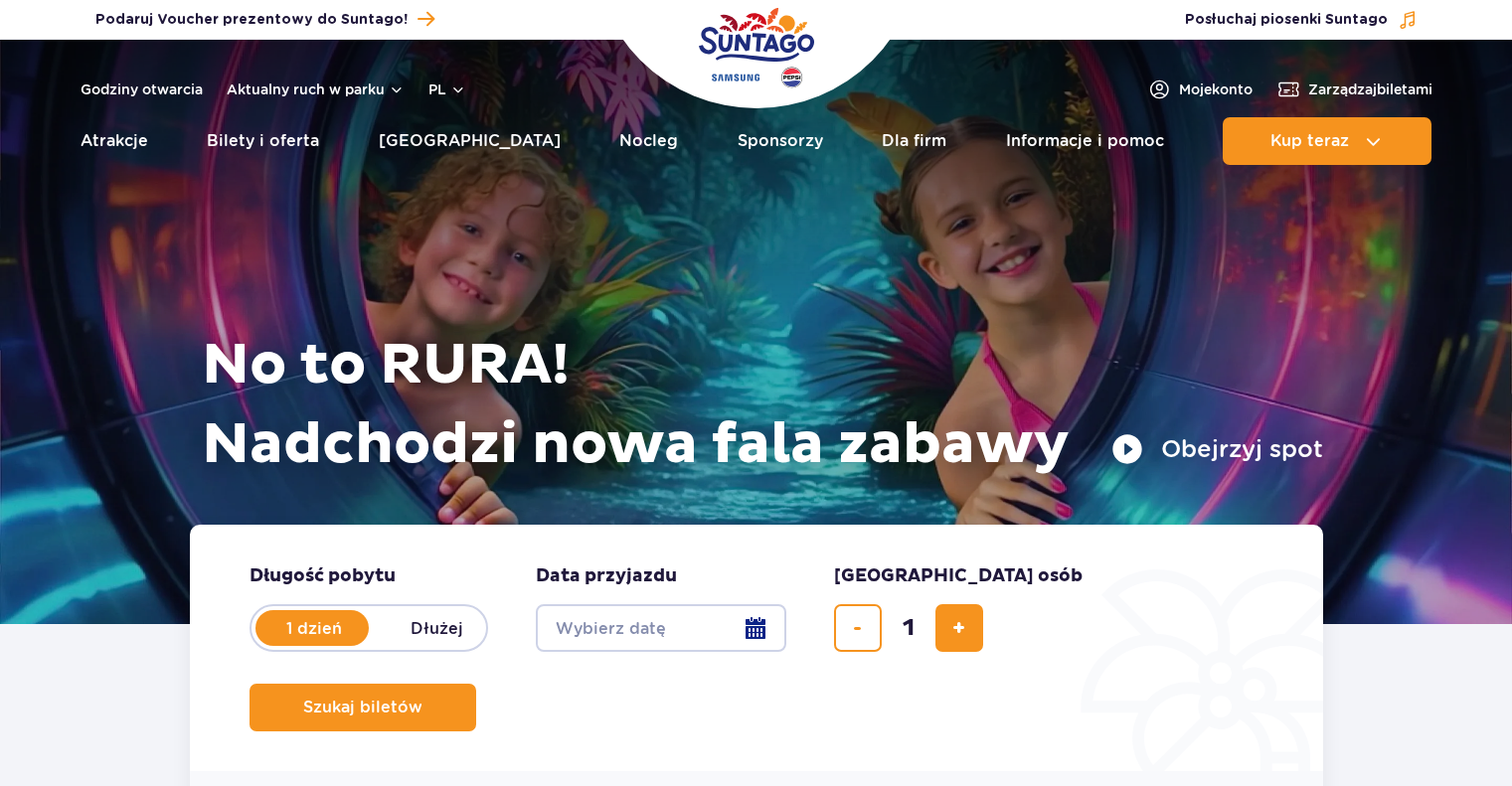 scroll, scrollTop: 0, scrollLeft: 0, axis: both 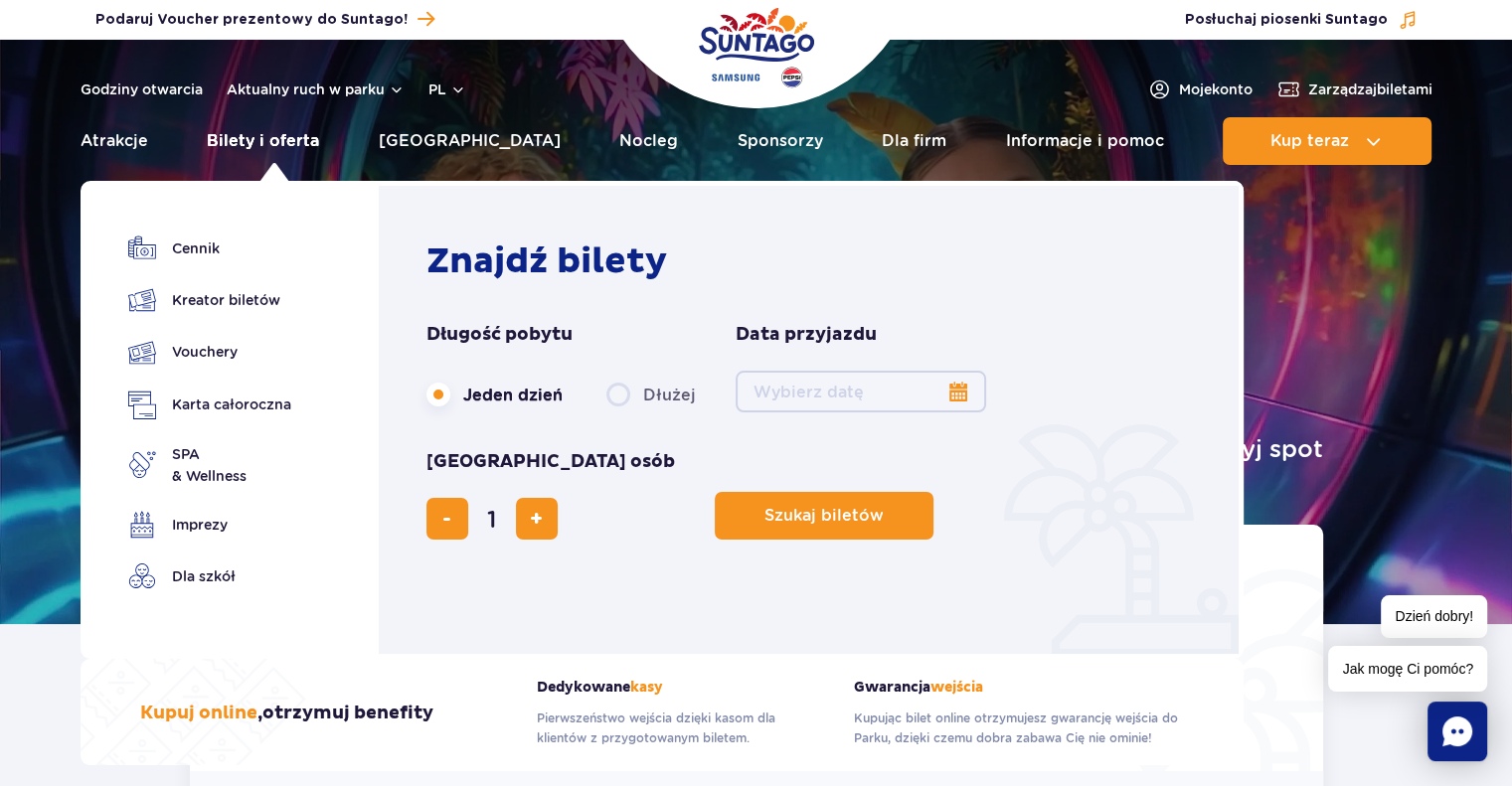 click on "Bilety i oferta" at bounding box center [262, 141] 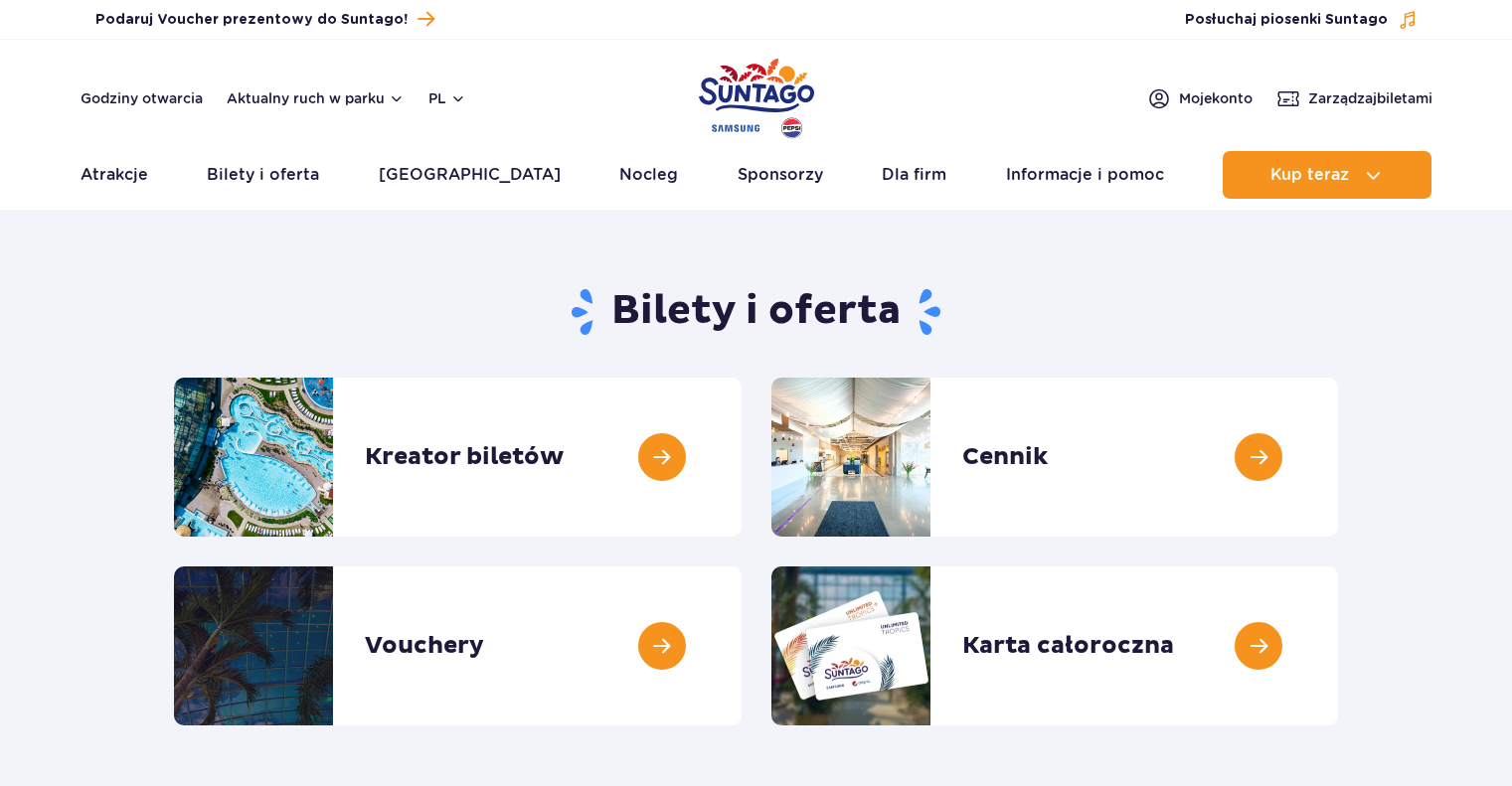 scroll, scrollTop: 0, scrollLeft: 0, axis: both 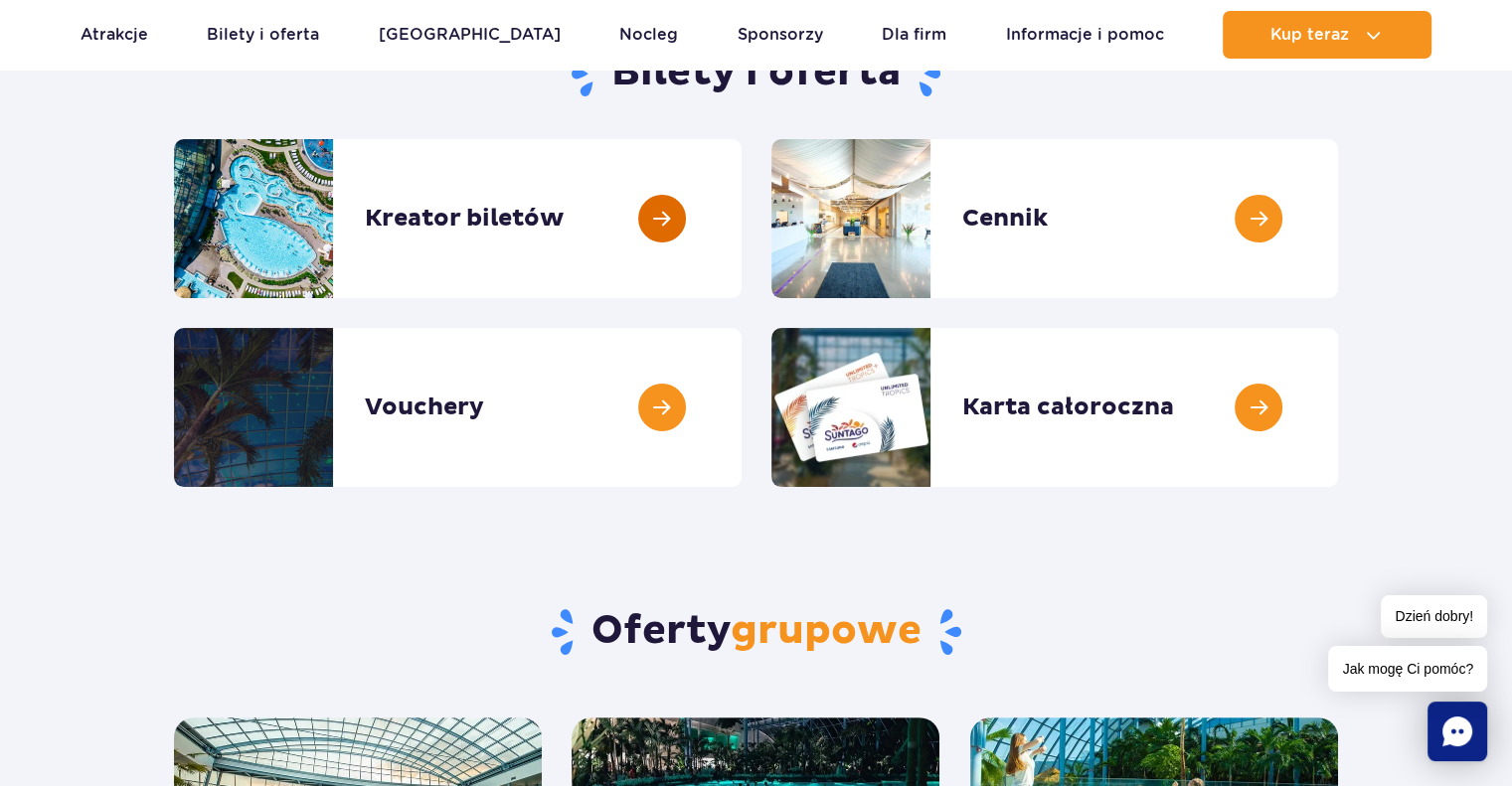 click at bounding box center (742, 219) 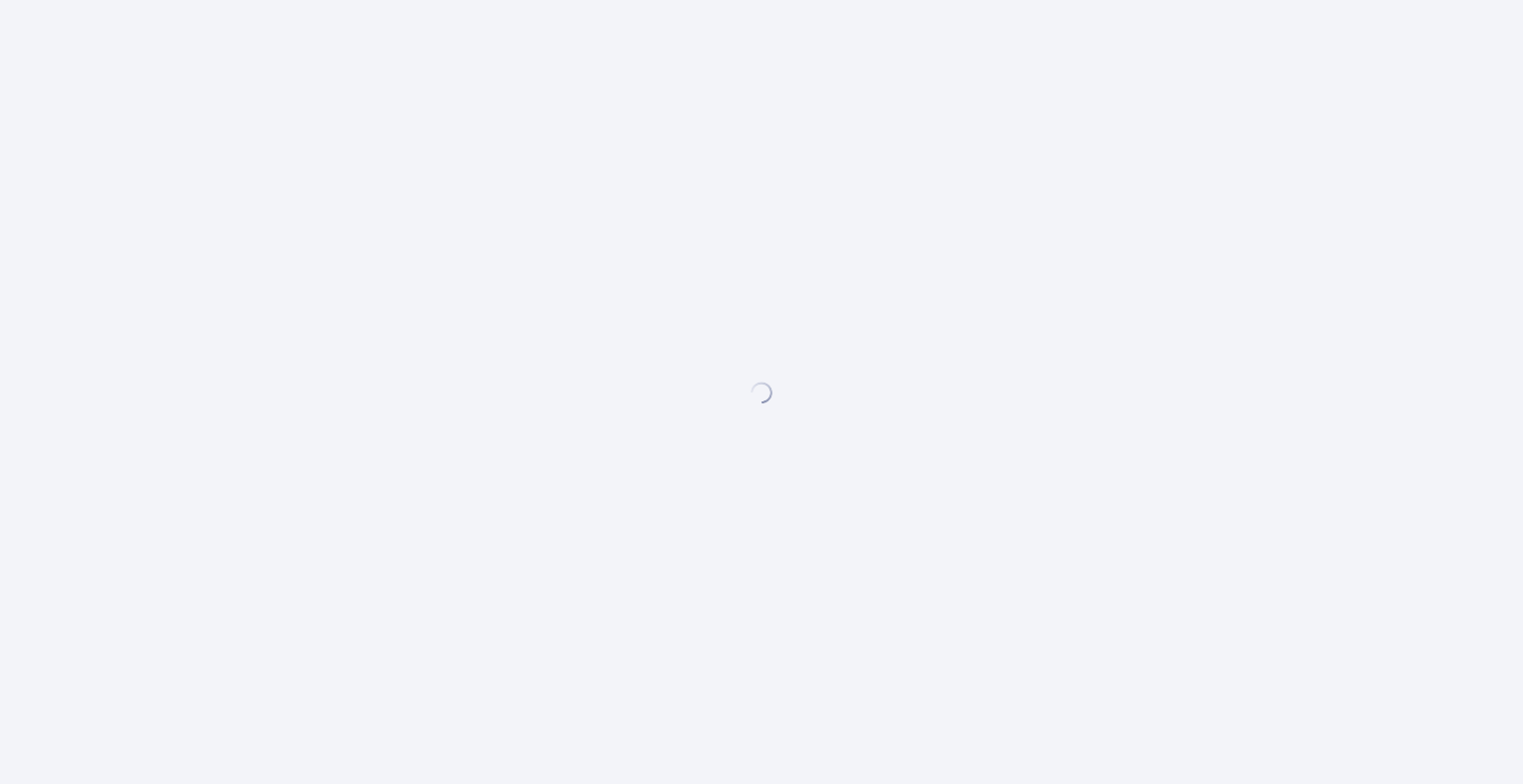 scroll, scrollTop: 0, scrollLeft: 0, axis: both 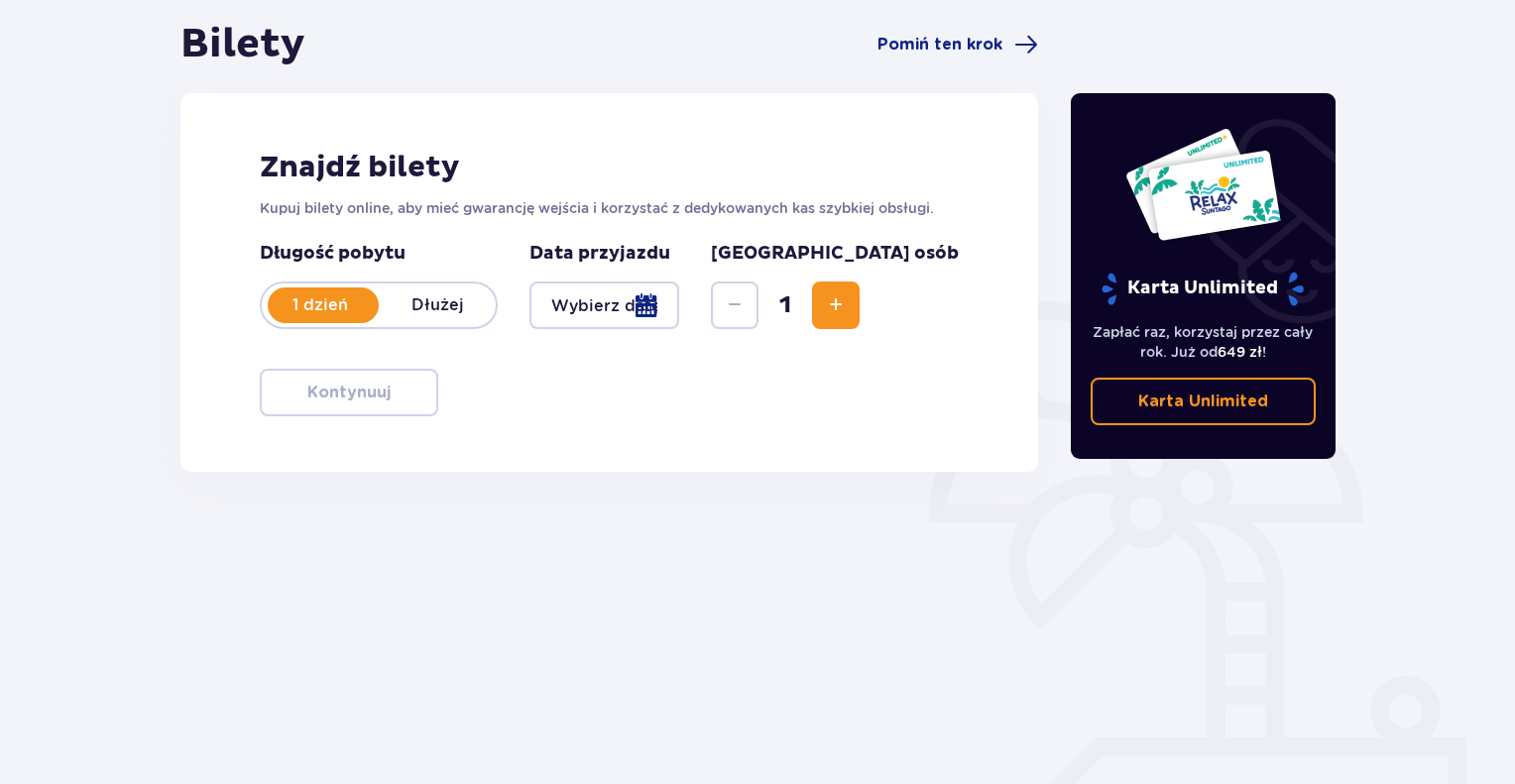 click at bounding box center (604, 305) 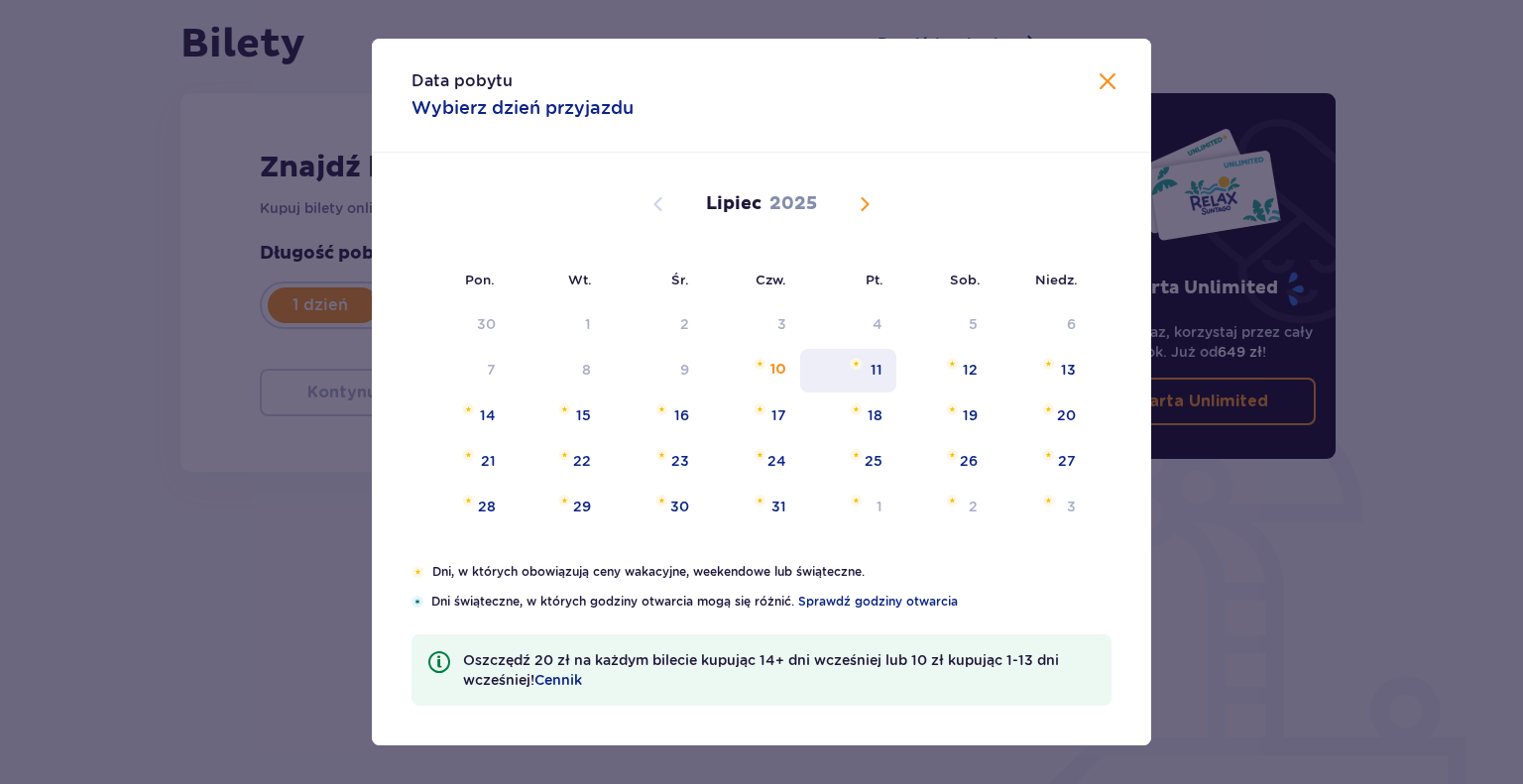 click on "11" at bounding box center [848, 371] 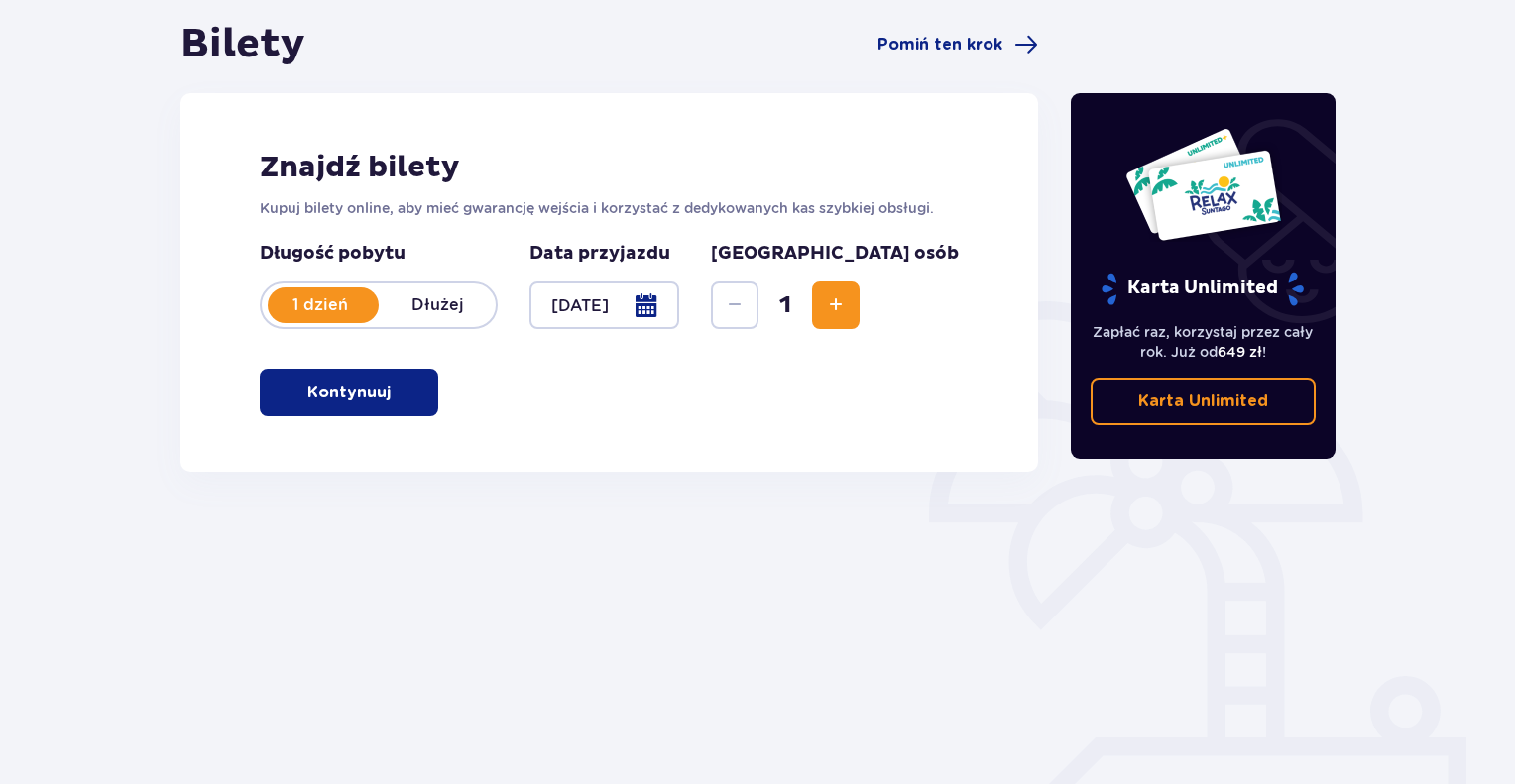 click at bounding box center (836, 305) 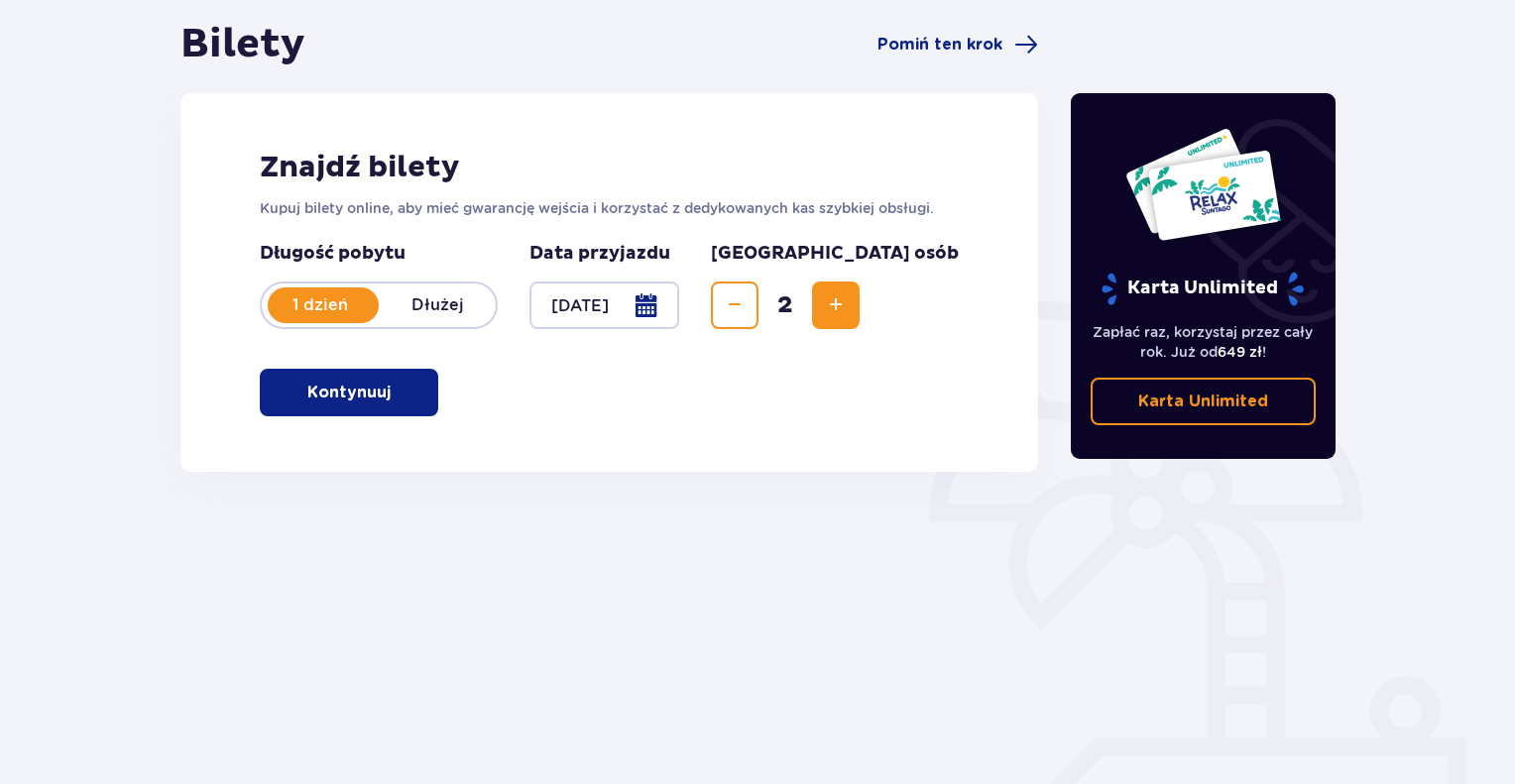 click at bounding box center (836, 305) 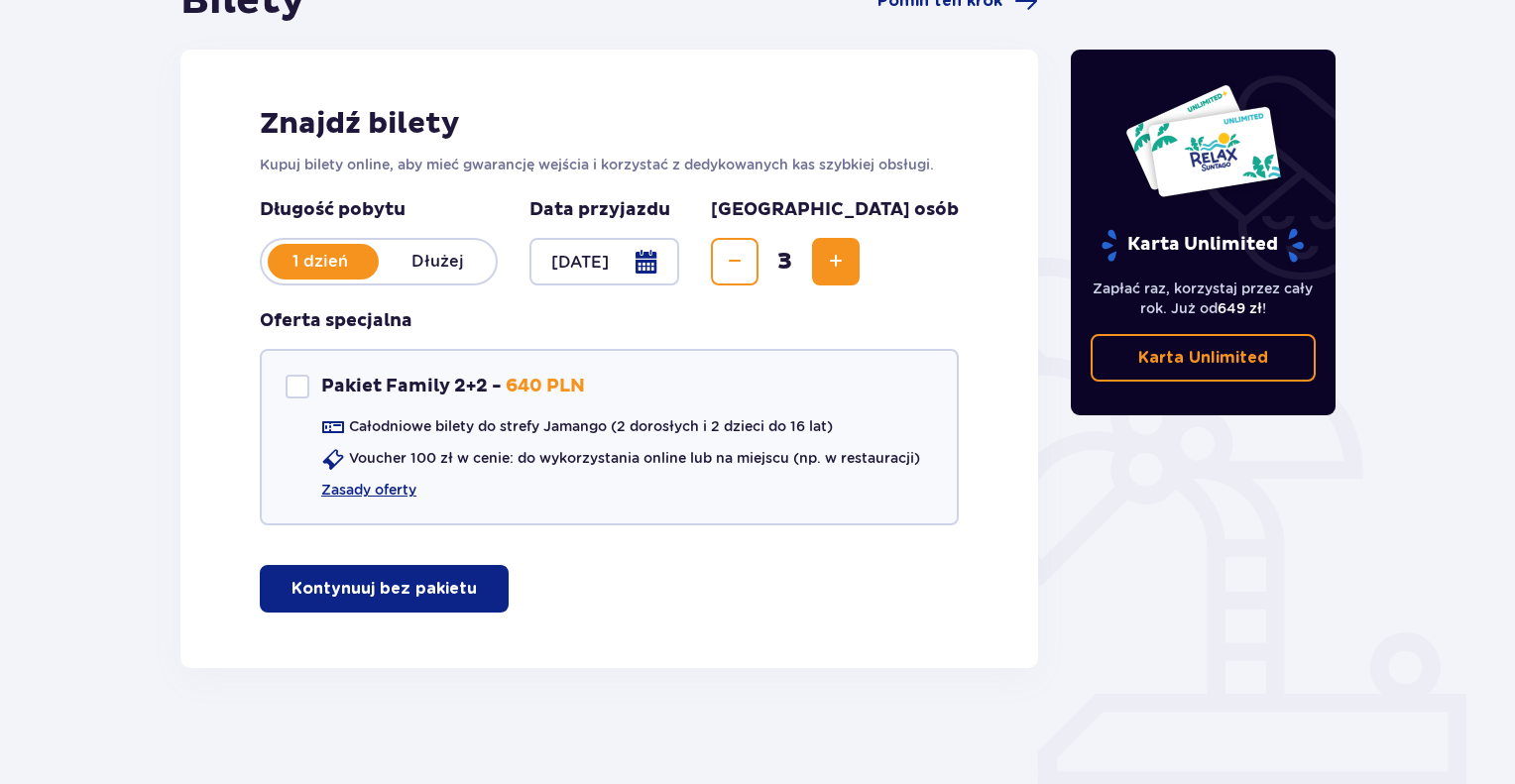 scroll, scrollTop: 236, scrollLeft: 0, axis: vertical 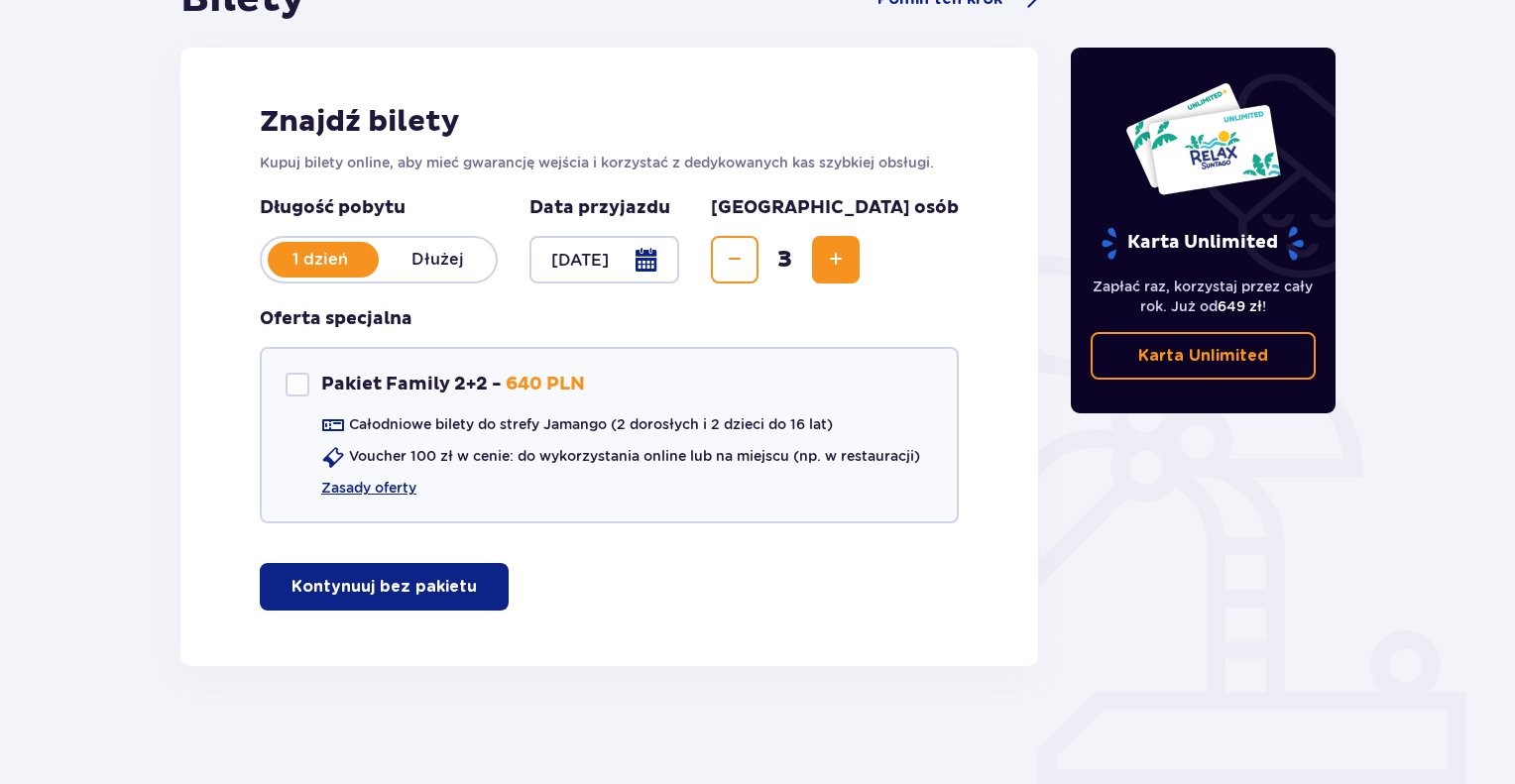 click on "Kontynuuj bez pakietu" at bounding box center [384, 587] 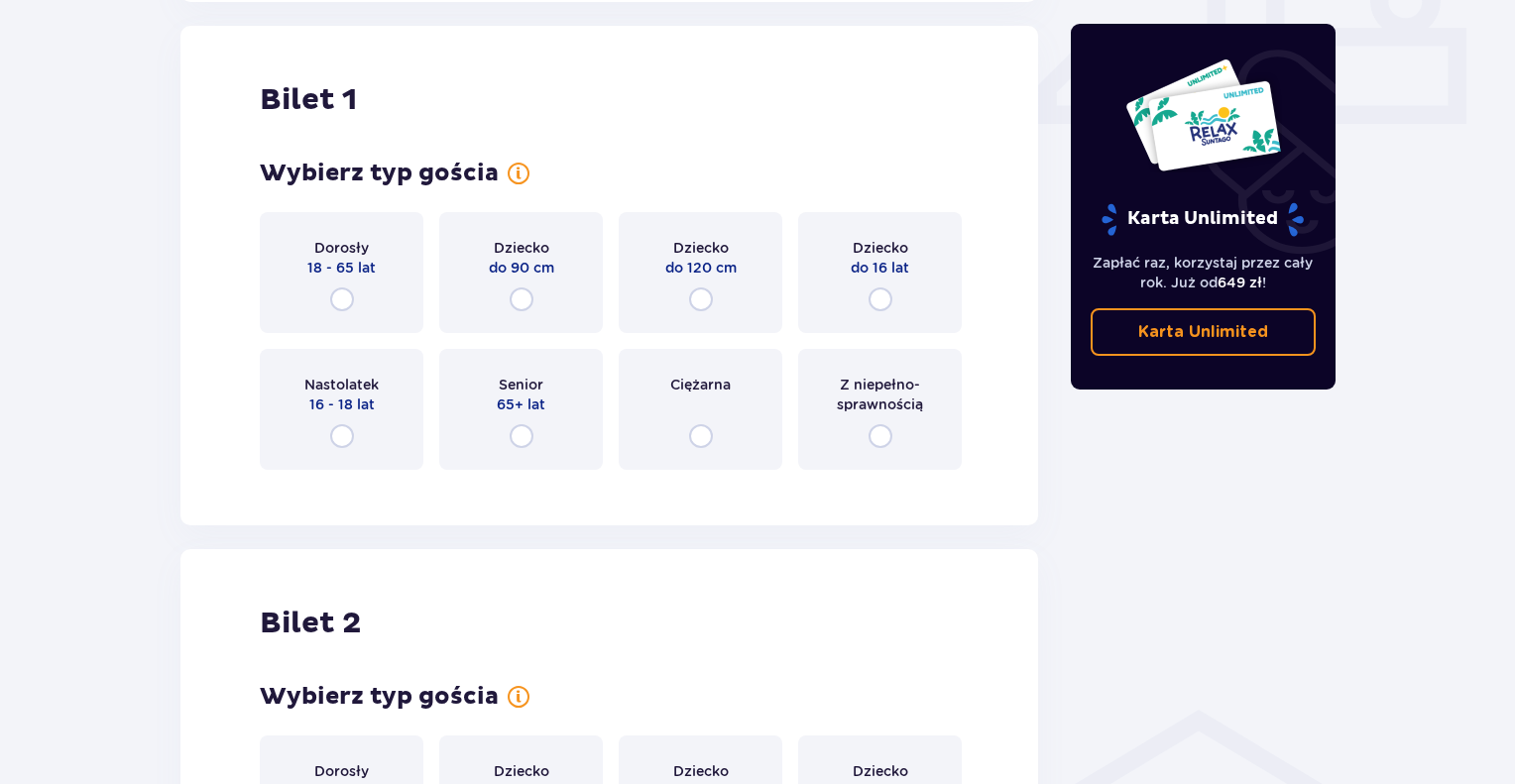 scroll, scrollTop: 901, scrollLeft: 0, axis: vertical 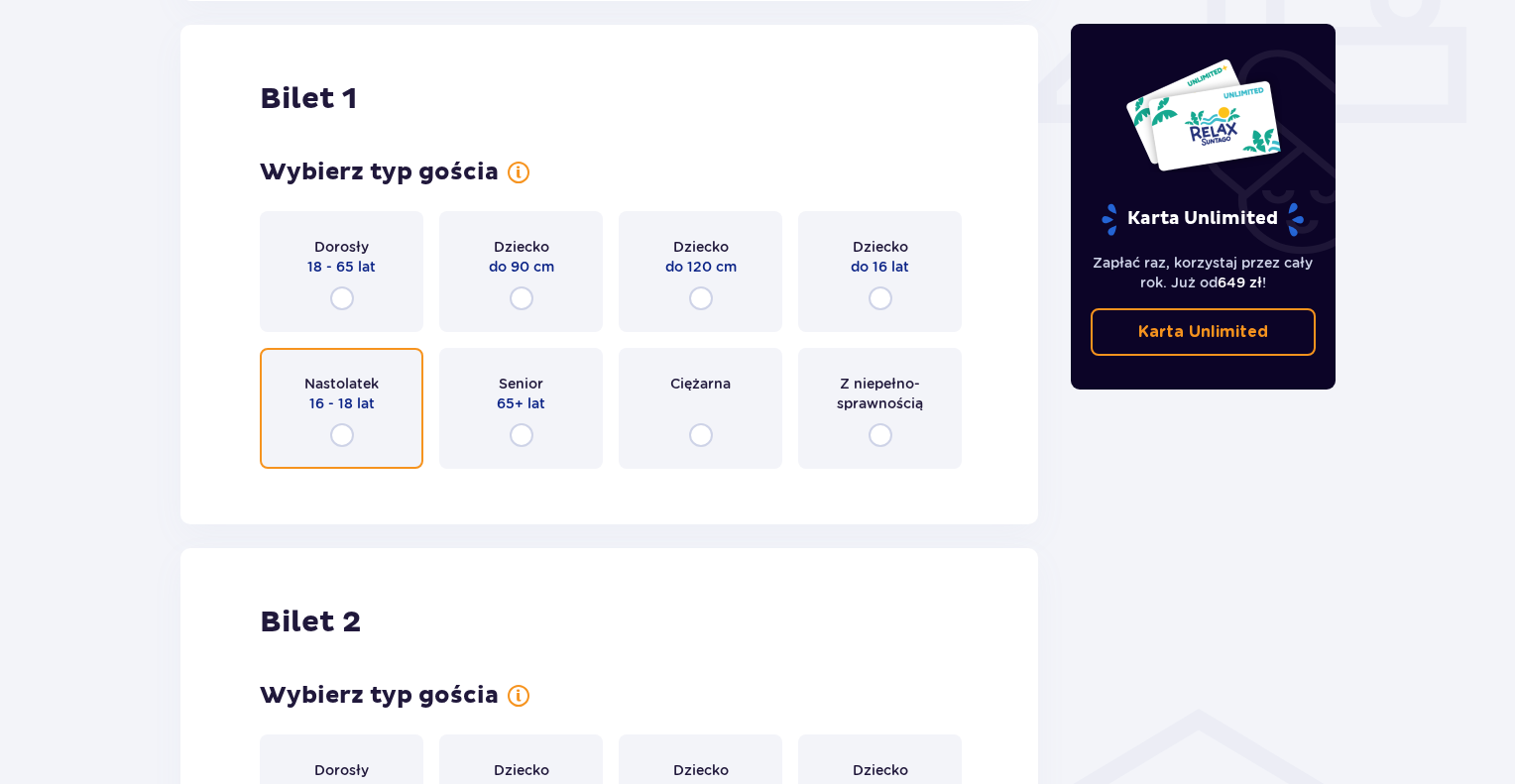 click at bounding box center [342, 435] 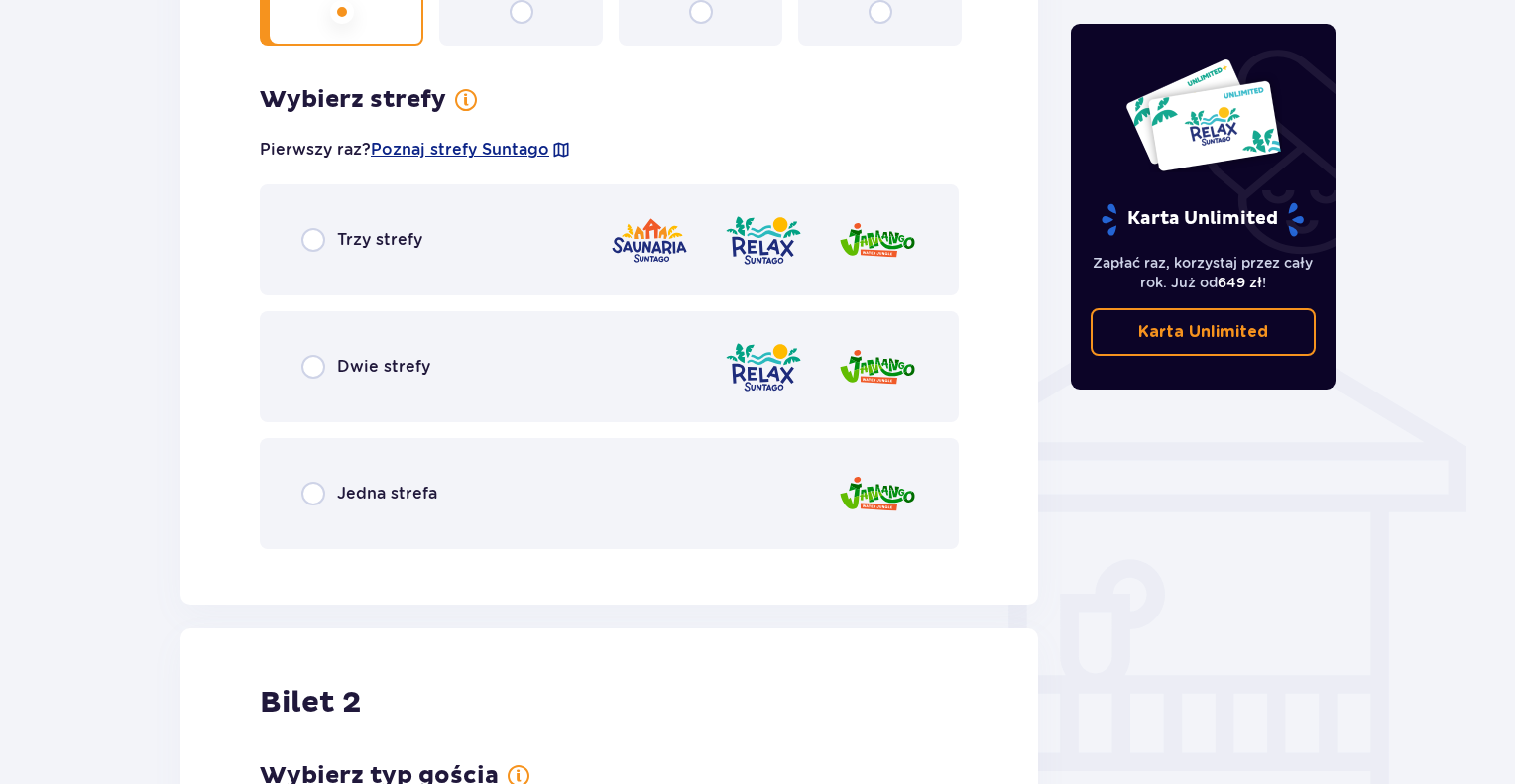 scroll, scrollTop: 1385, scrollLeft: 0, axis: vertical 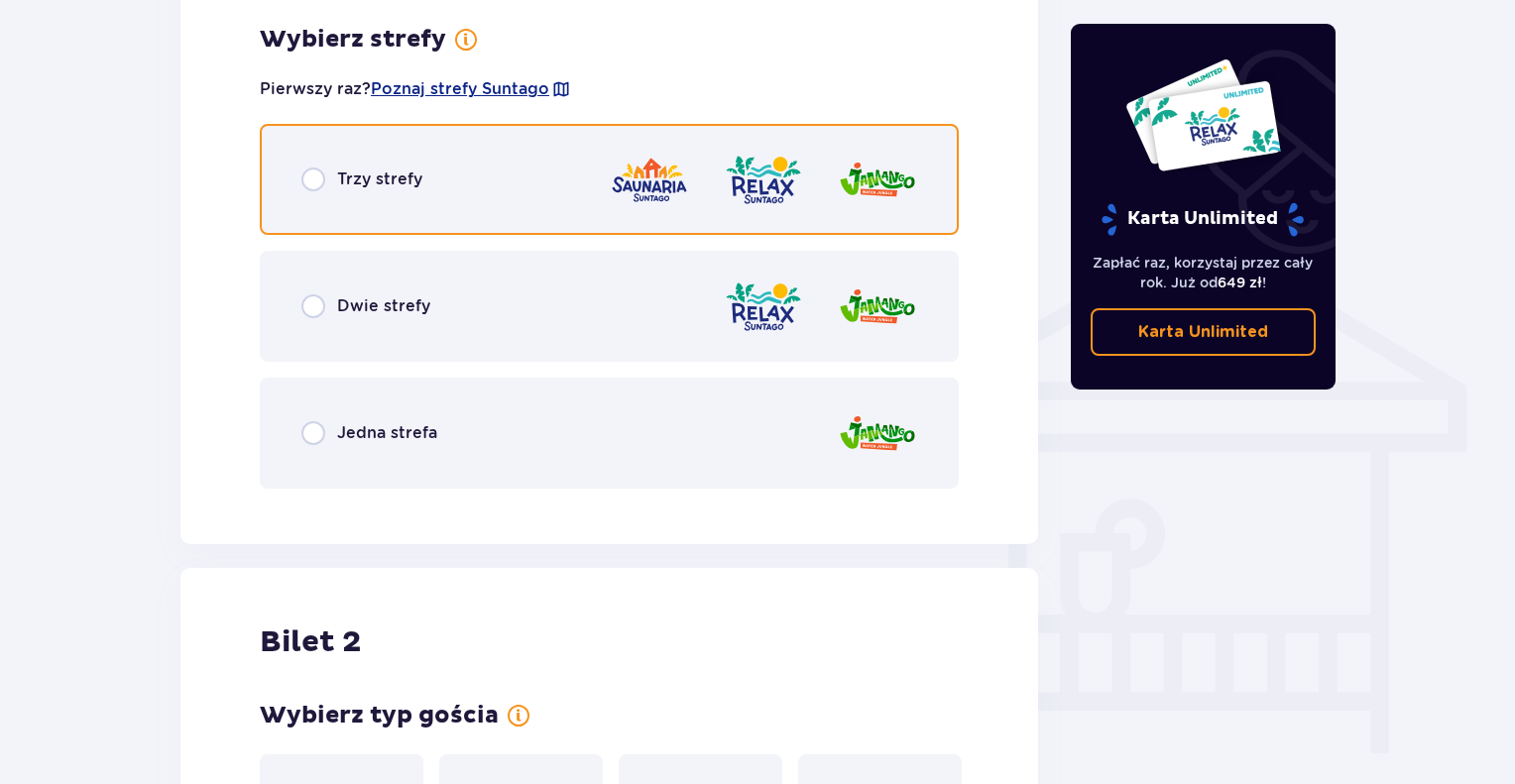 click at bounding box center (313, 179) 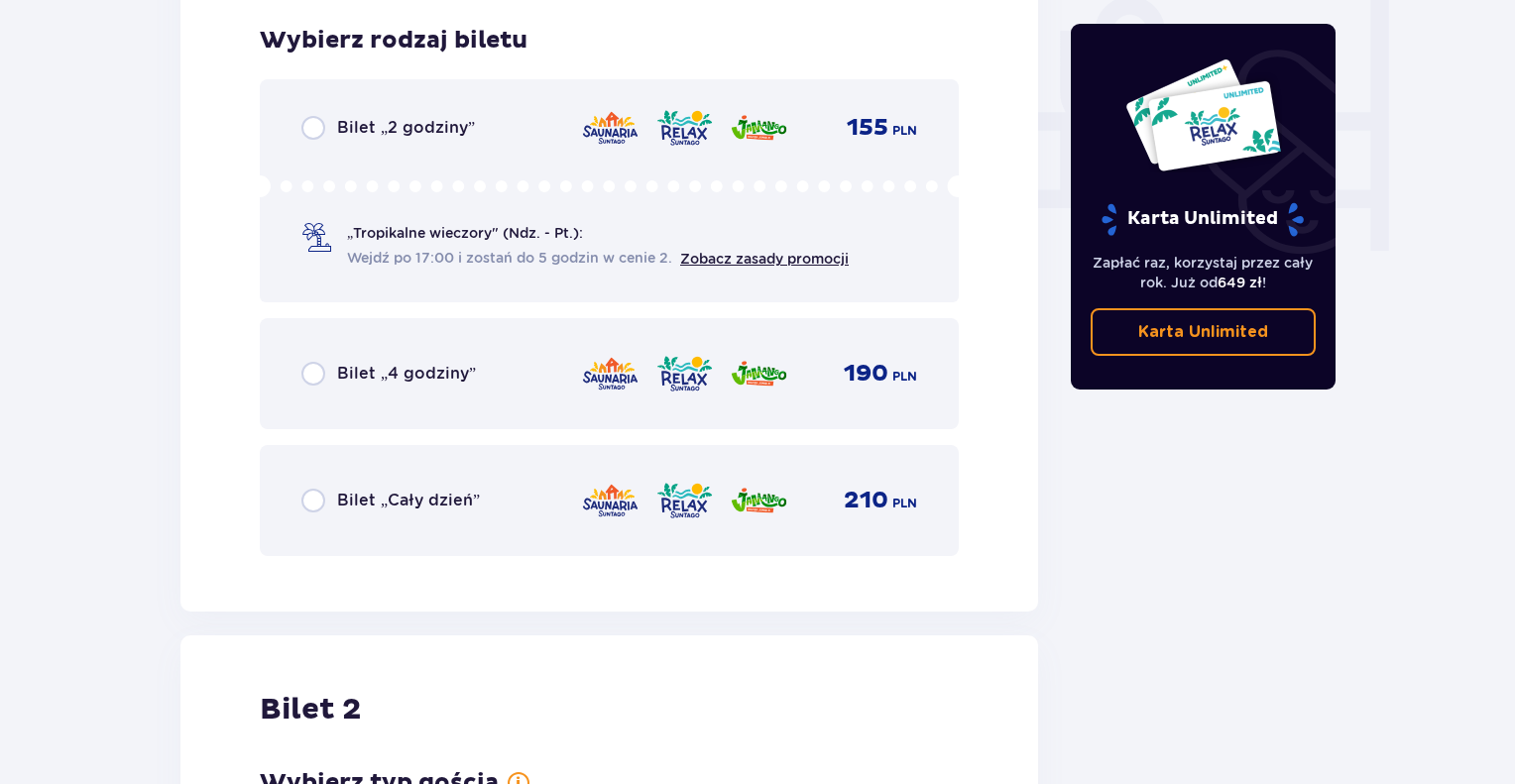 scroll, scrollTop: 1888, scrollLeft: 0, axis: vertical 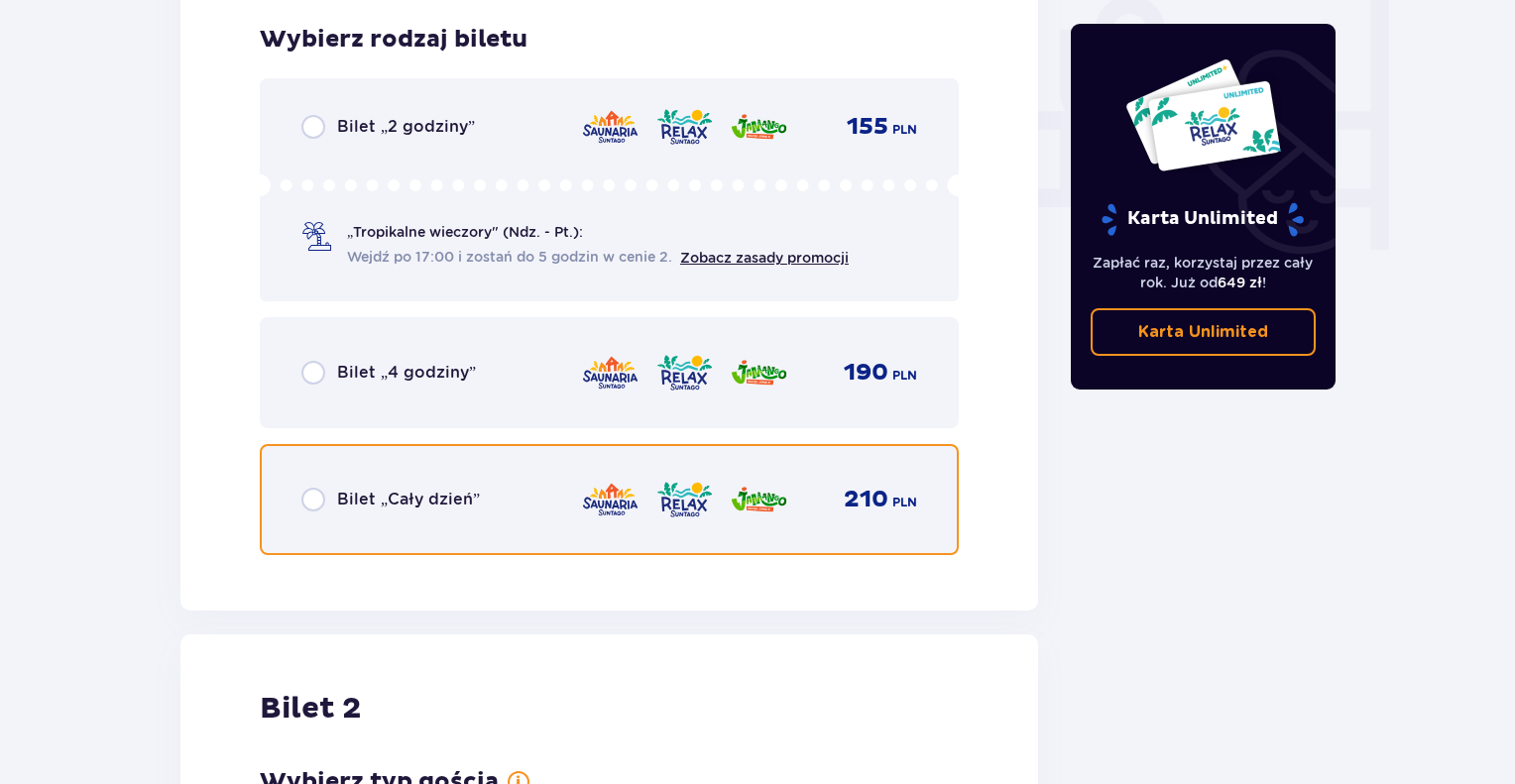 click at bounding box center [313, 500] 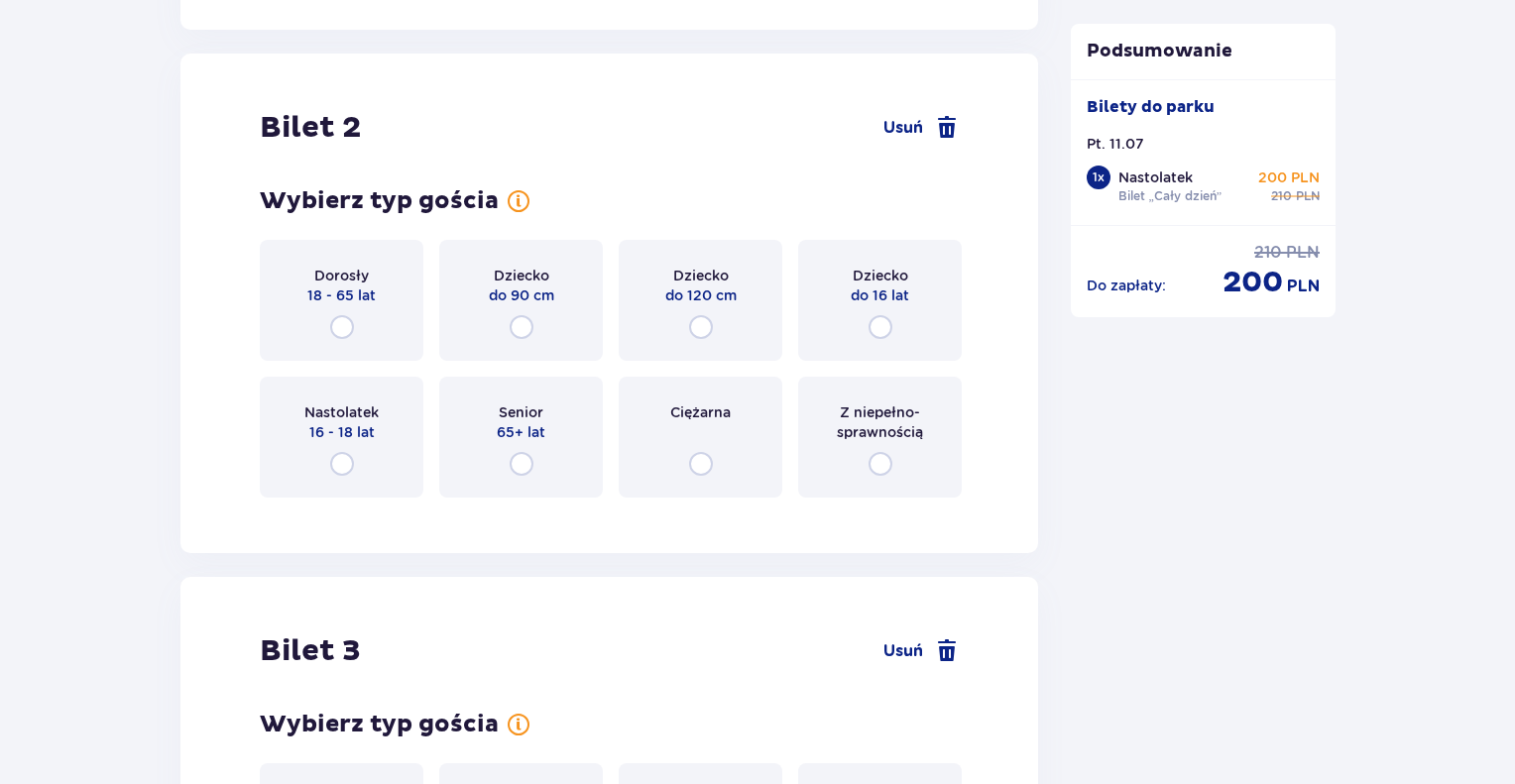 scroll, scrollTop: 2467, scrollLeft: 0, axis: vertical 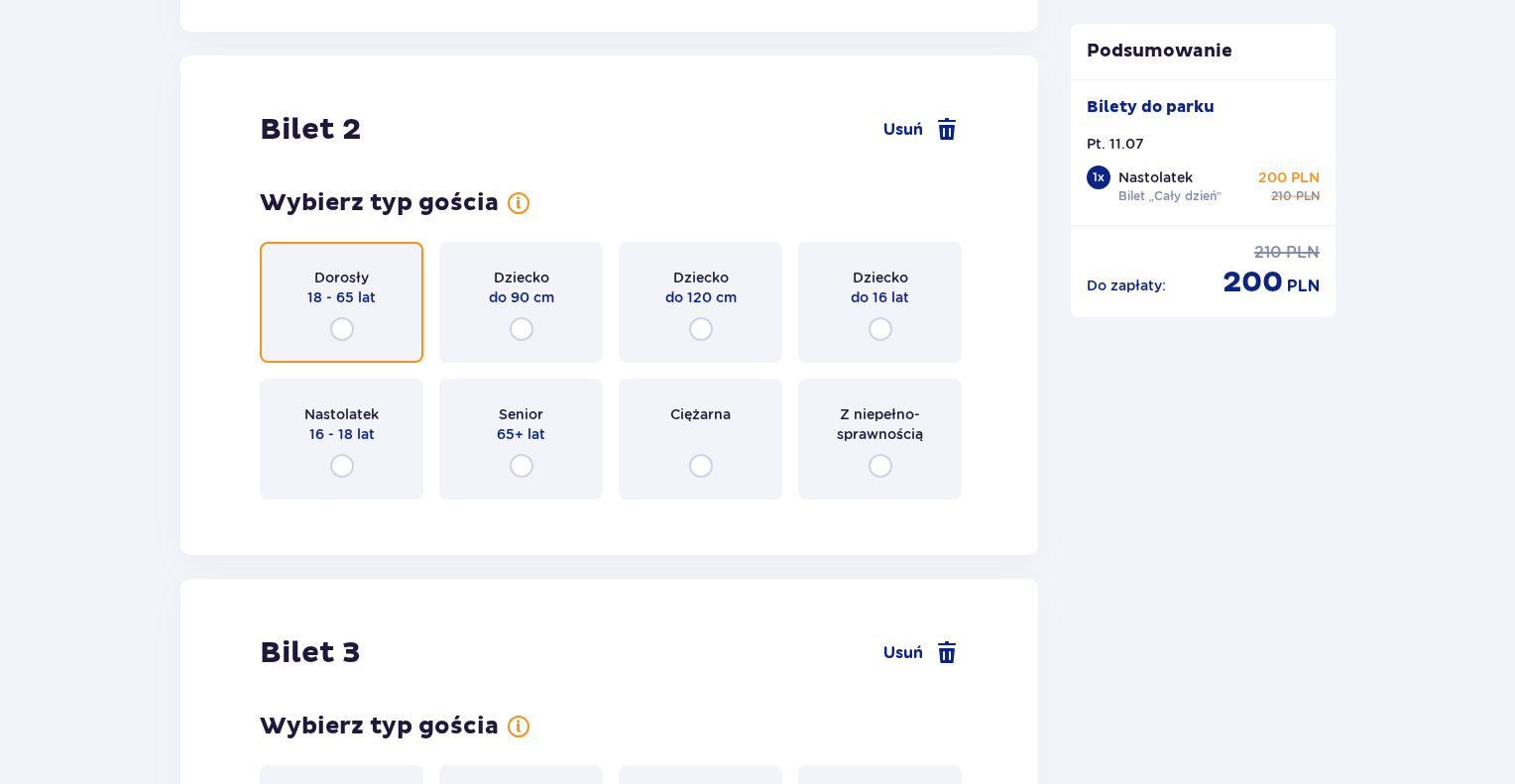 click at bounding box center (342, 329) 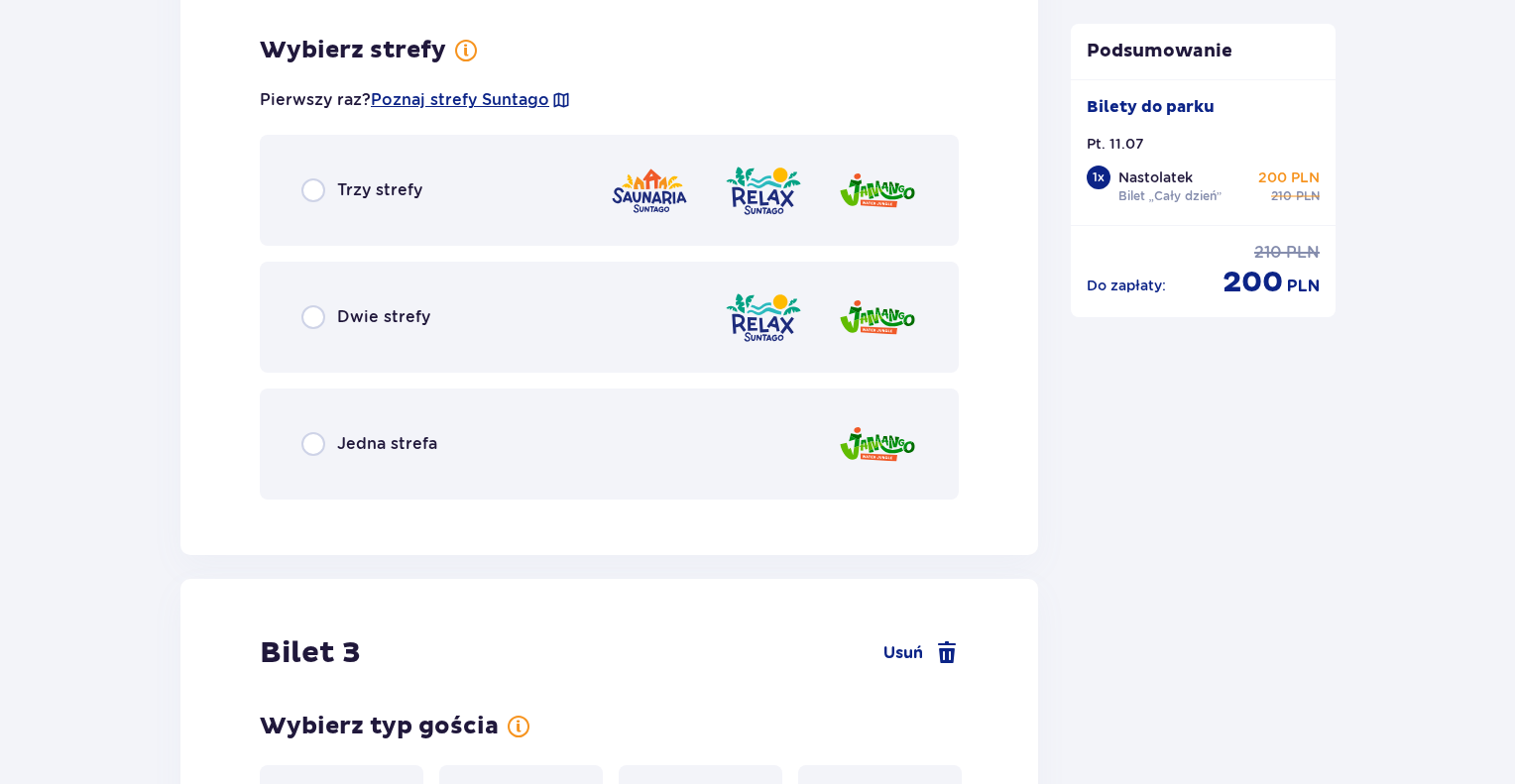 scroll, scrollTop: 2980, scrollLeft: 0, axis: vertical 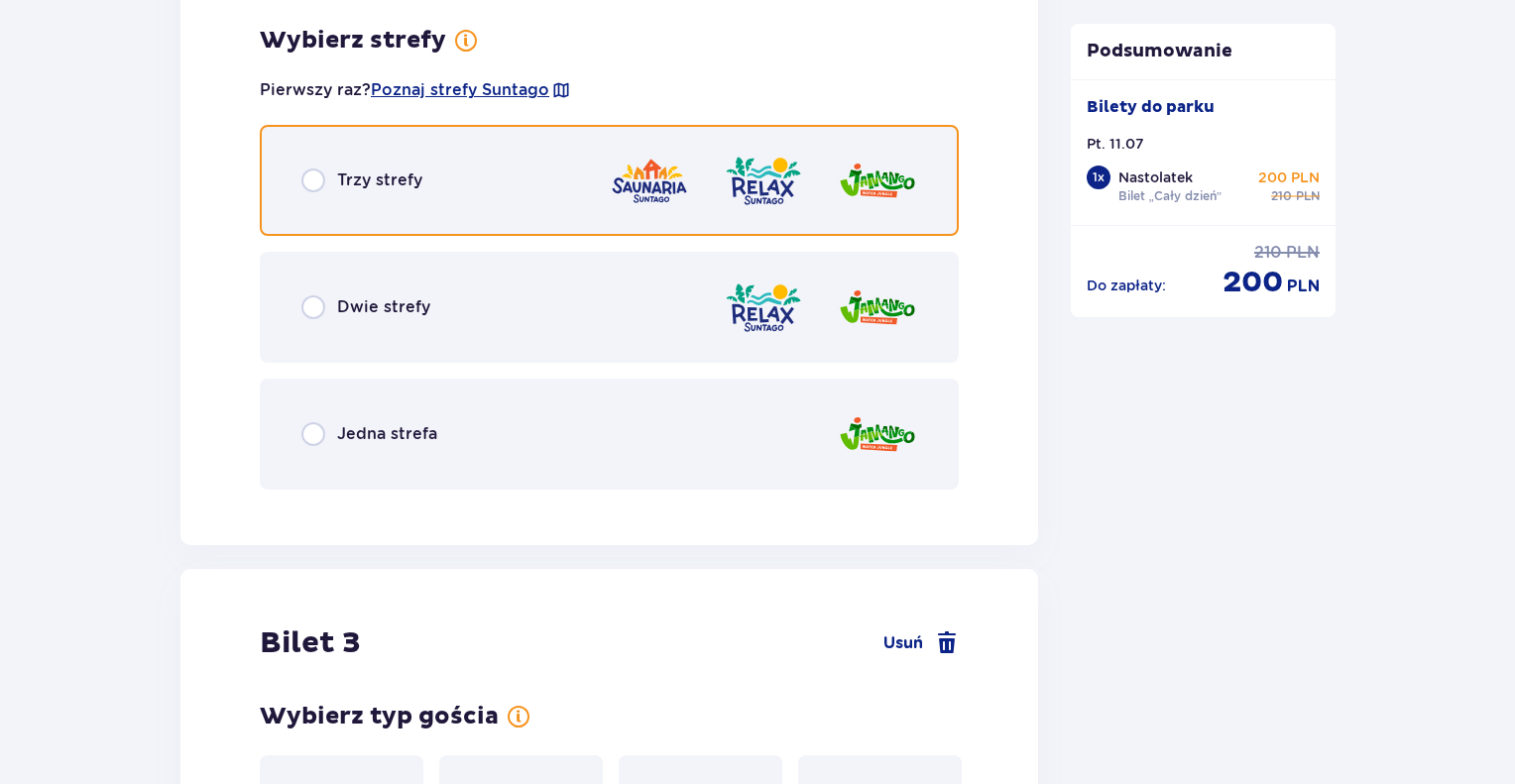 click at bounding box center [313, 180] 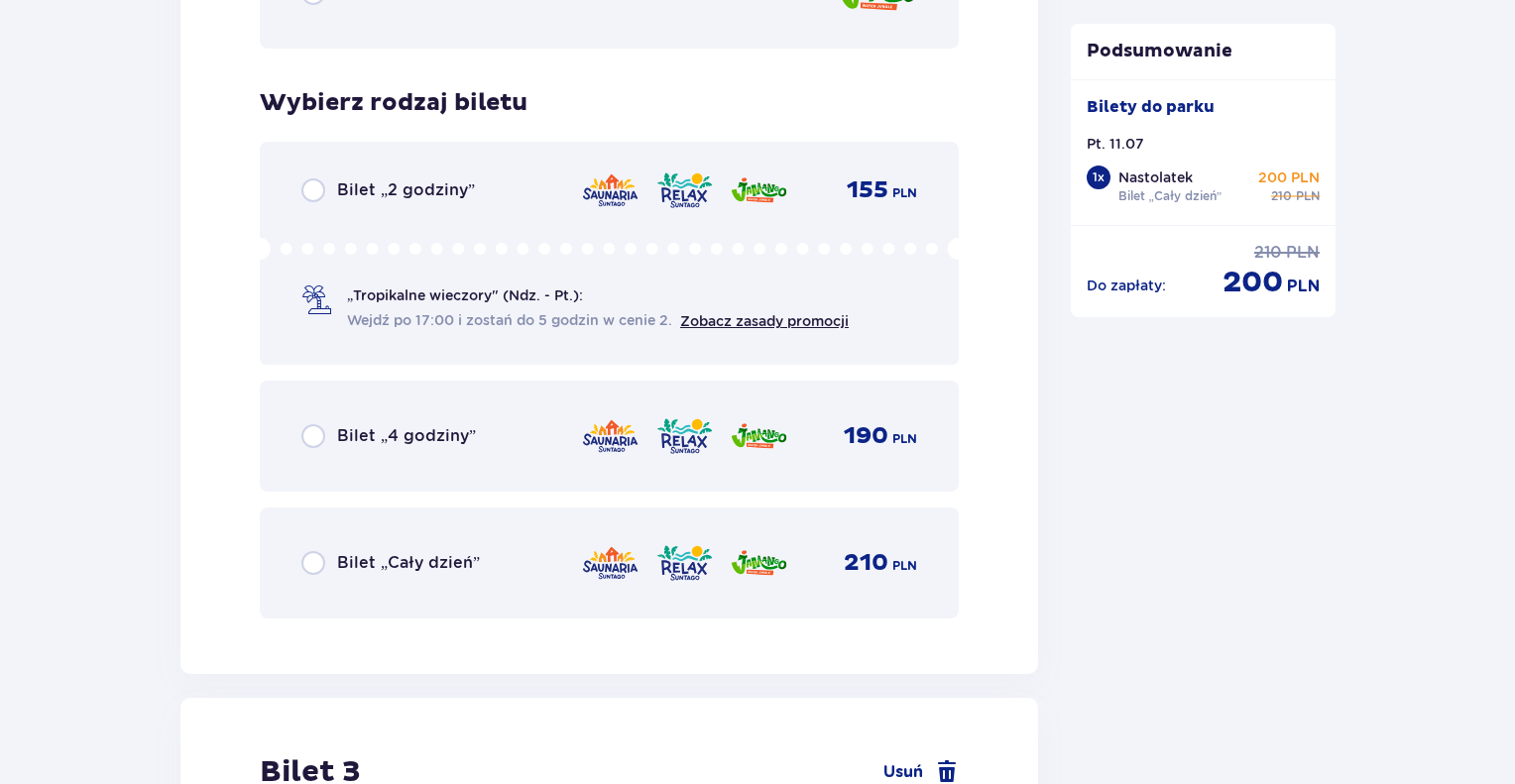 scroll, scrollTop: 3484, scrollLeft: 0, axis: vertical 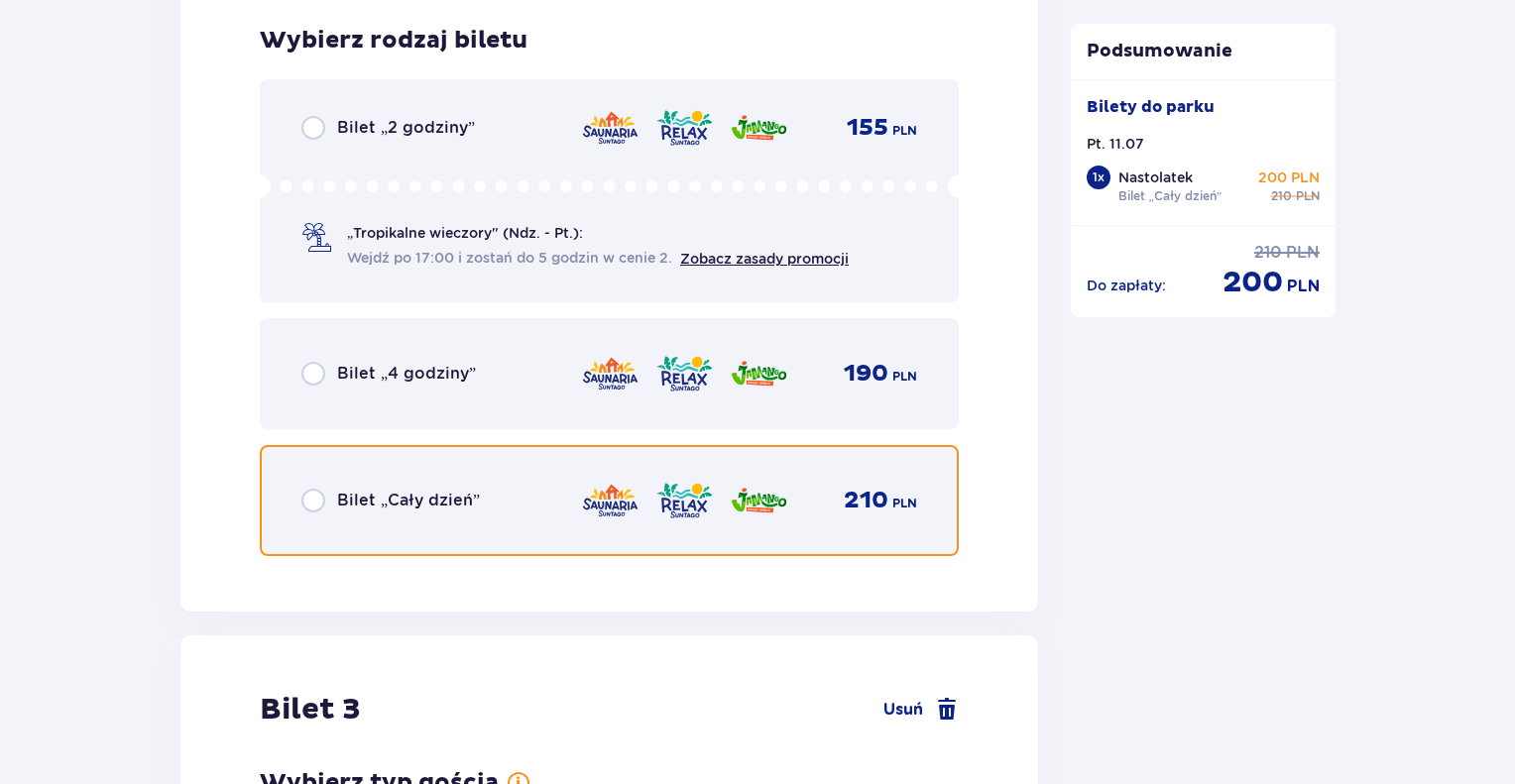 click at bounding box center [313, 501] 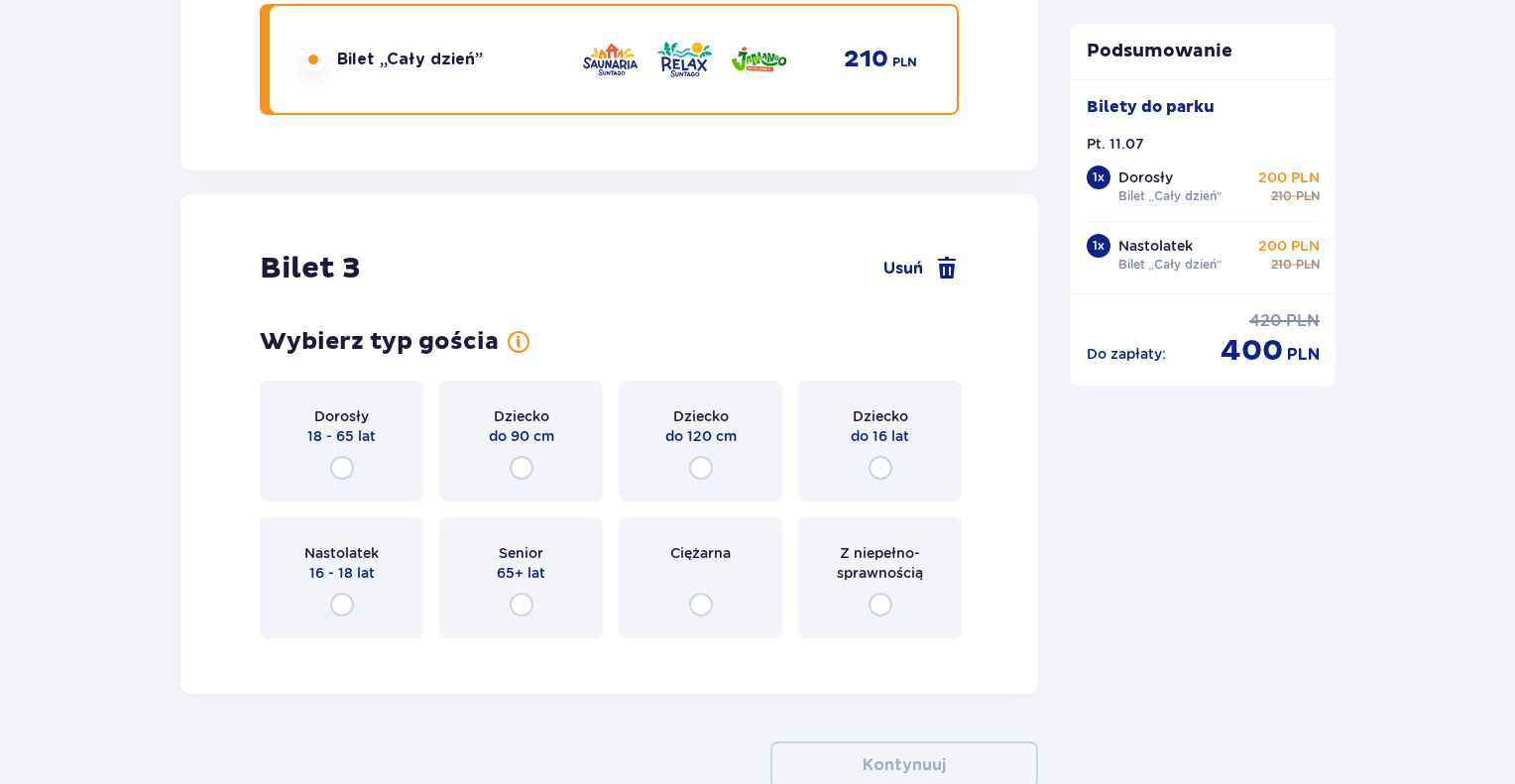 scroll, scrollTop: 4046, scrollLeft: 0, axis: vertical 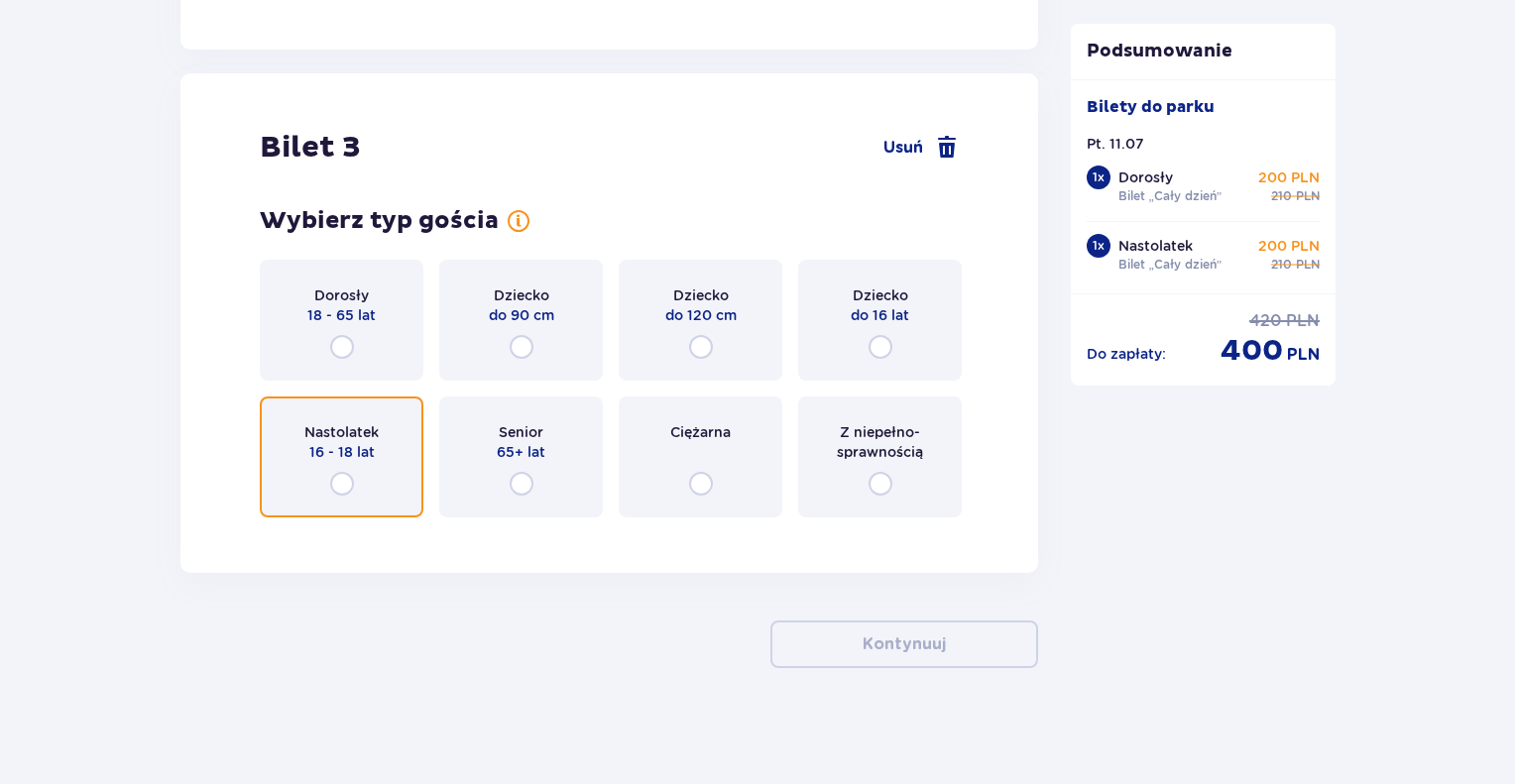click at bounding box center [342, 484] 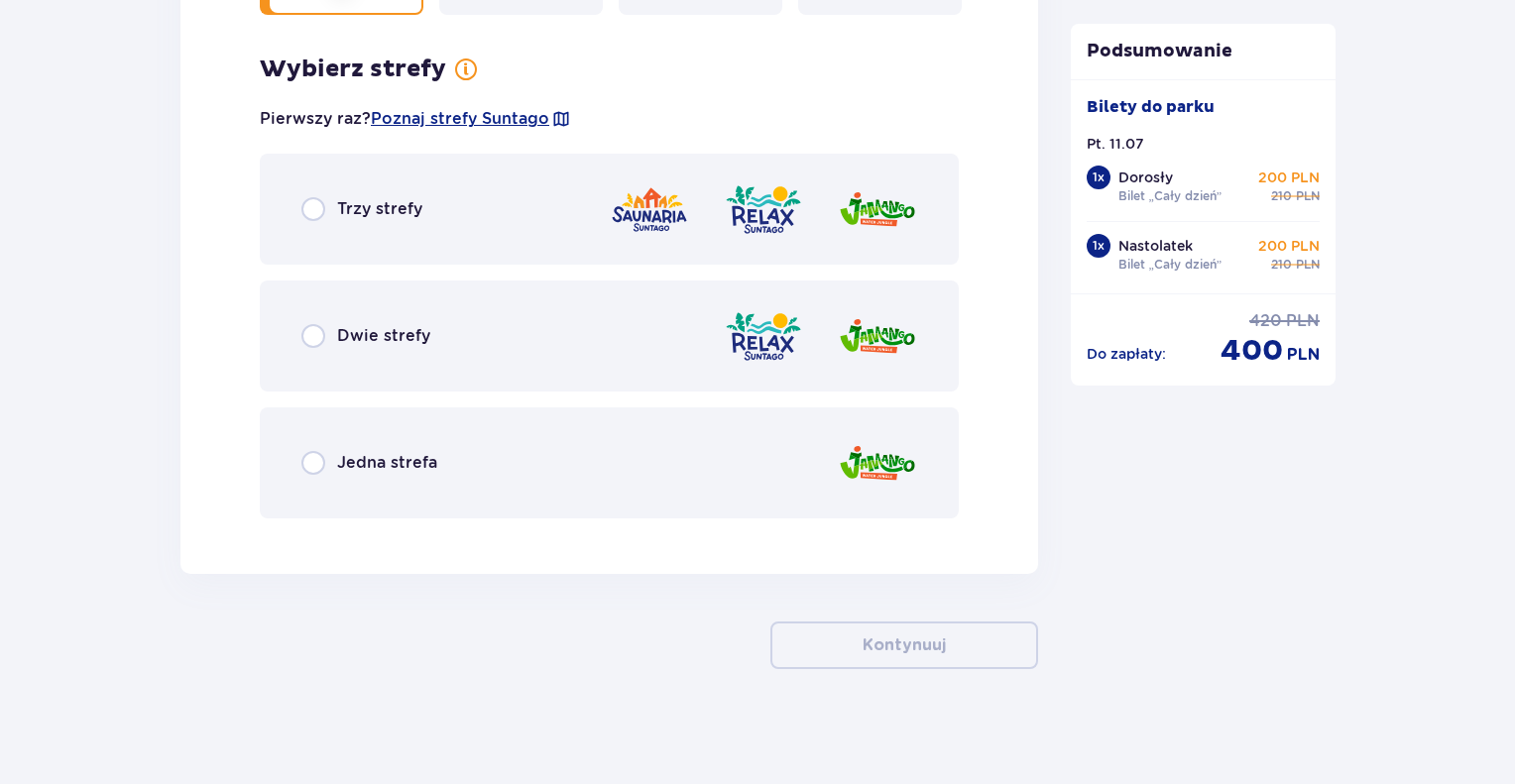 scroll, scrollTop: 4549, scrollLeft: 0, axis: vertical 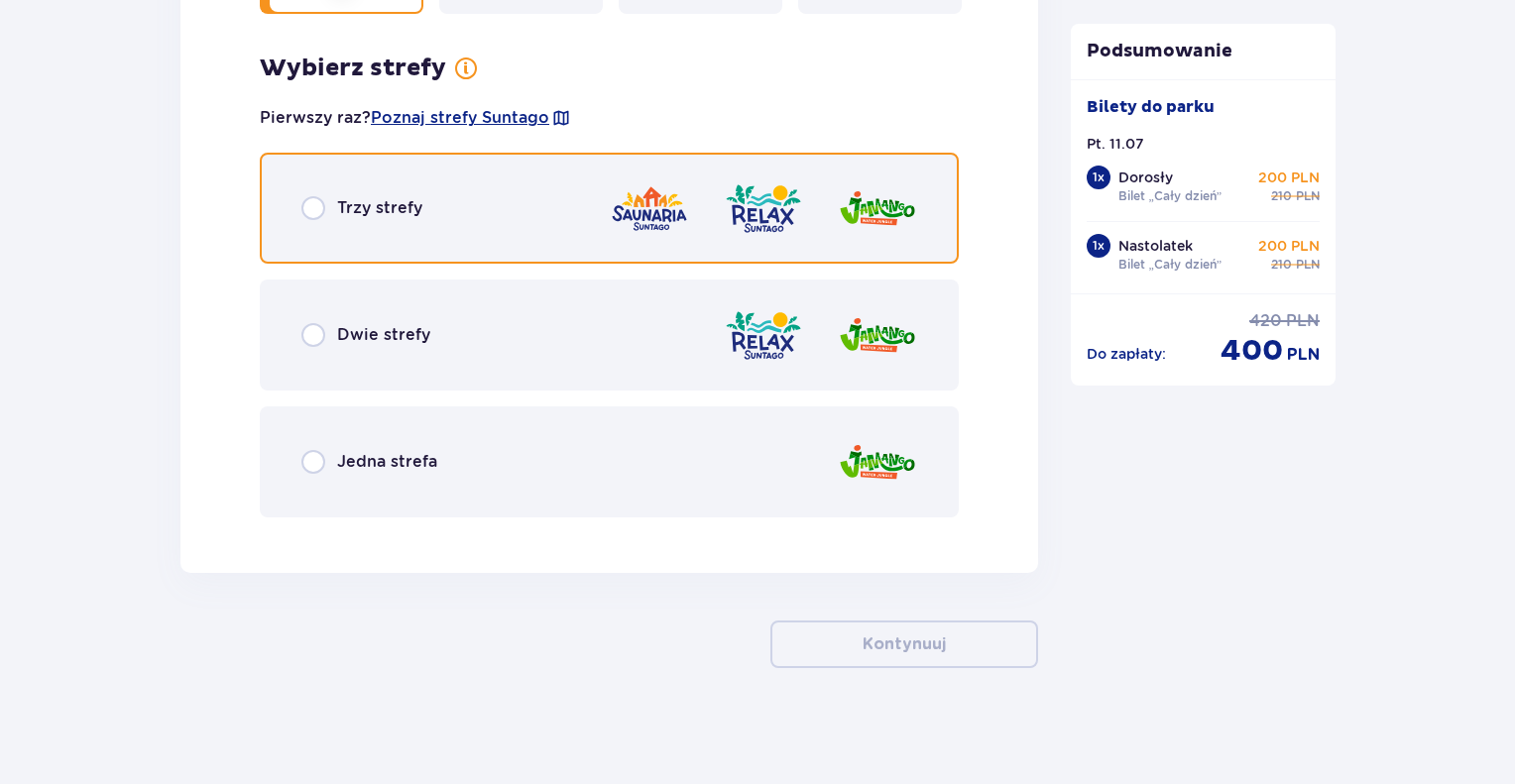 click at bounding box center [313, 208] 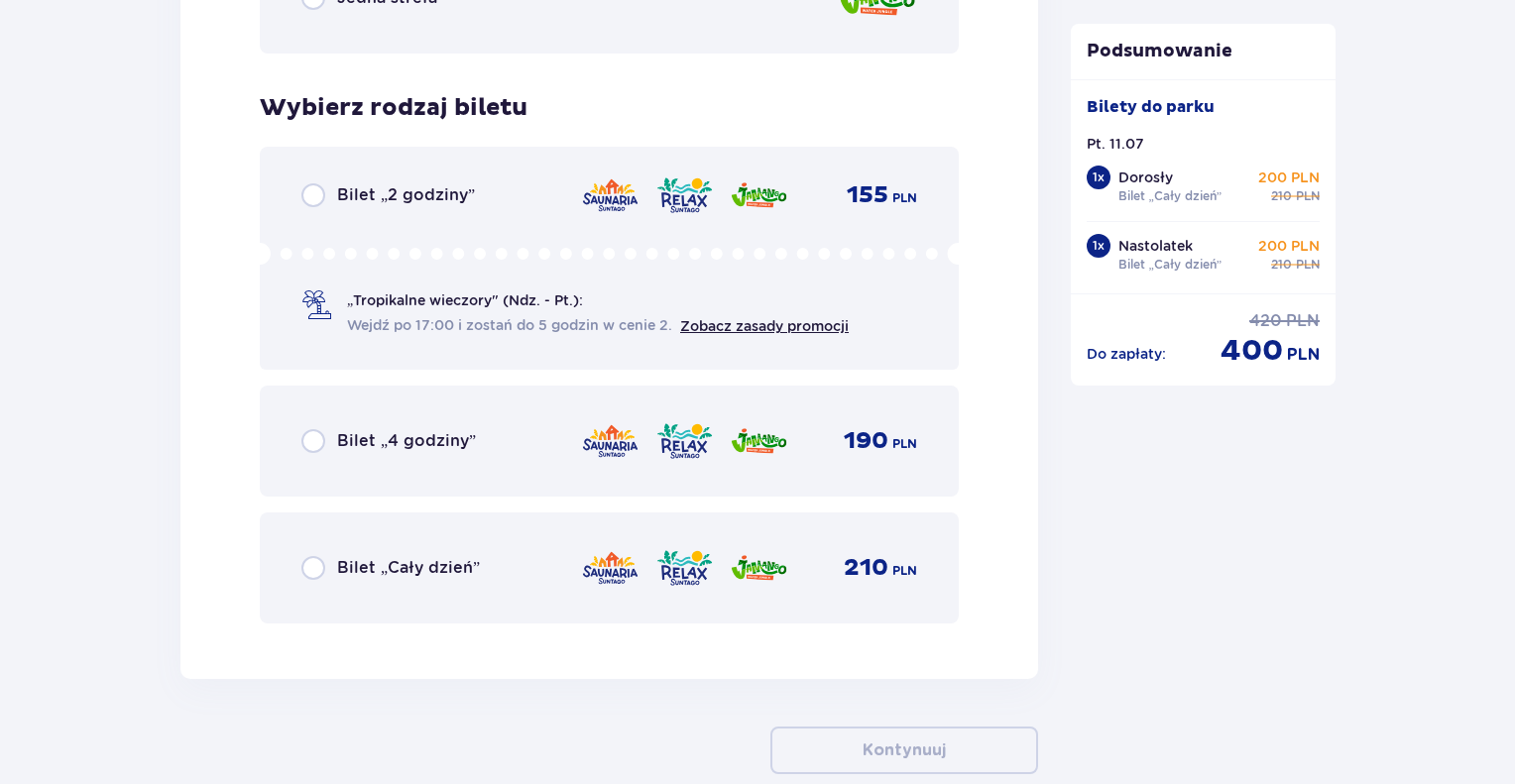 scroll, scrollTop: 5080, scrollLeft: 0, axis: vertical 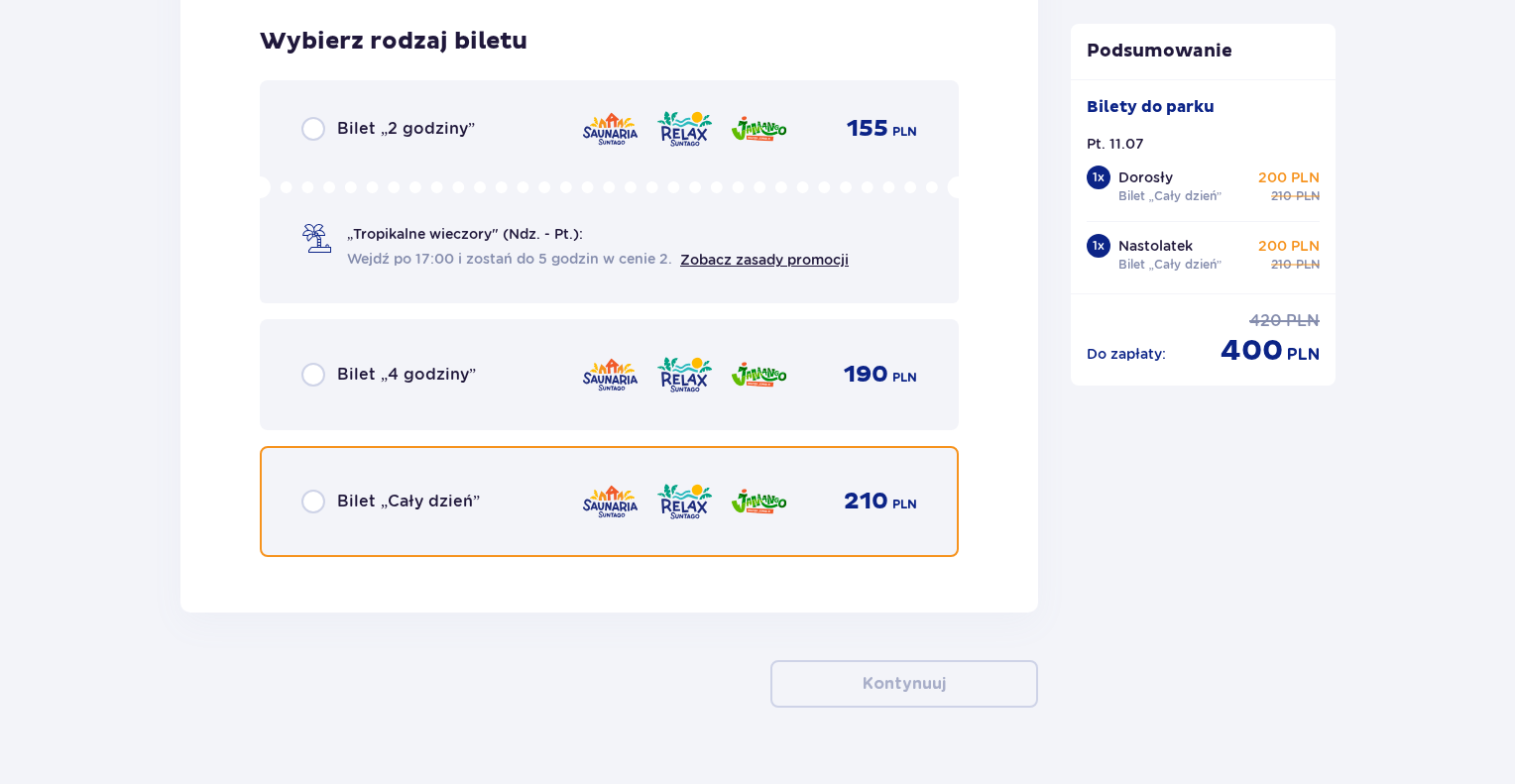 click at bounding box center (313, 502) 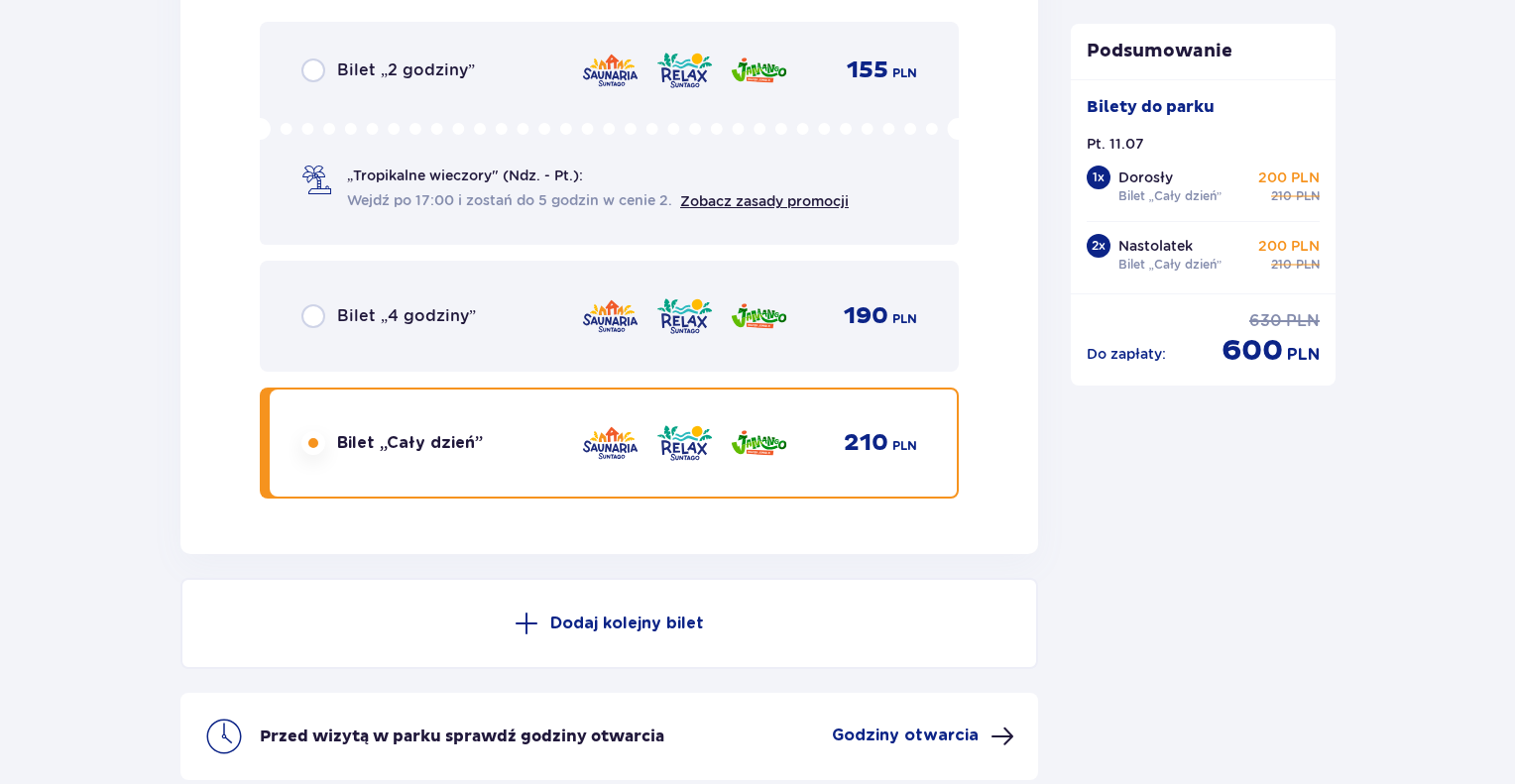 scroll, scrollTop: 5320, scrollLeft: 0, axis: vertical 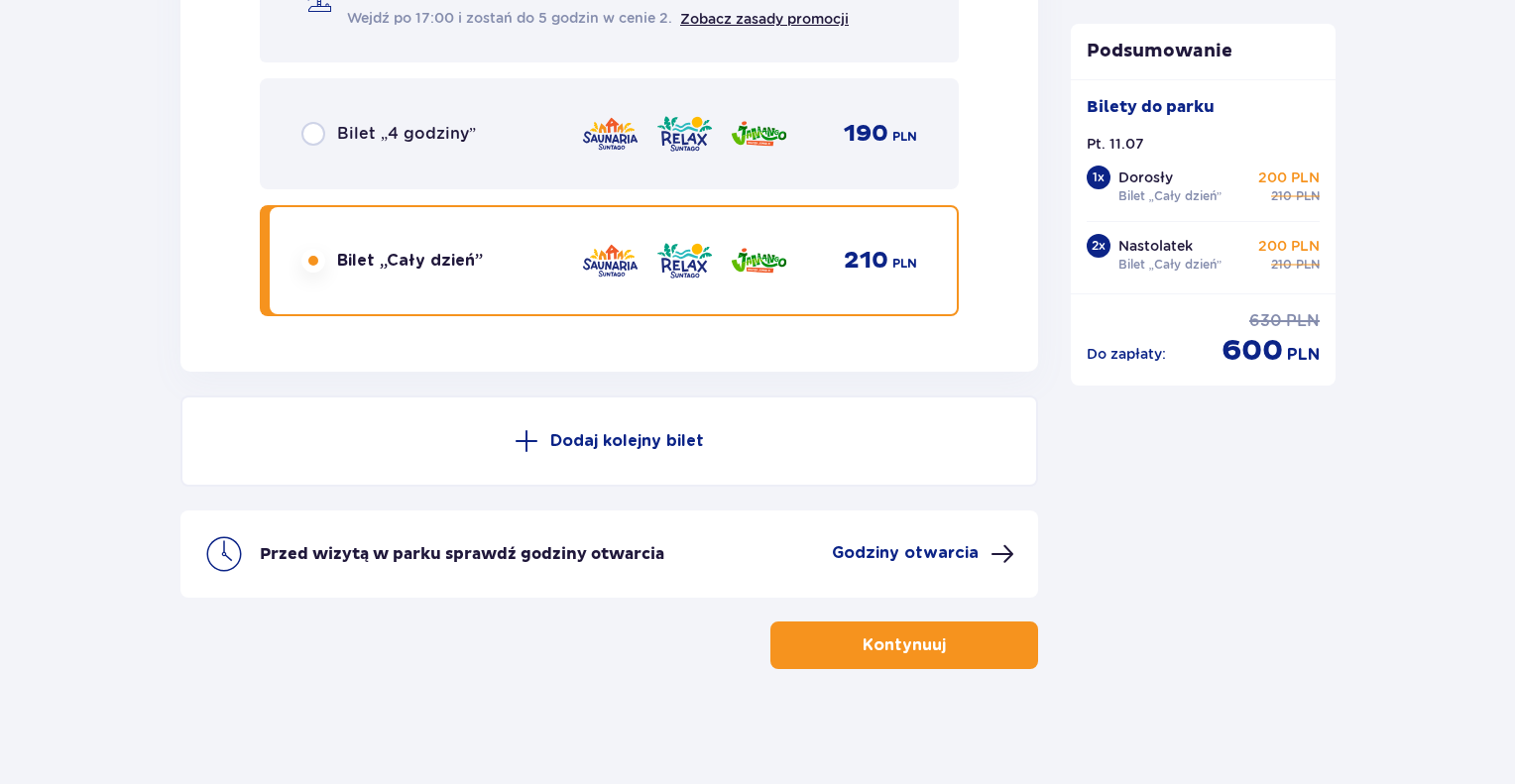 drag, startPoint x: 1309, startPoint y: 525, endPoint x: 1447, endPoint y: 831, distance: 335.67842 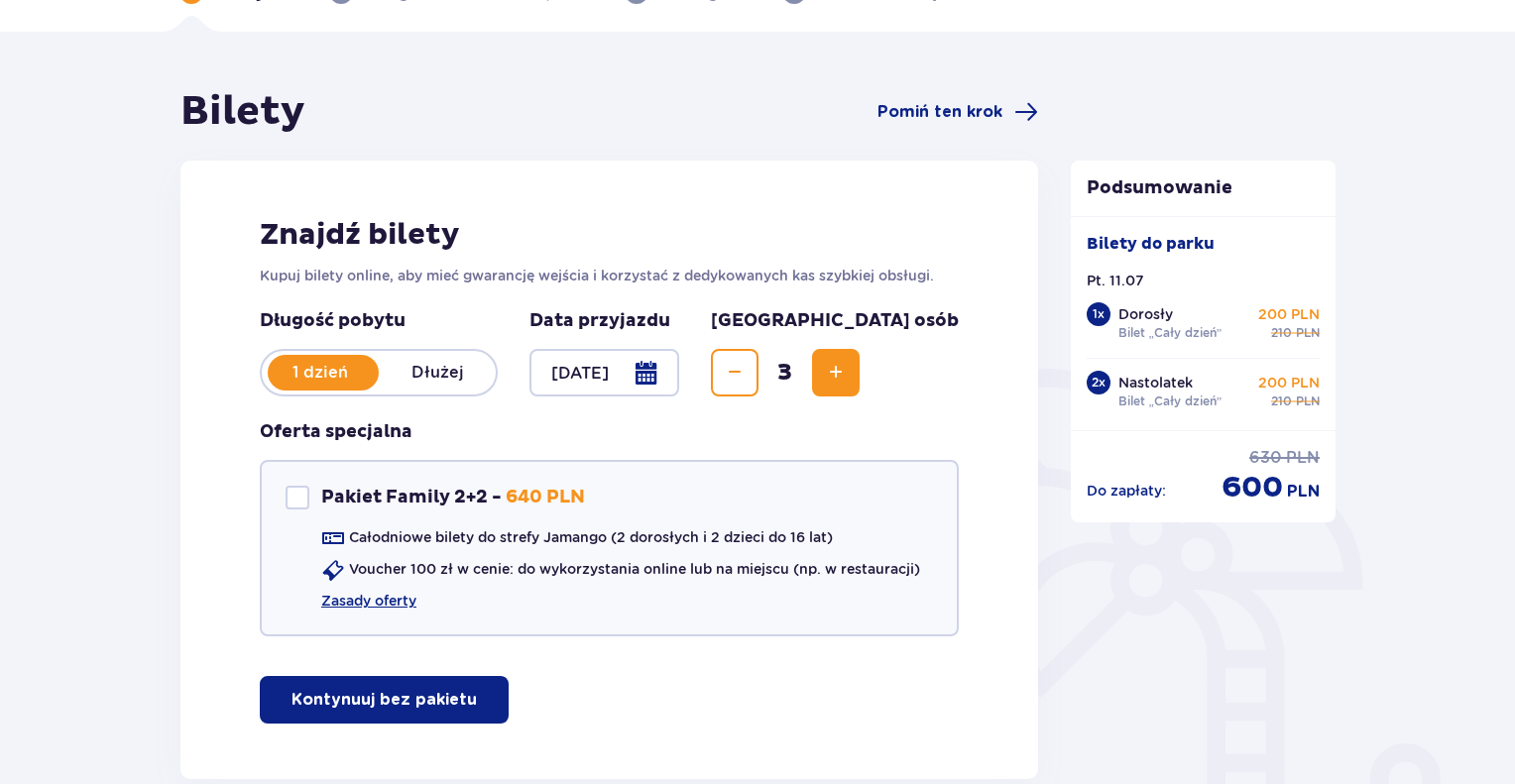 scroll, scrollTop: 0, scrollLeft: 0, axis: both 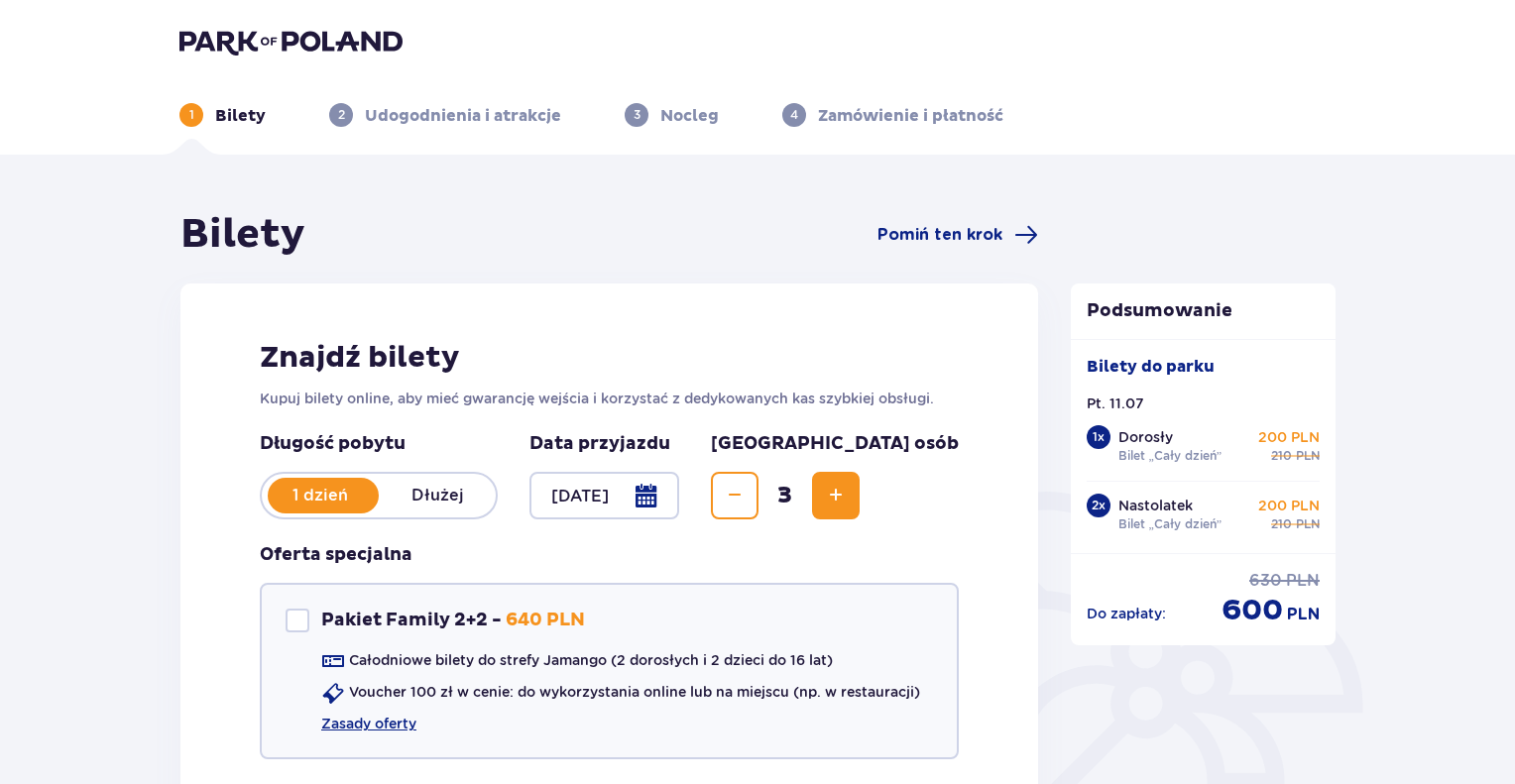 click at bounding box center [291, 42] 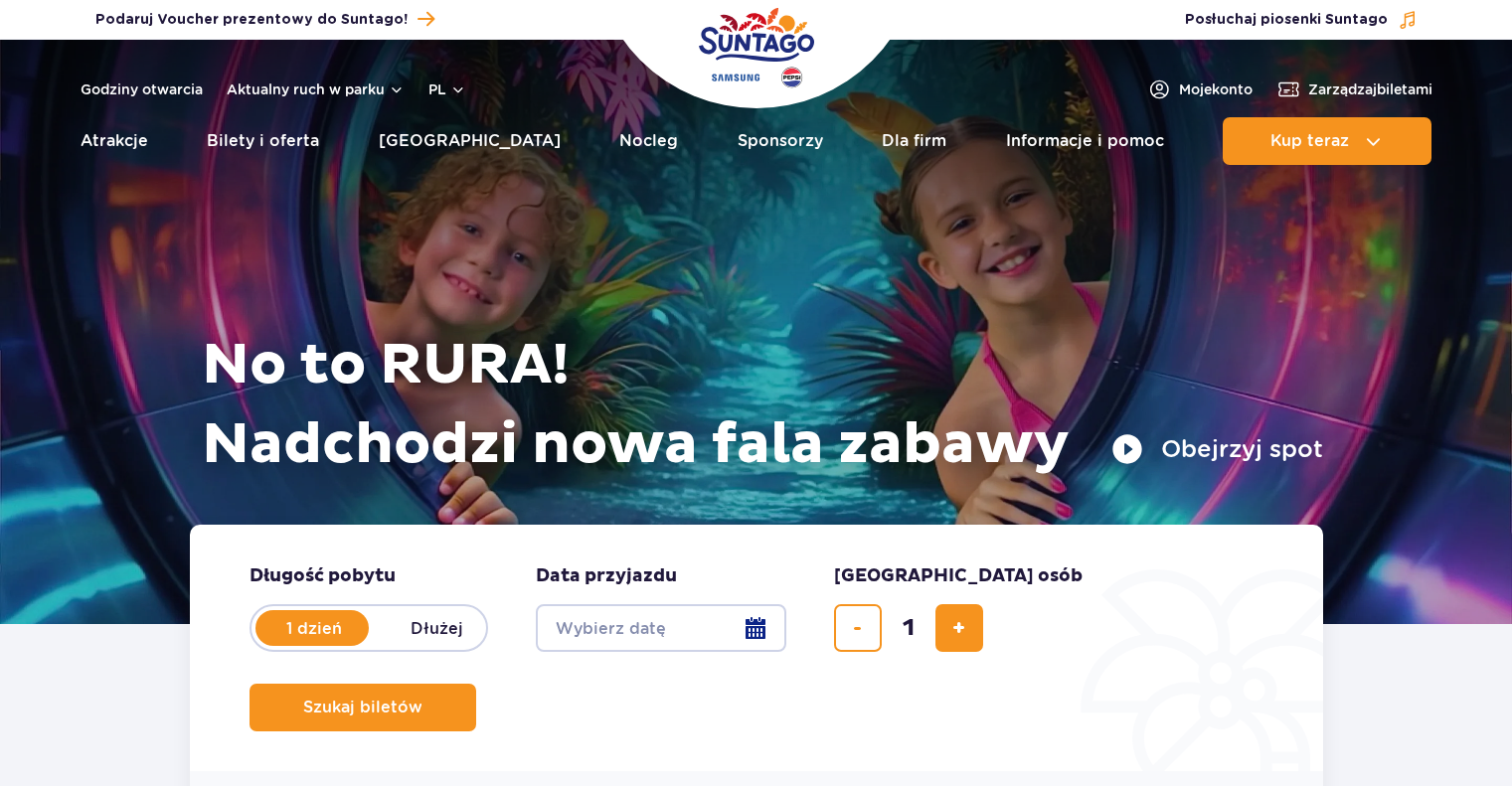 scroll, scrollTop: 0, scrollLeft: 0, axis: both 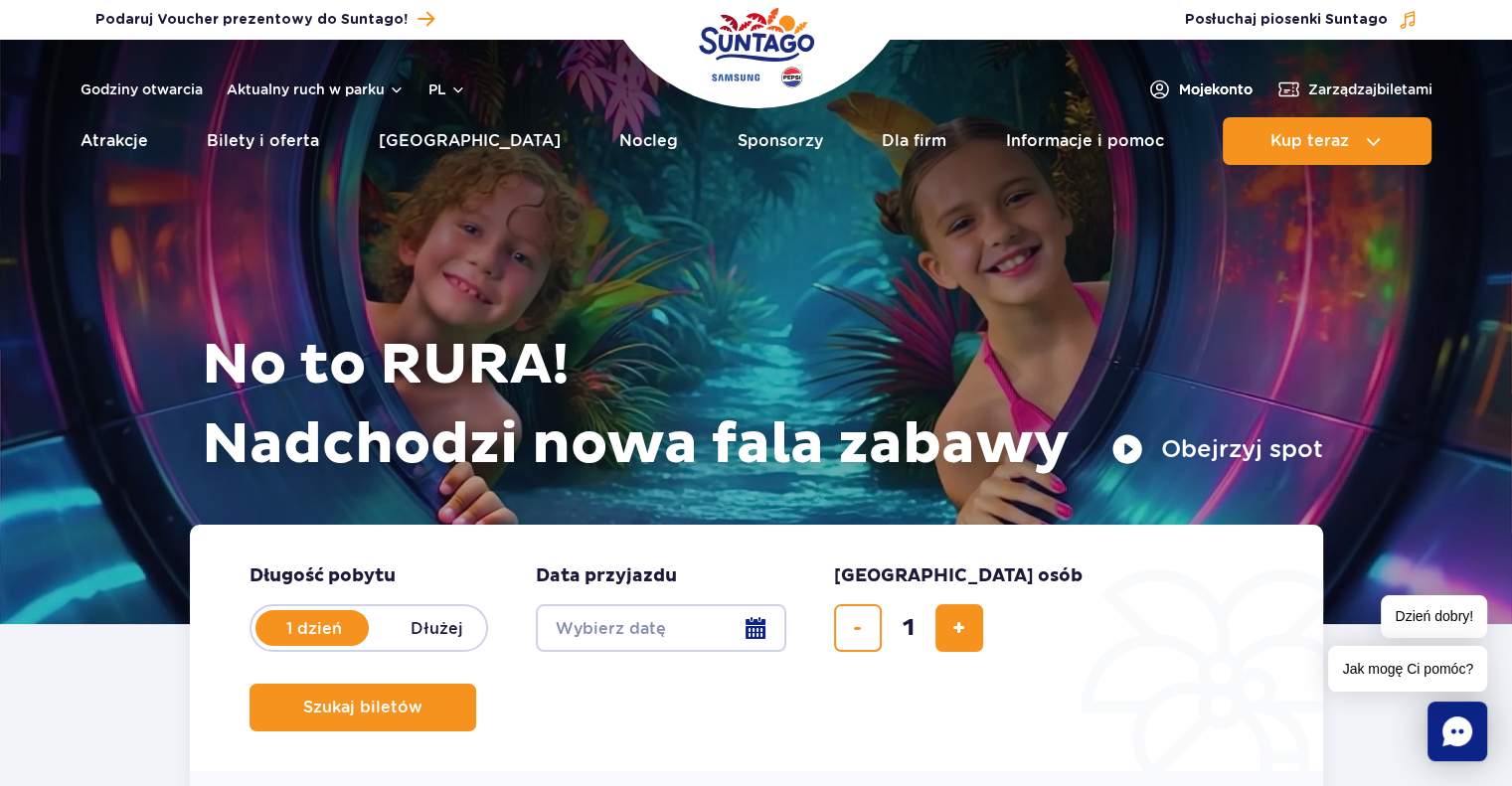 click on "Moje  konto" at bounding box center (1216, 89) 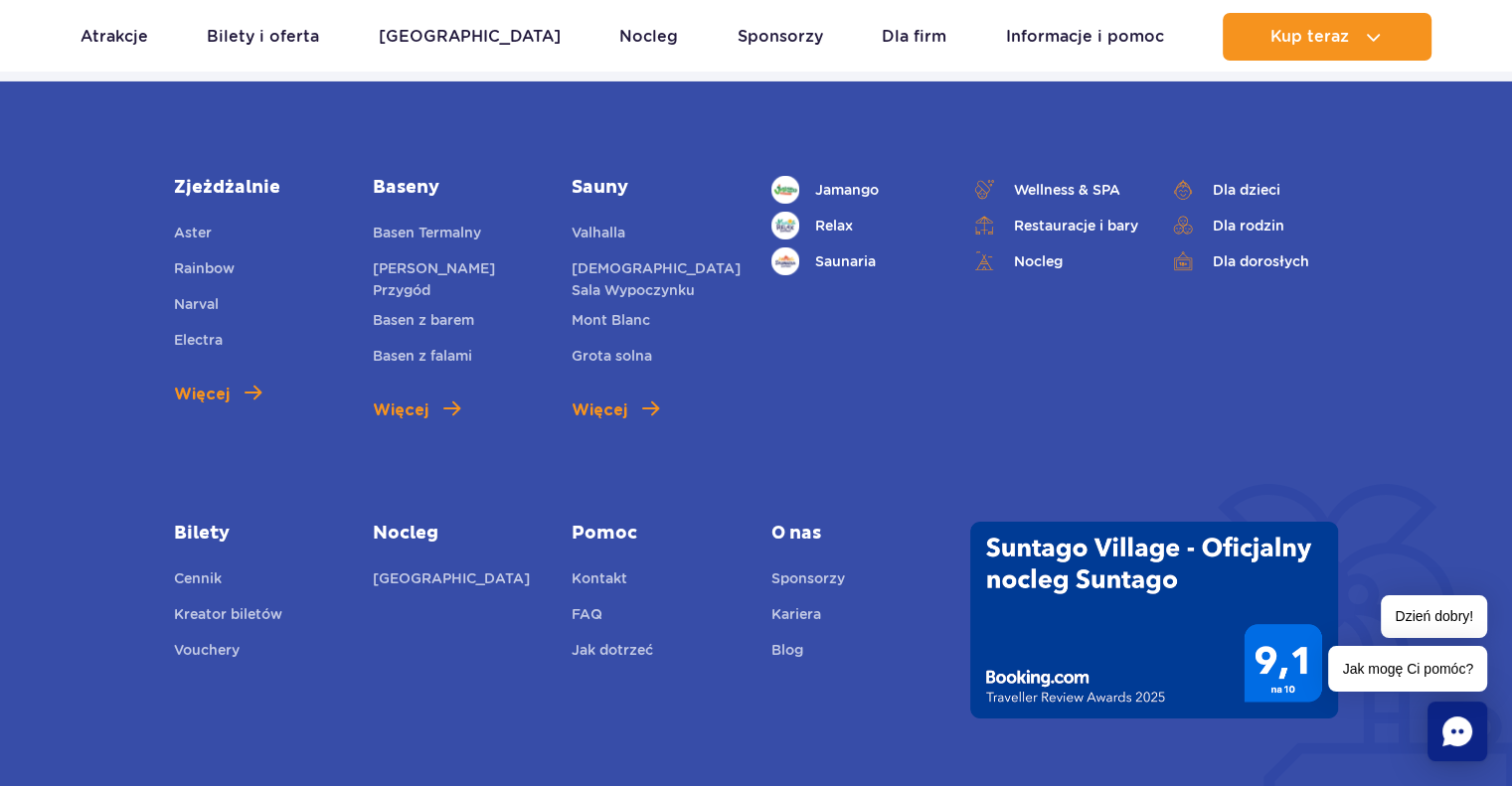 scroll, scrollTop: 6956, scrollLeft: 0, axis: vertical 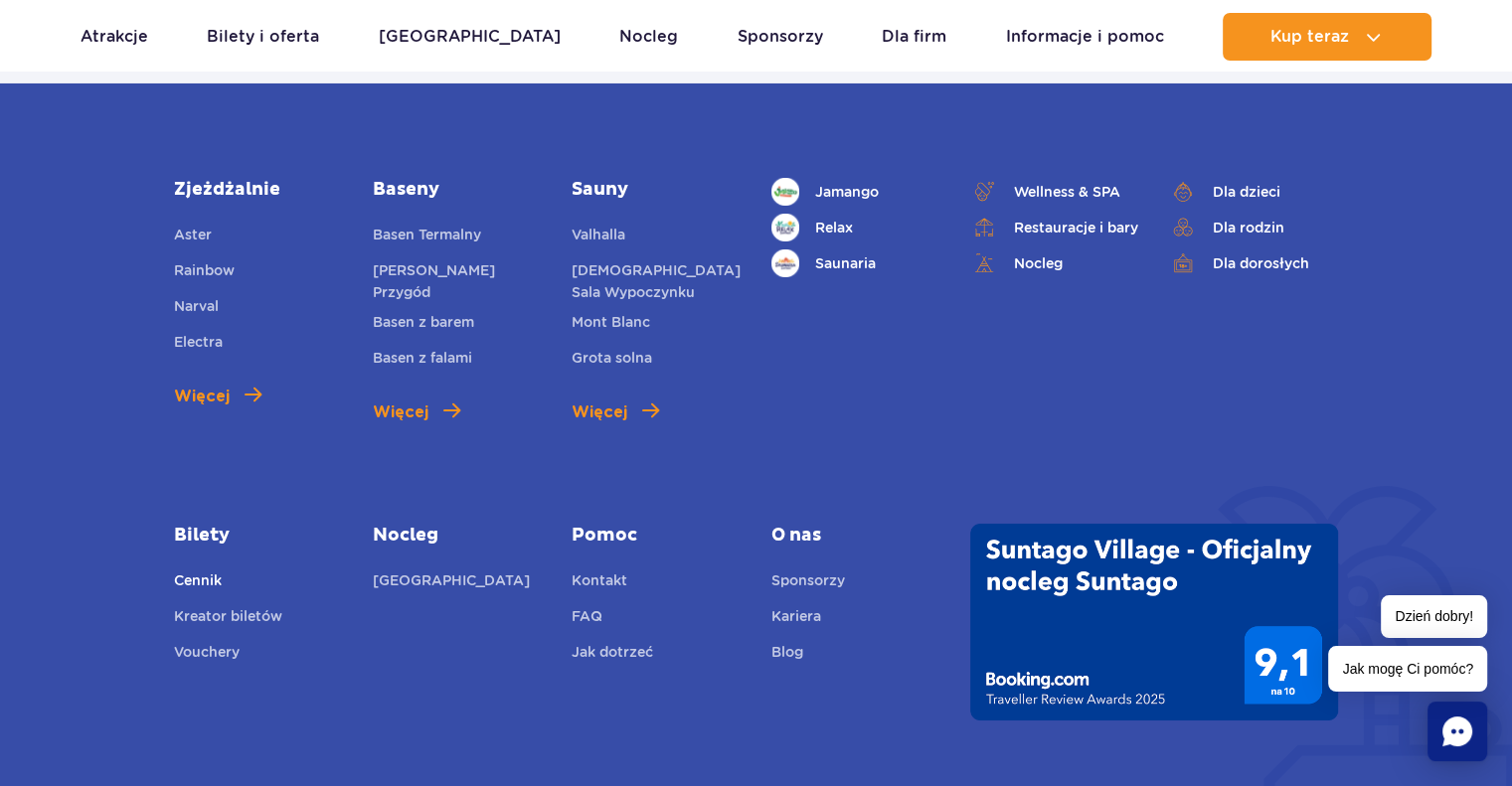 click on "Cennik" at bounding box center [198, 583] 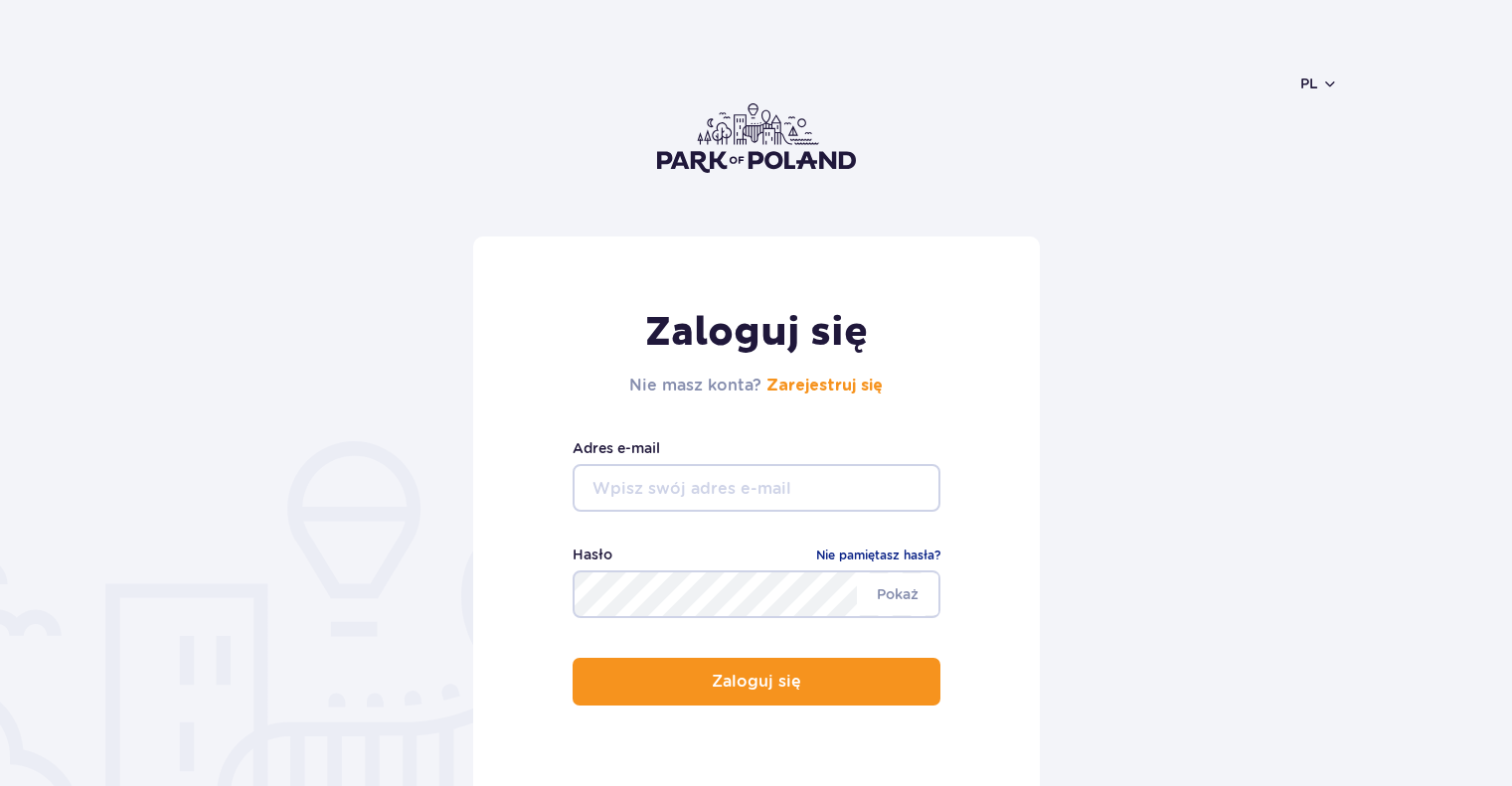 scroll, scrollTop: 0, scrollLeft: 0, axis: both 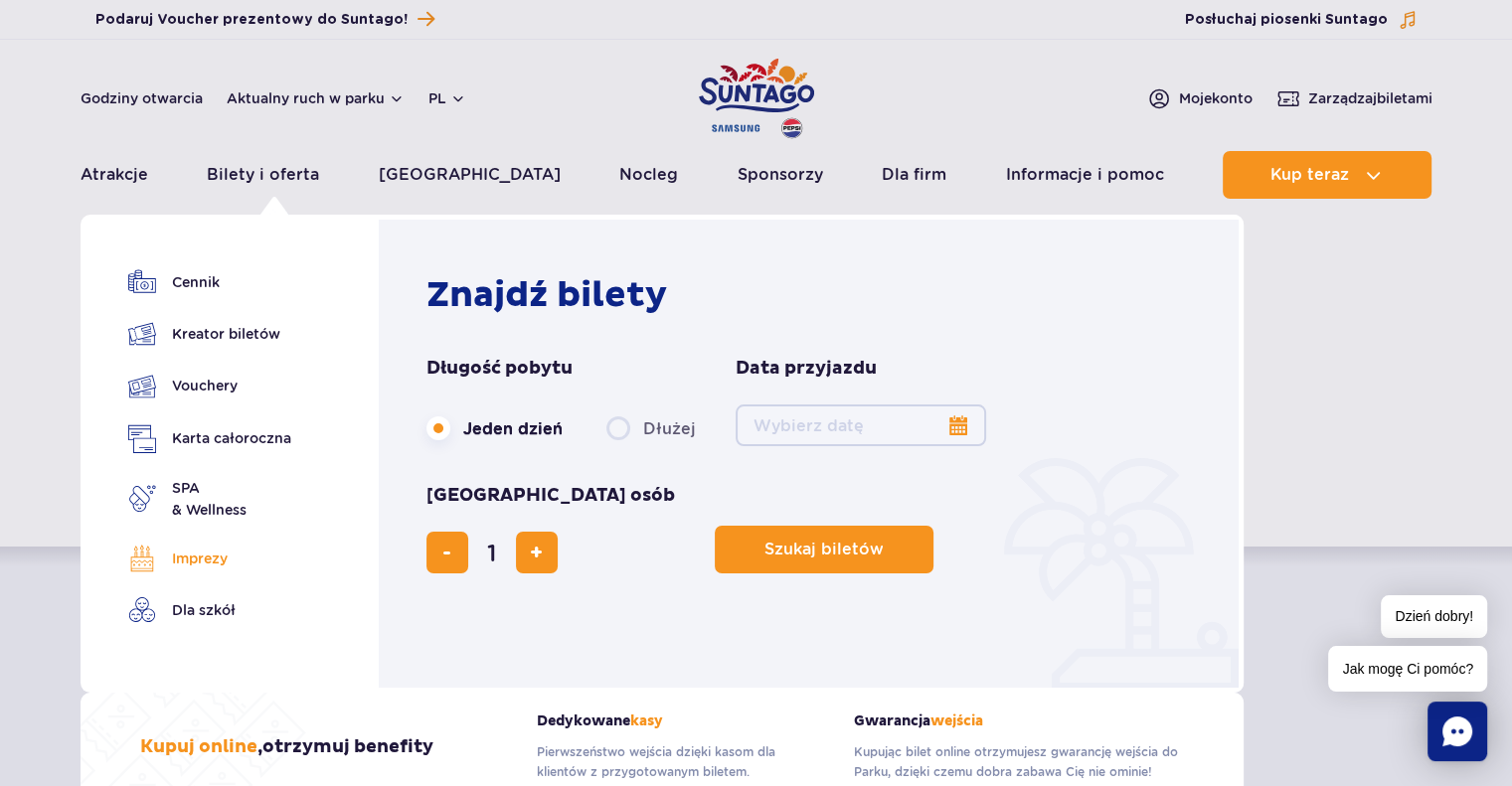 click on "Imprezy" at bounding box center (210, 558) 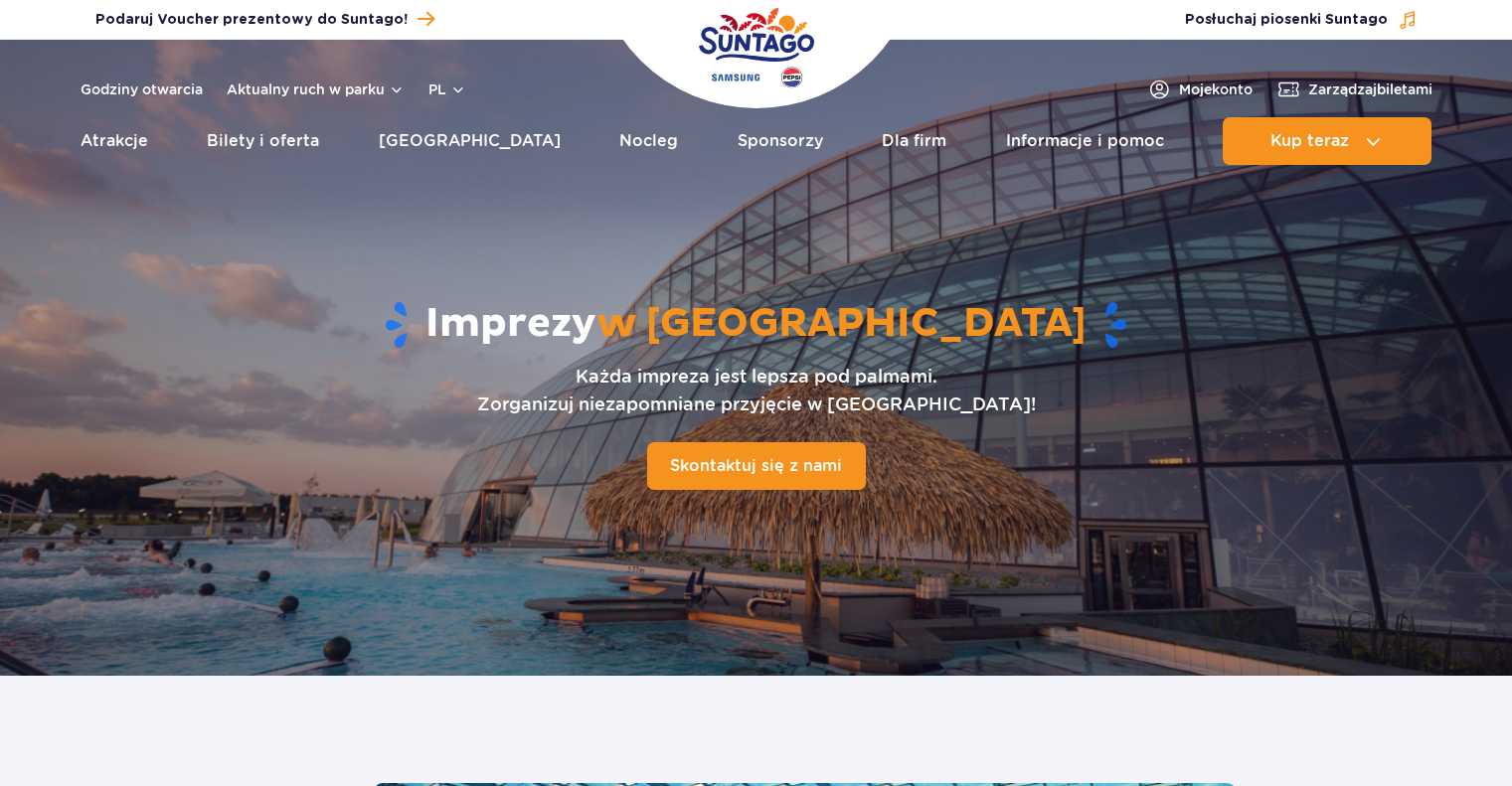scroll, scrollTop: 0, scrollLeft: 0, axis: both 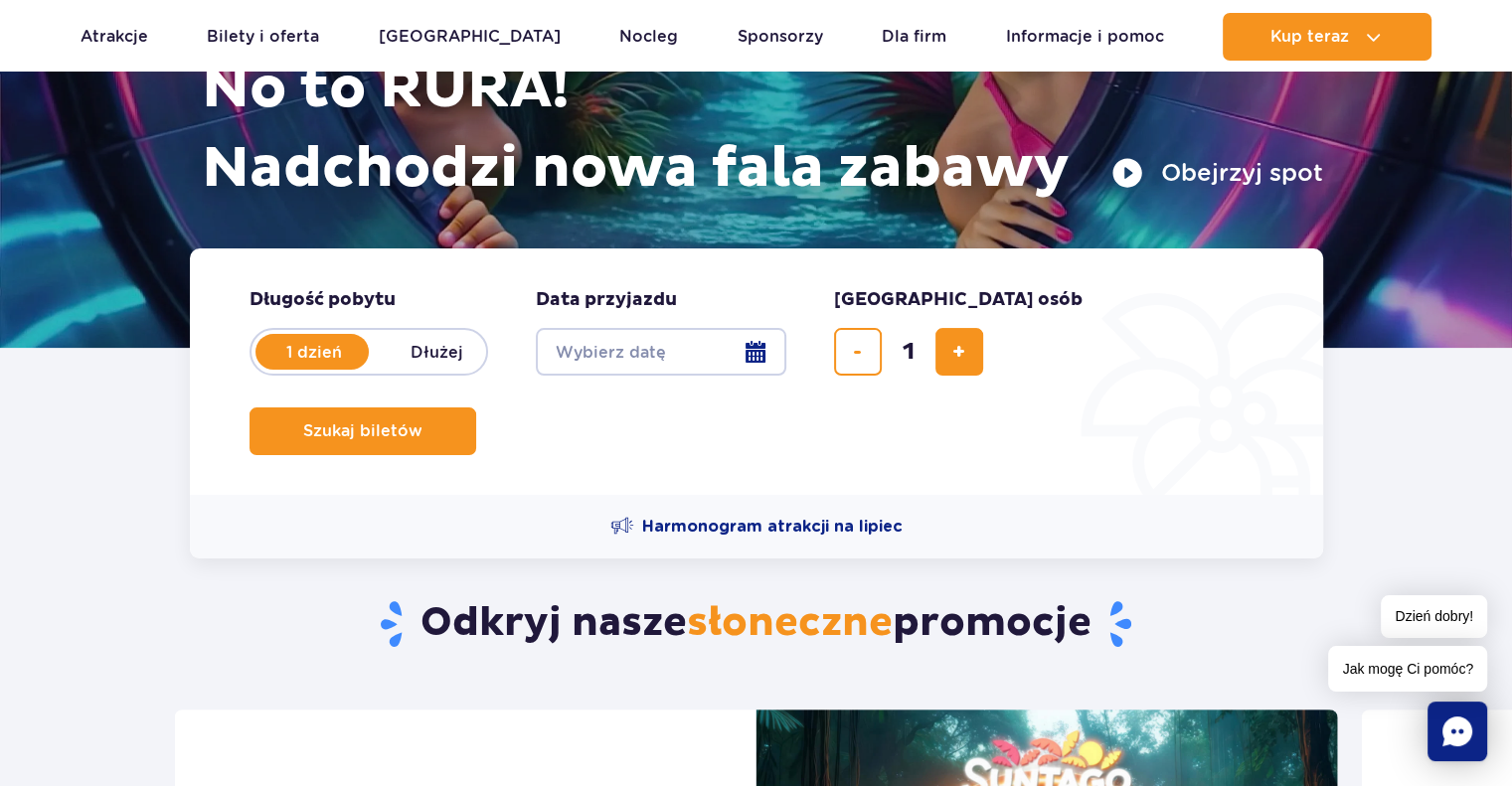 click on "Date from" at bounding box center [661, 352] 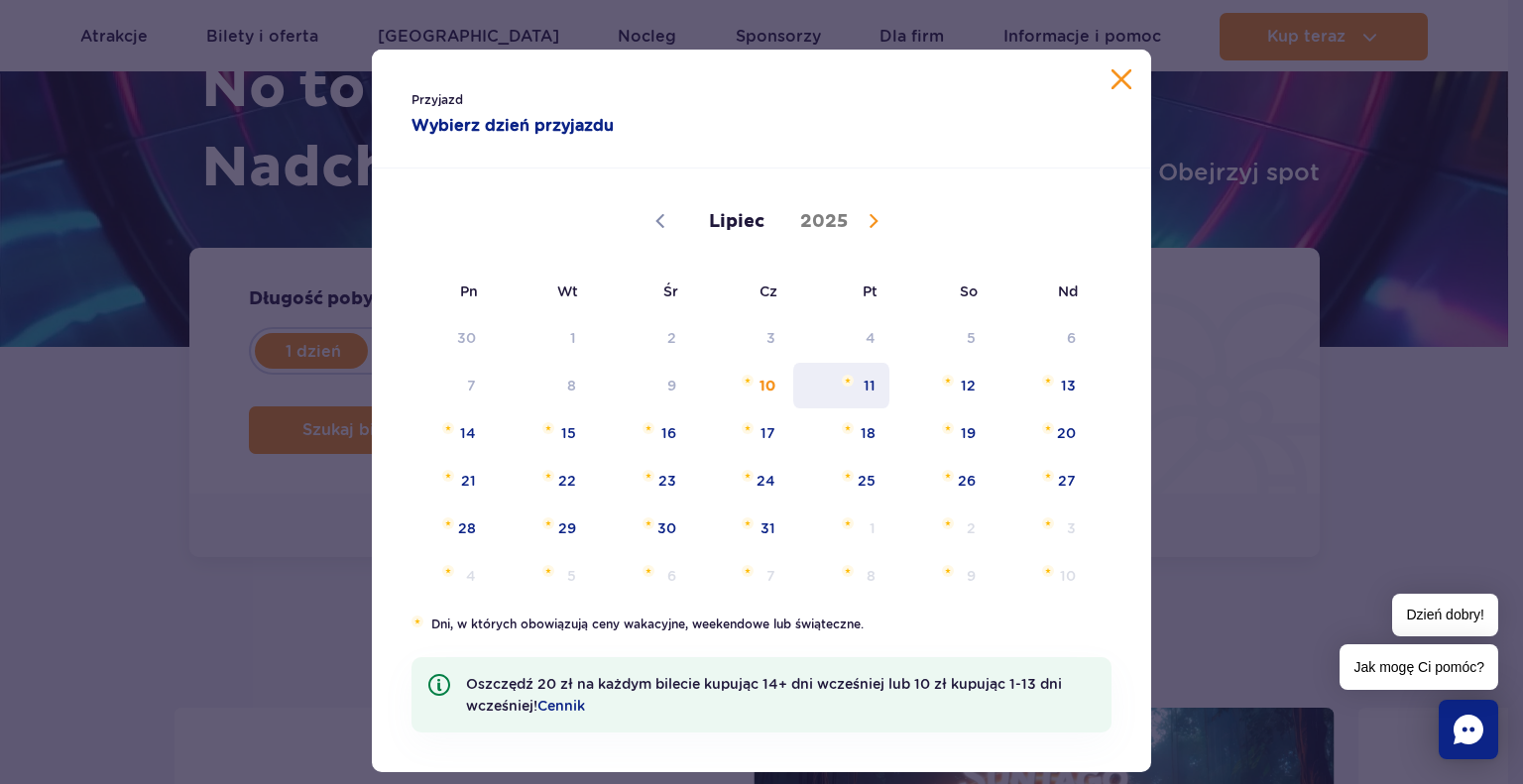 click on "11" at bounding box center (841, 386) 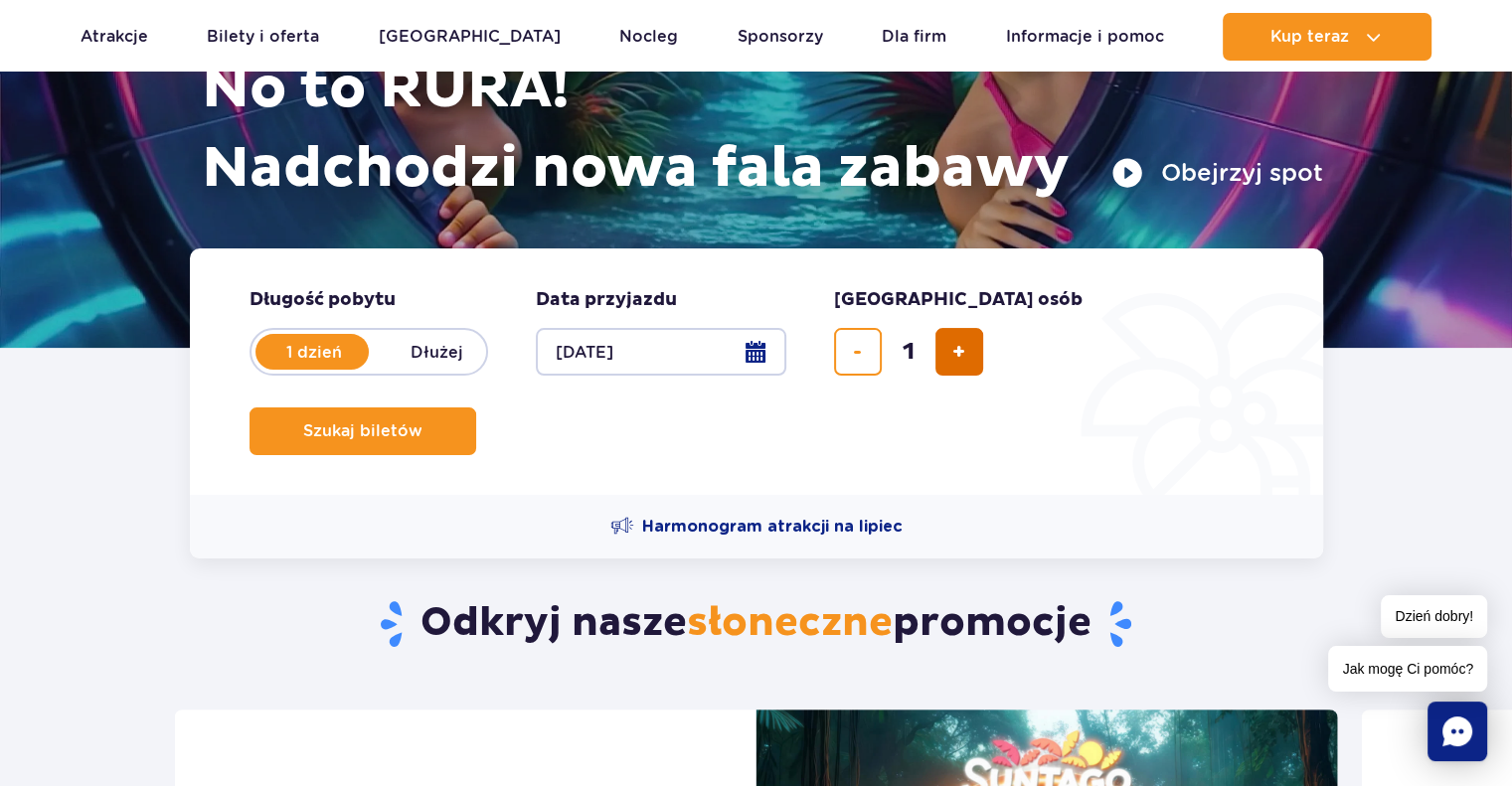 click at bounding box center (958, 352) 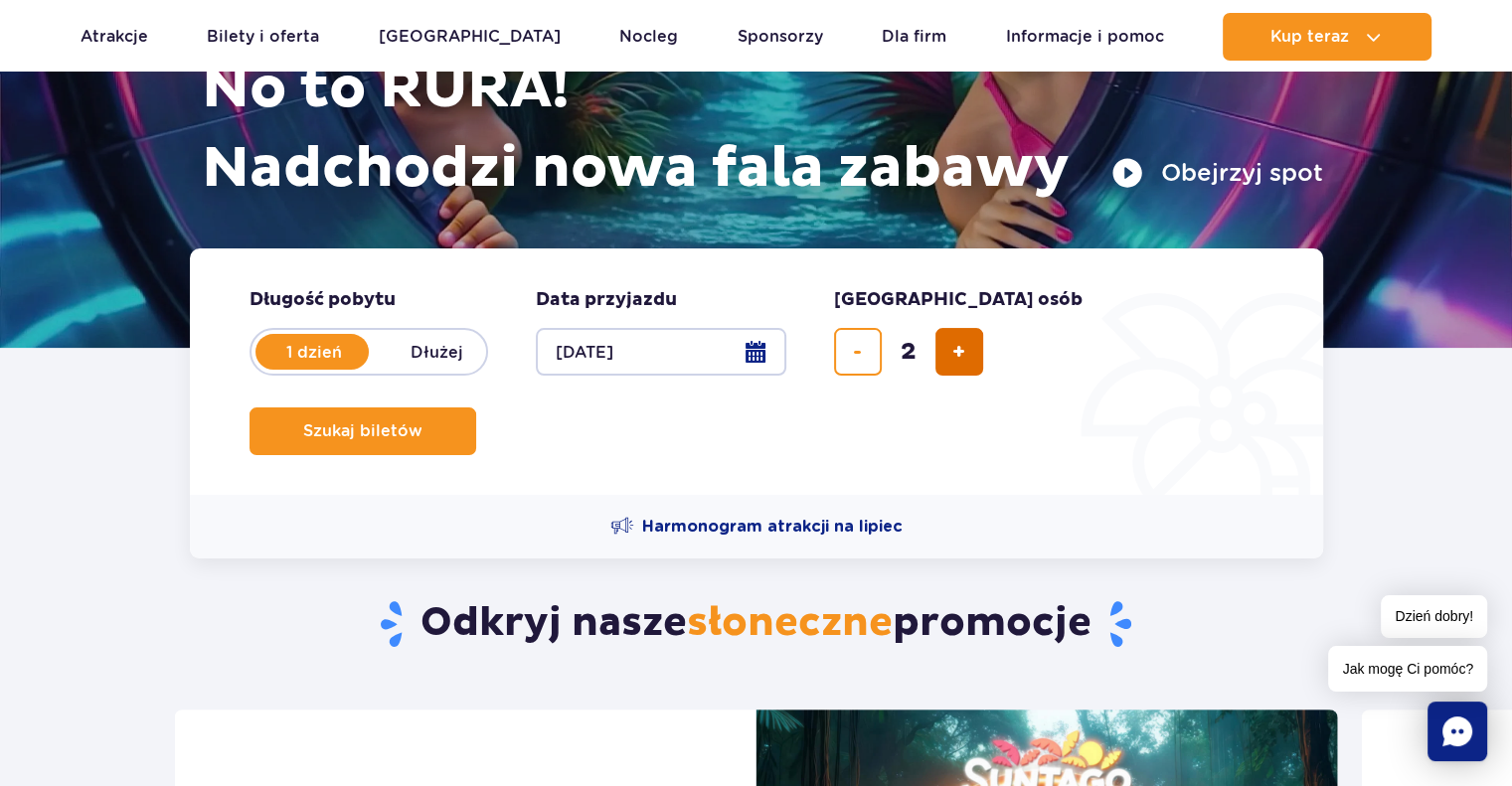 click at bounding box center [958, 352] 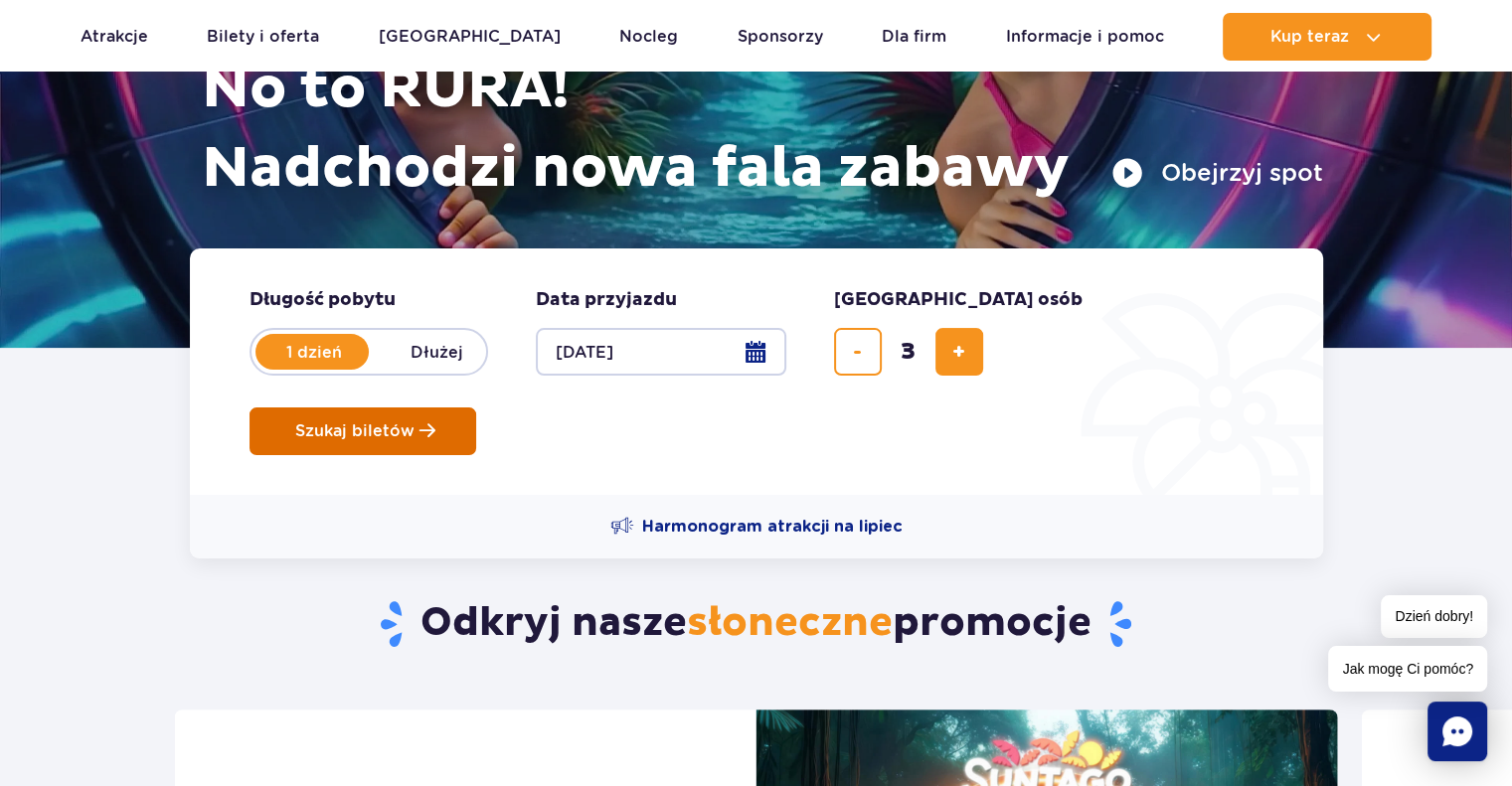 click on "Szukaj biletów" at bounding box center [355, 431] 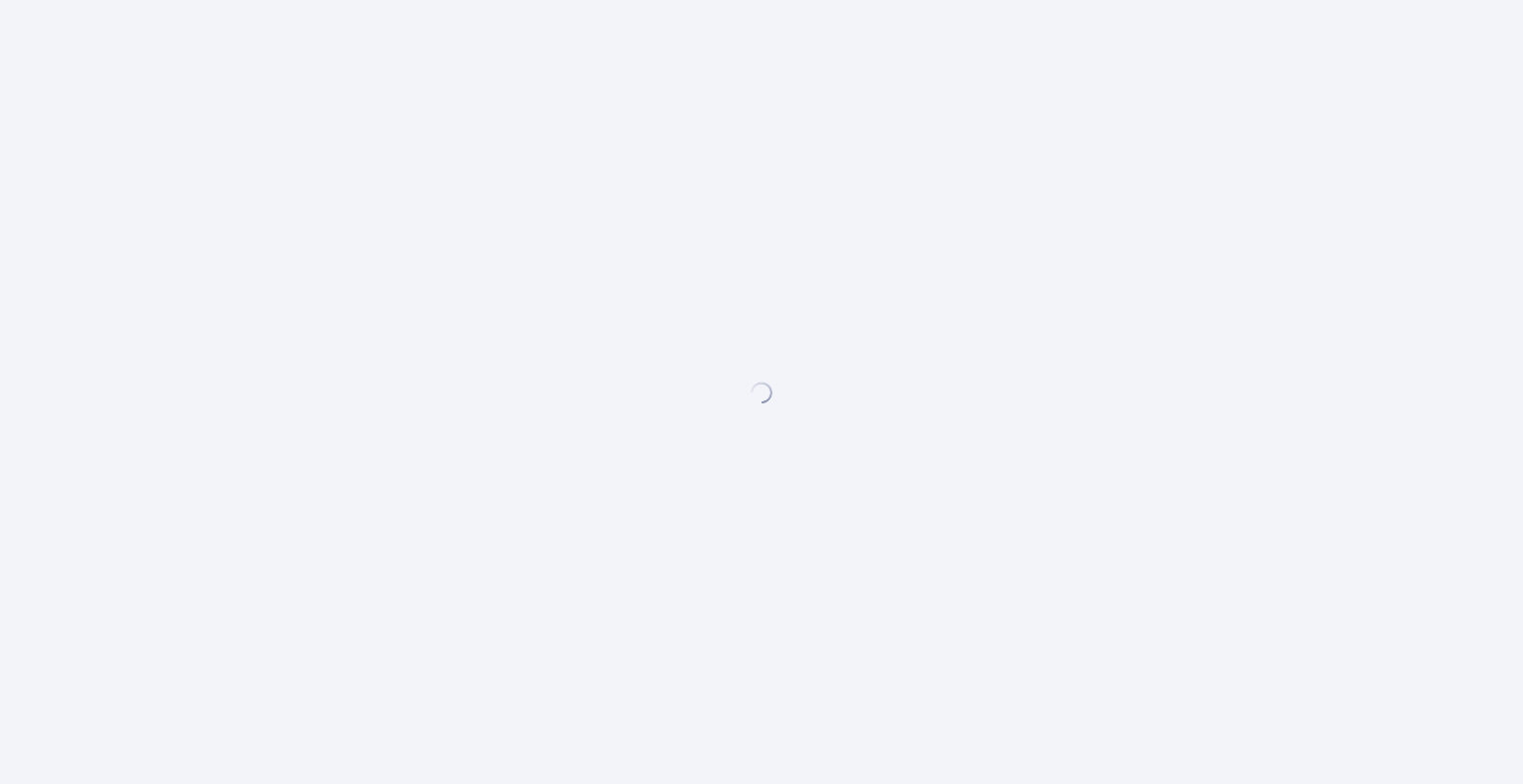 scroll, scrollTop: 0, scrollLeft: 0, axis: both 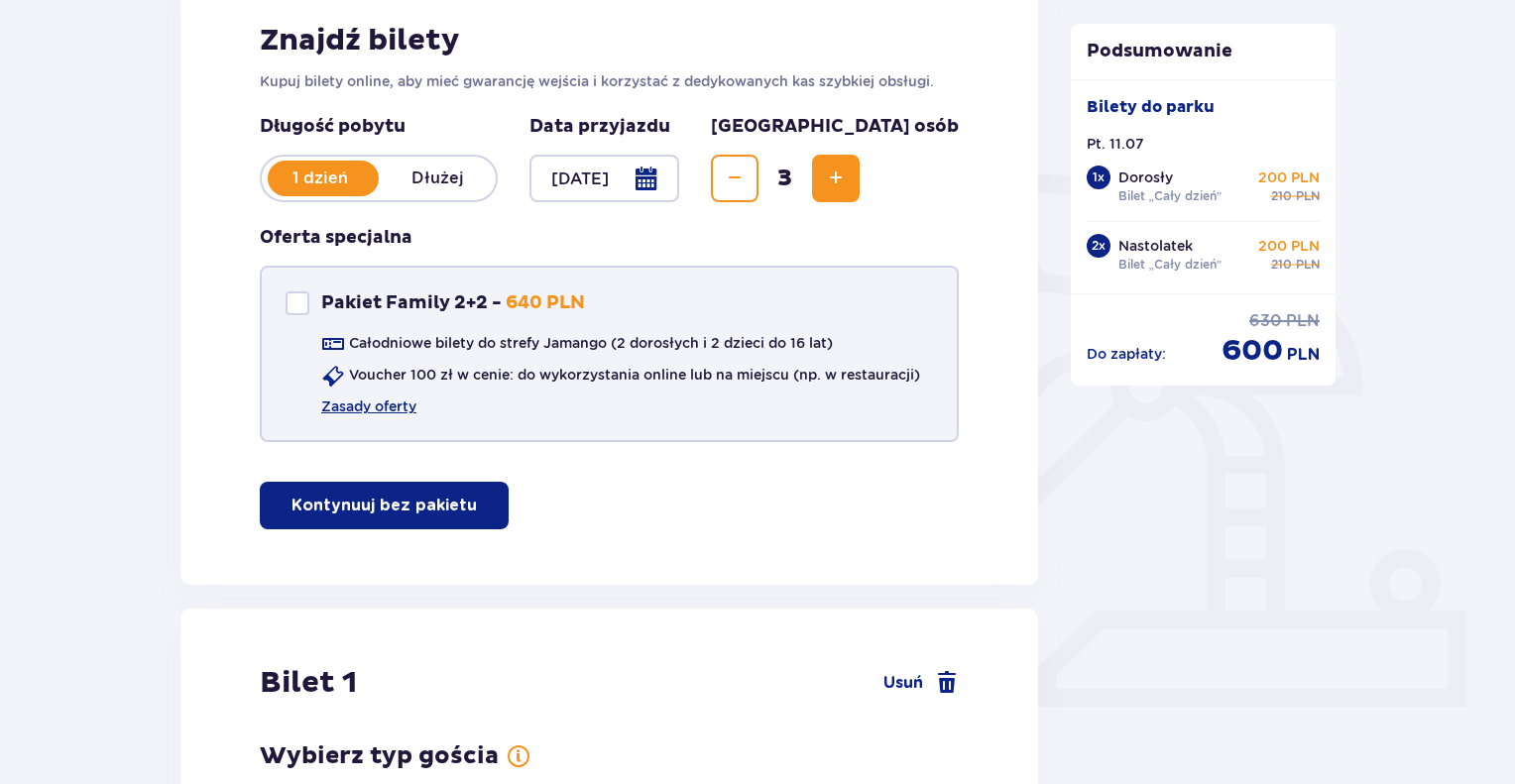 click at bounding box center [297, 303] 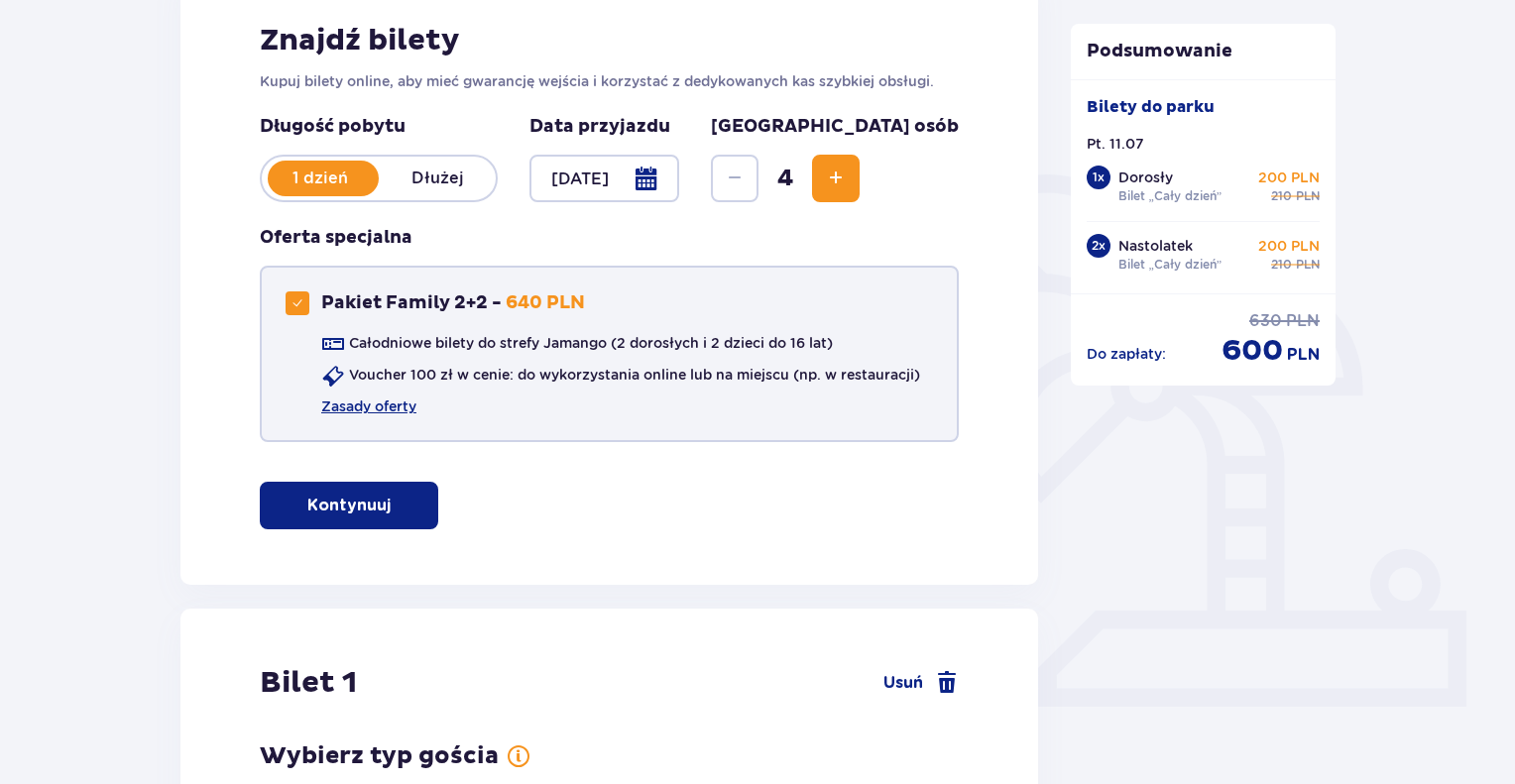 click at bounding box center [297, 303] 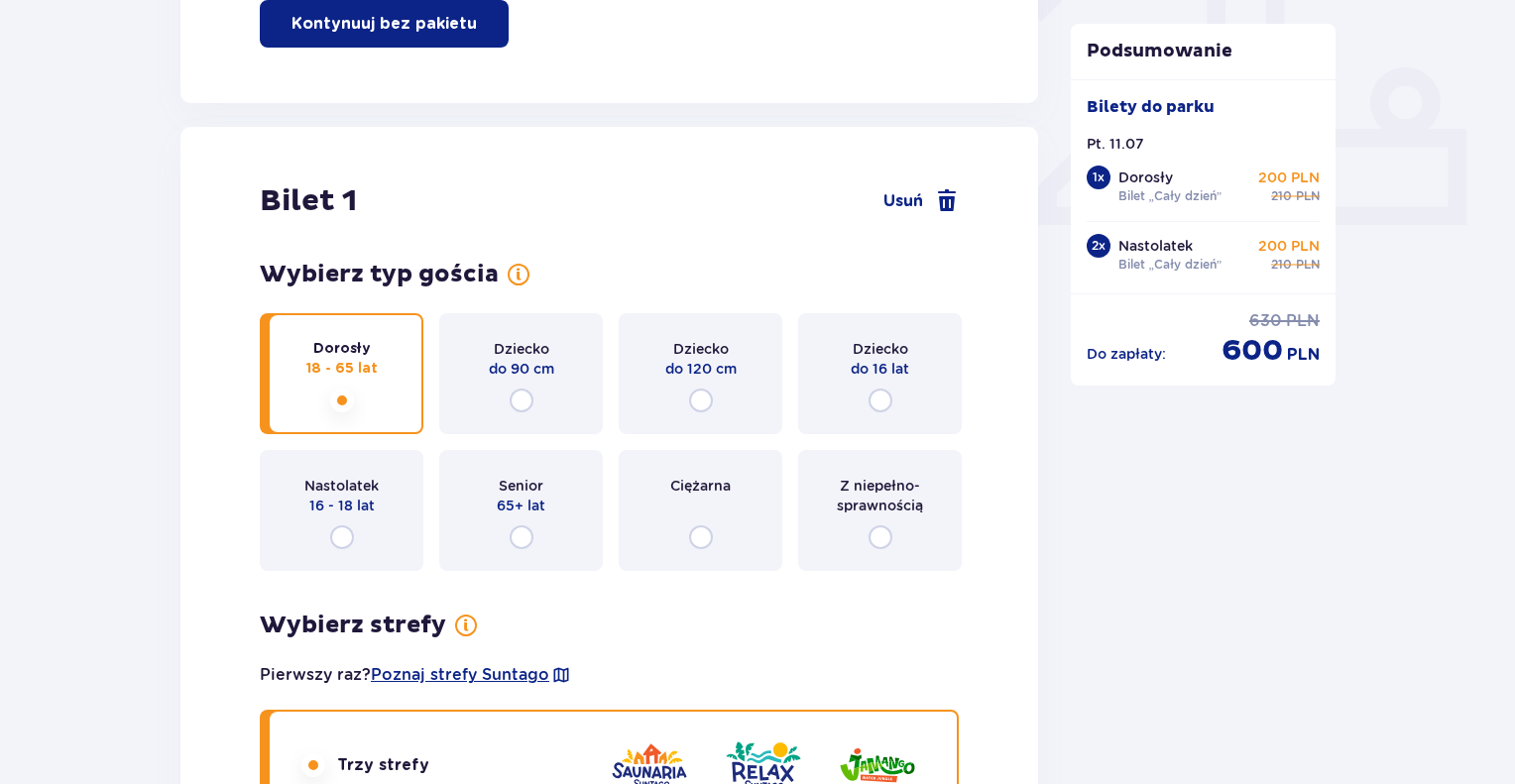 scroll, scrollTop: 805, scrollLeft: 0, axis: vertical 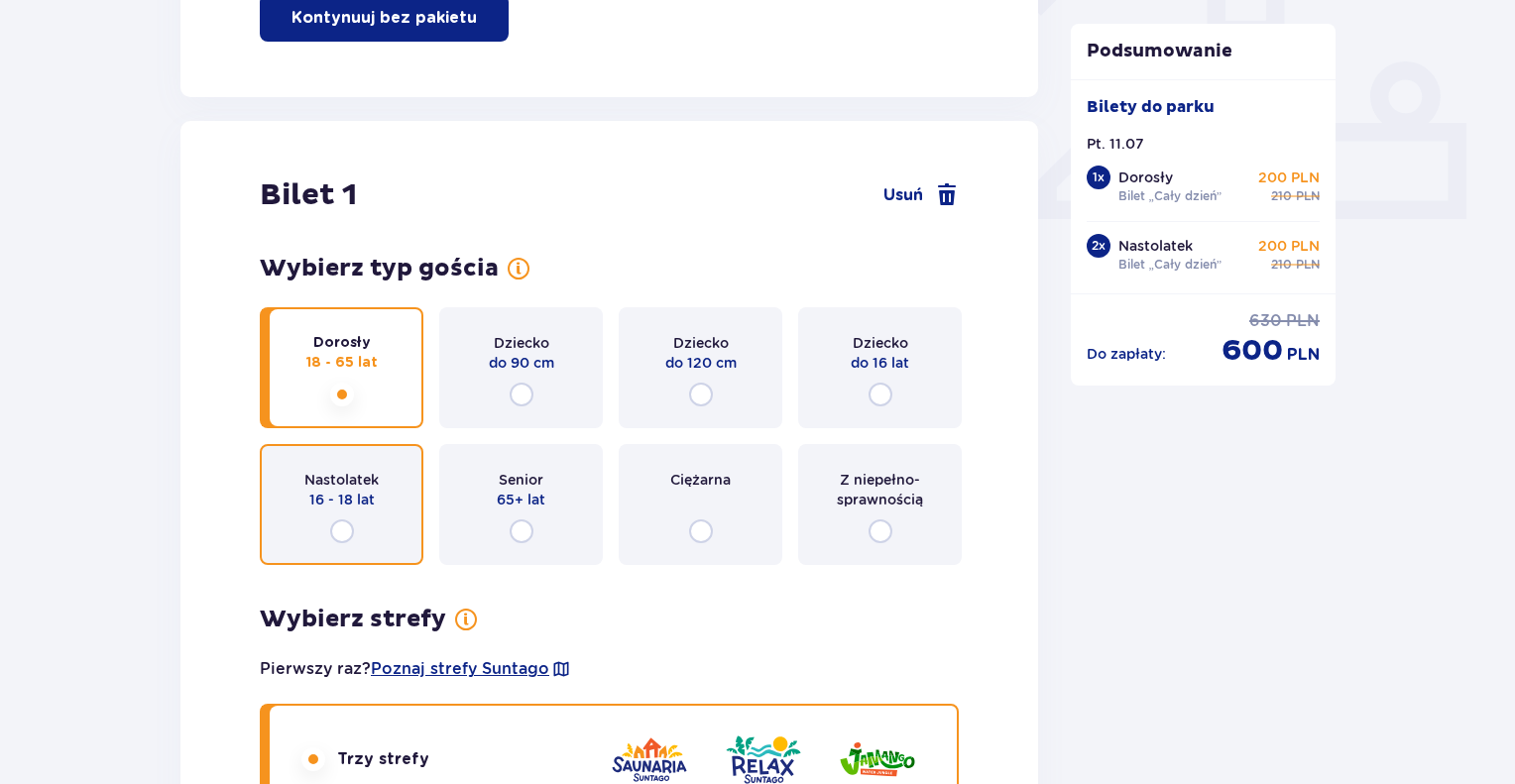click at bounding box center [342, 531] 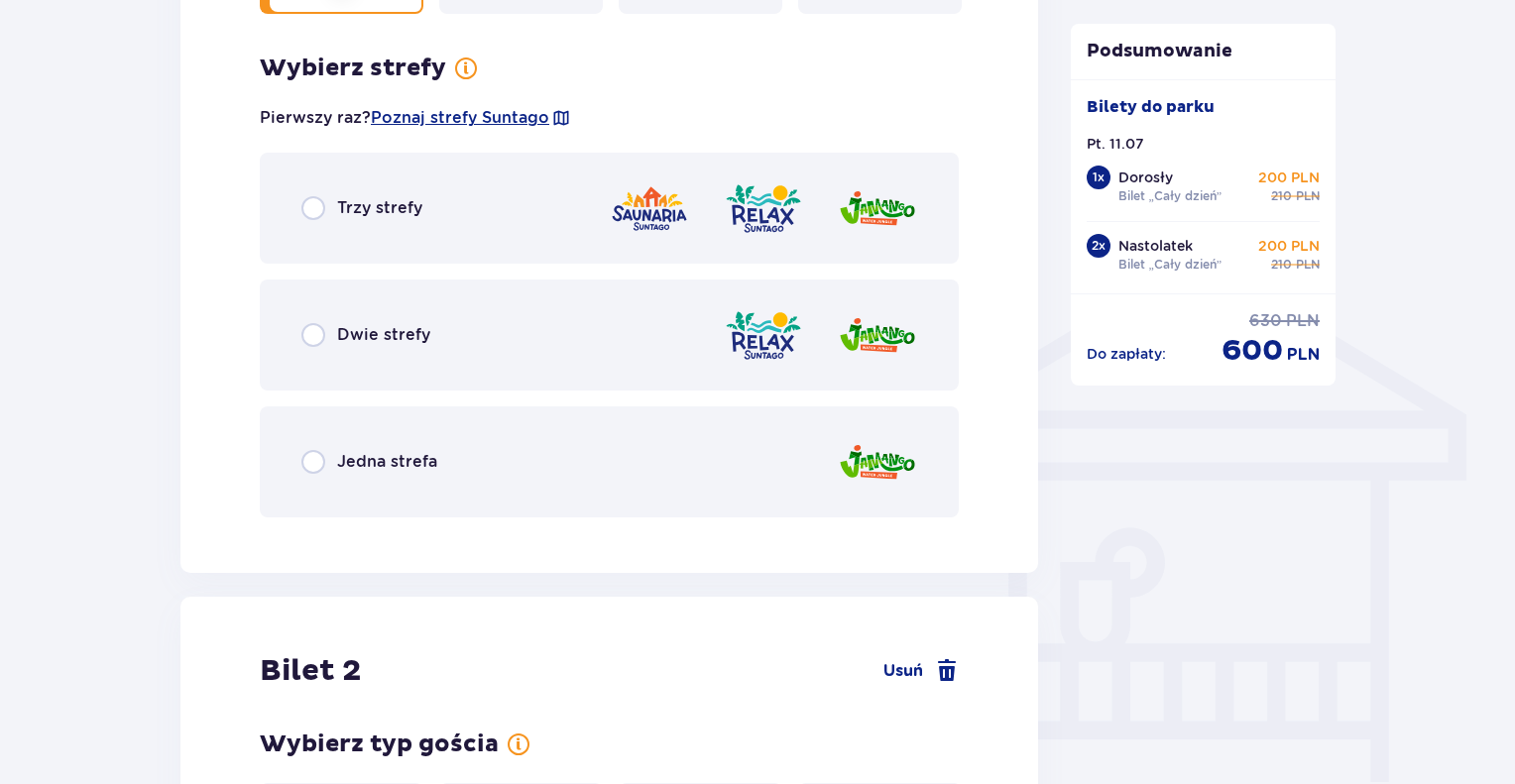 scroll, scrollTop: 1385, scrollLeft: 0, axis: vertical 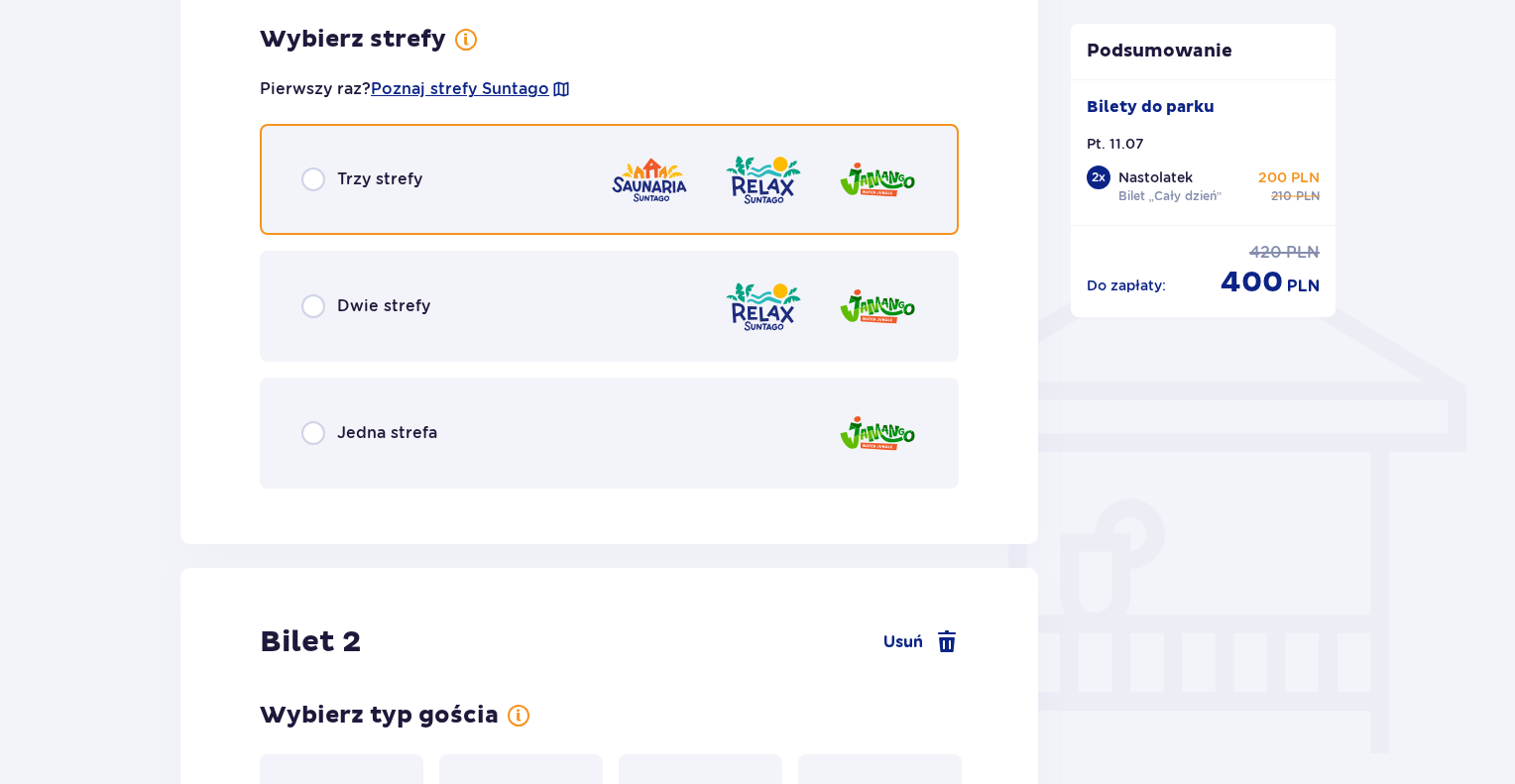 click at bounding box center (313, 179) 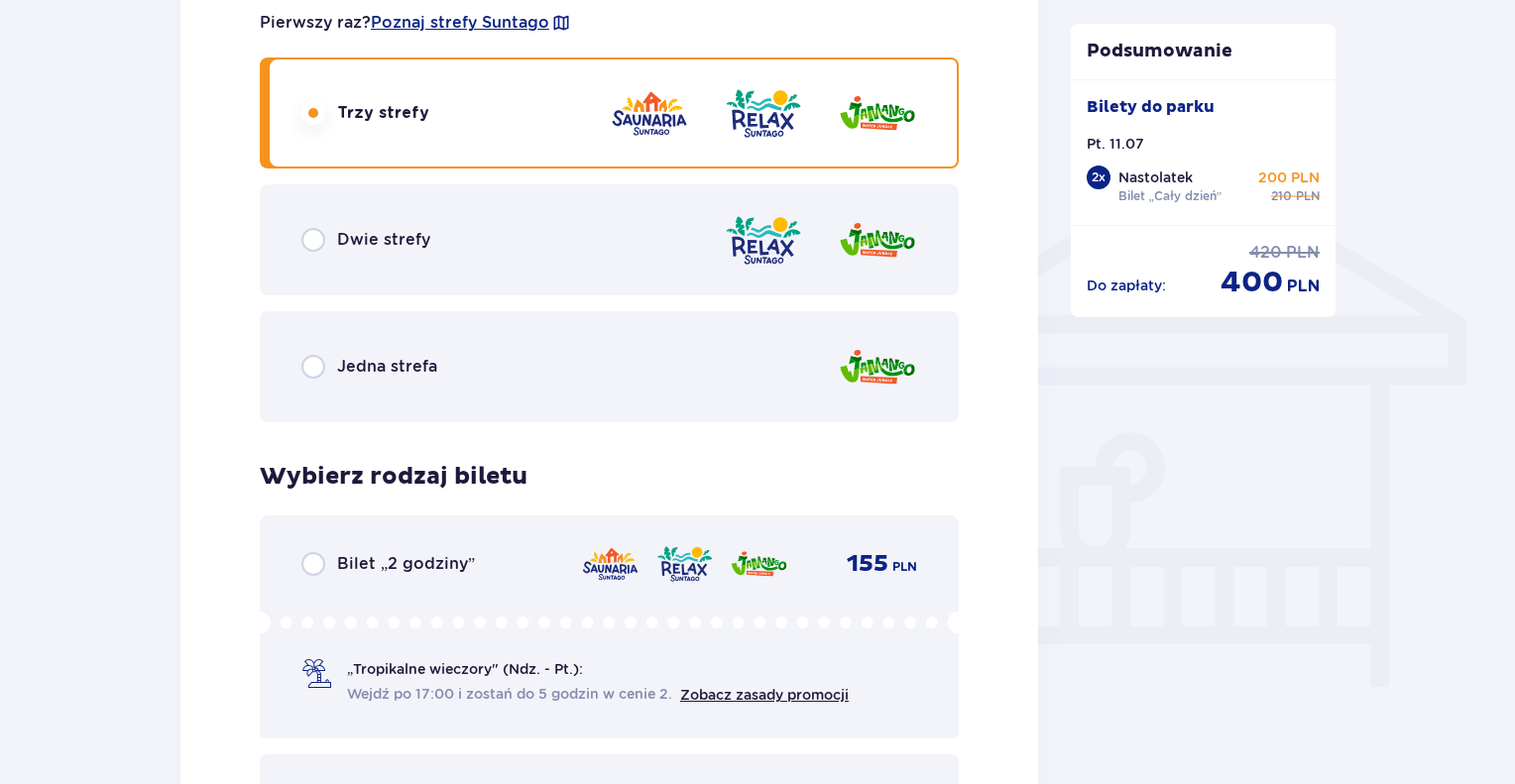 scroll, scrollTop: 1451, scrollLeft: 0, axis: vertical 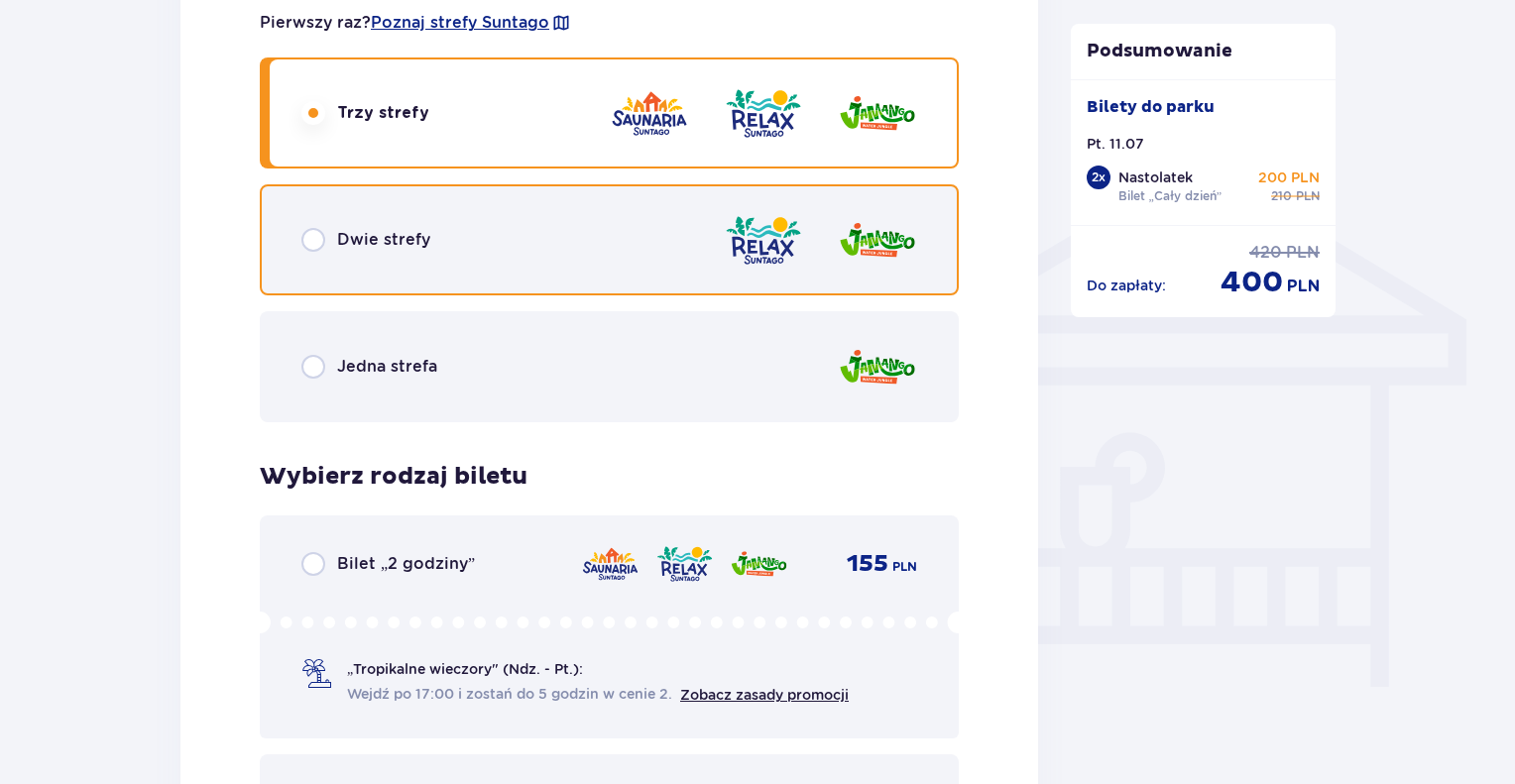 click at bounding box center [313, 240] 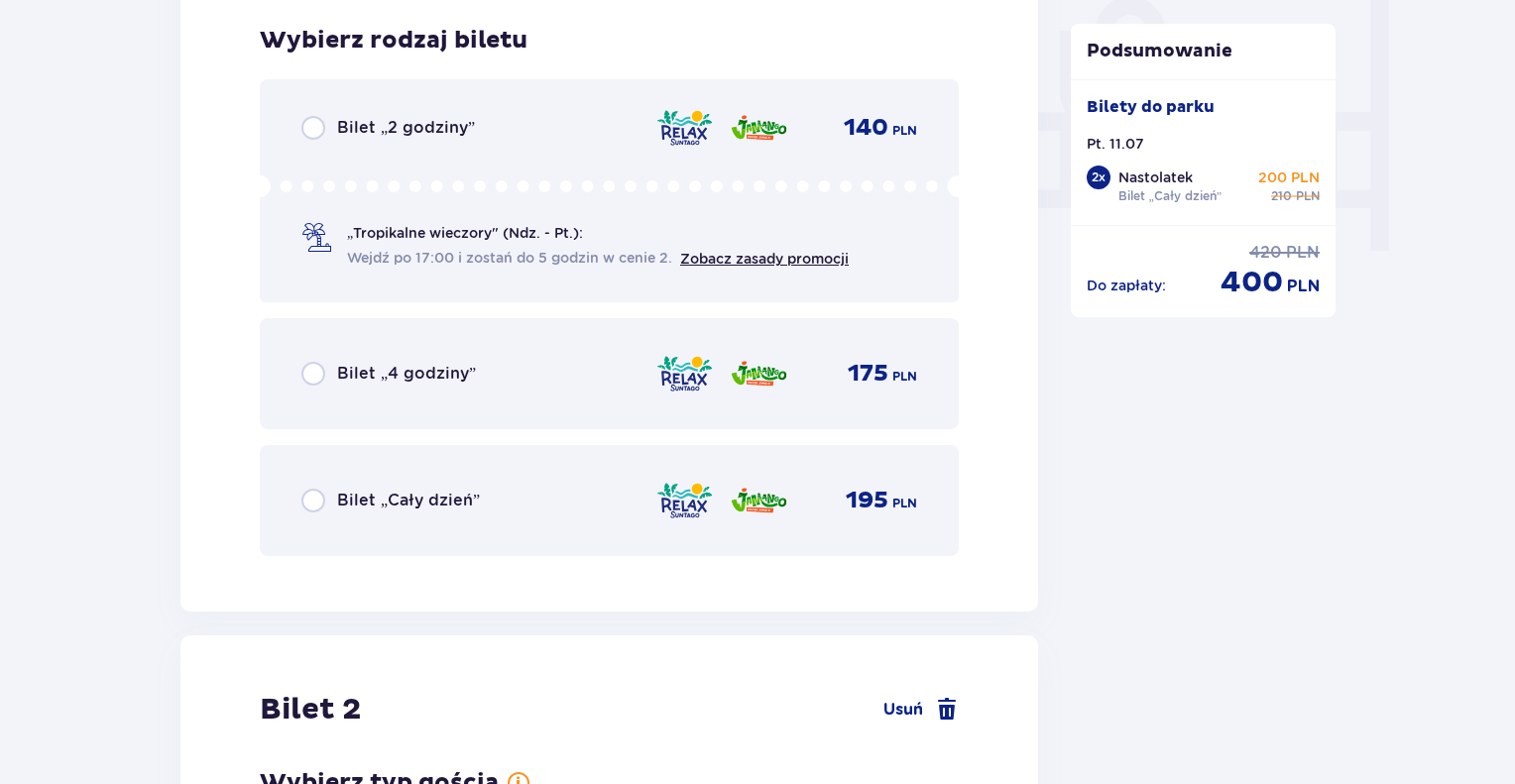 scroll, scrollTop: 1908, scrollLeft: 0, axis: vertical 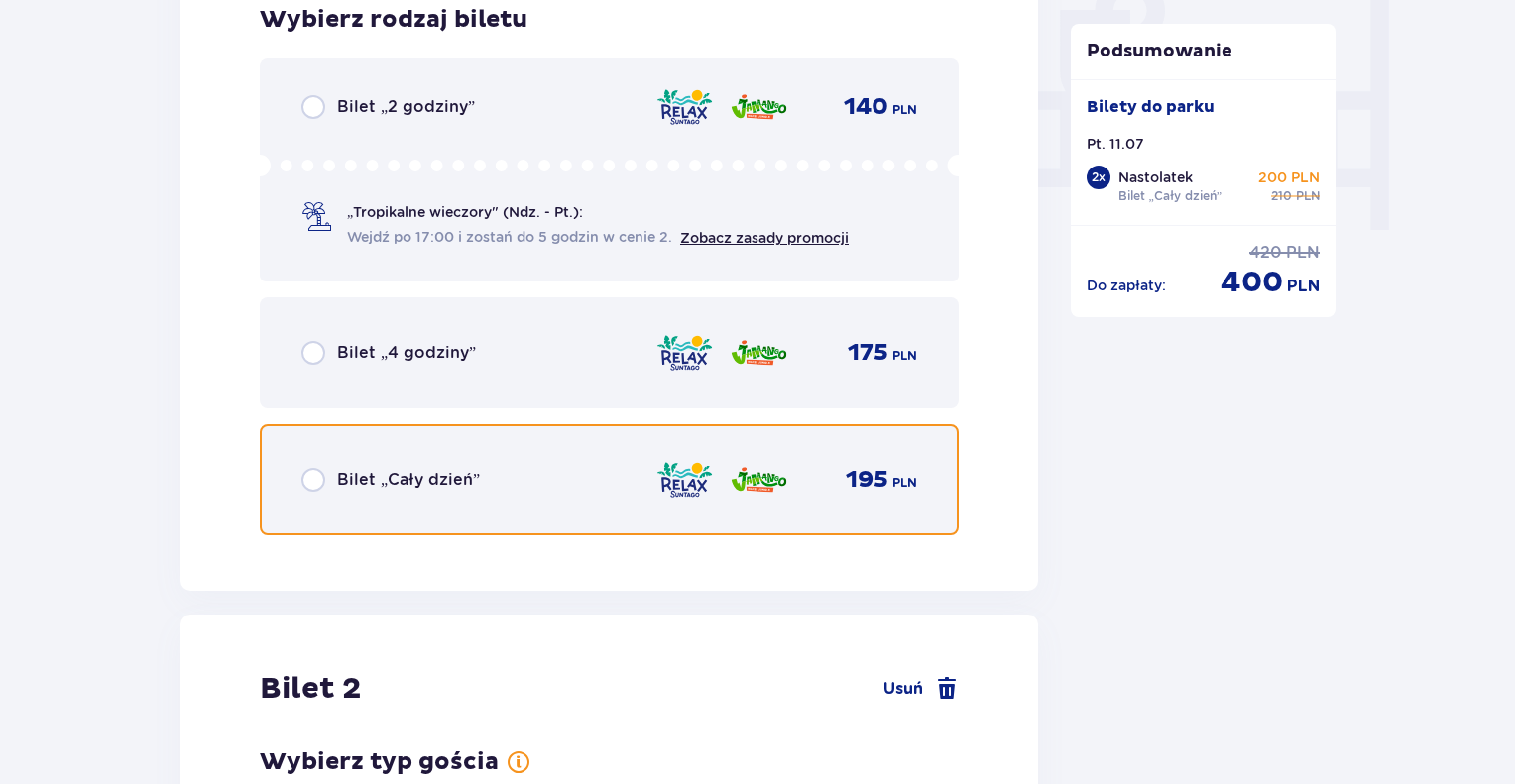 click at bounding box center (313, 480) 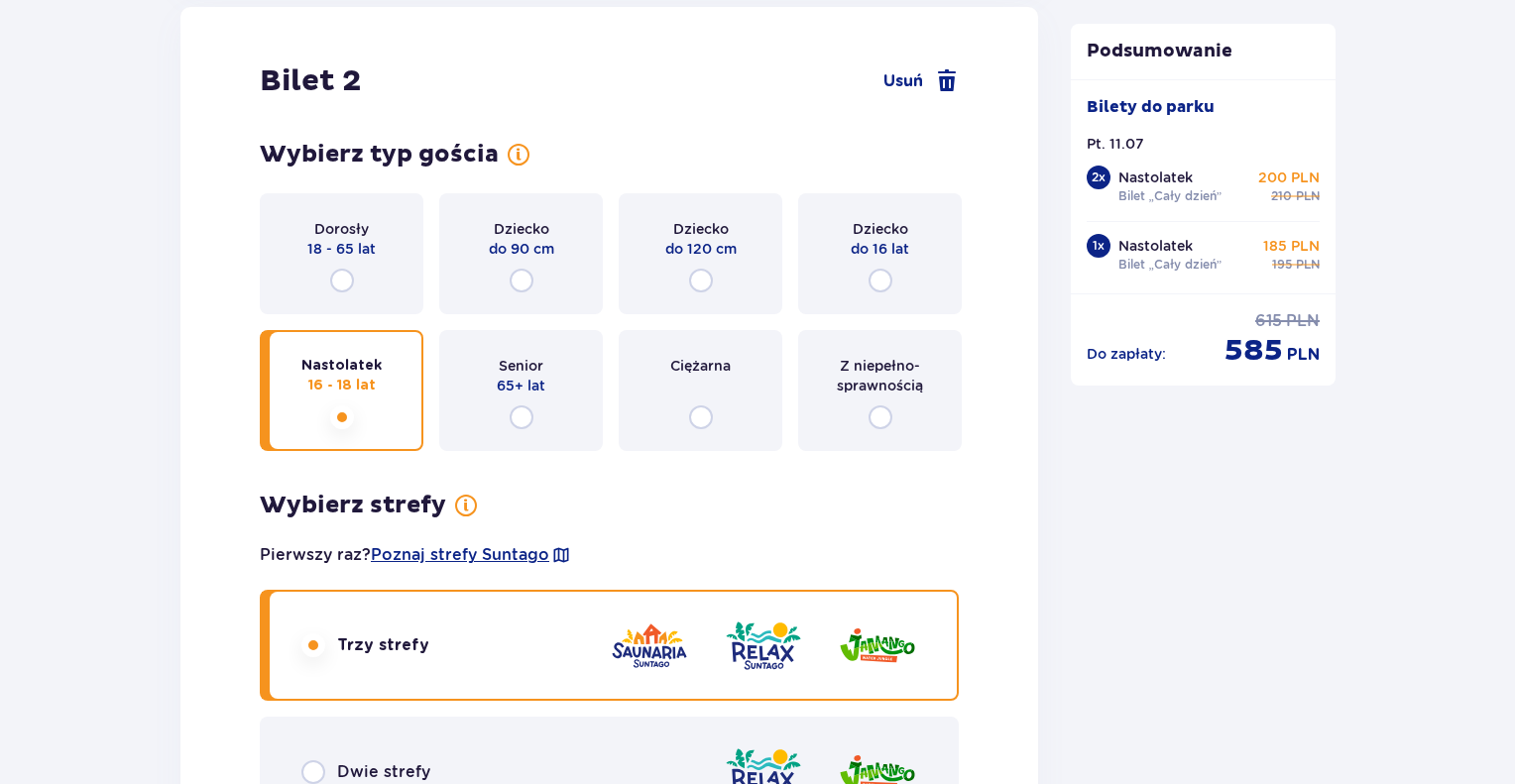 scroll, scrollTop: 2527, scrollLeft: 0, axis: vertical 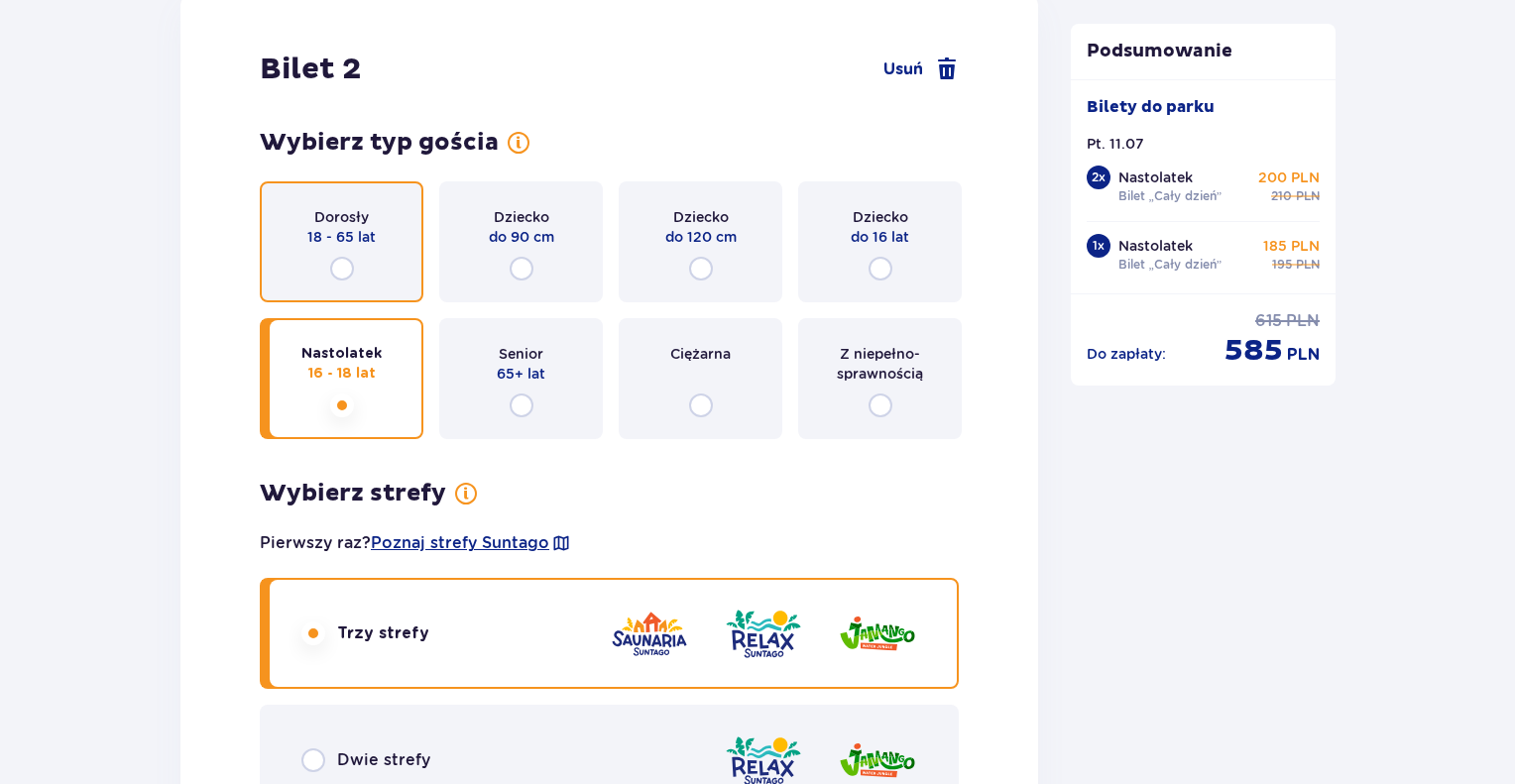 click at bounding box center [342, 269] 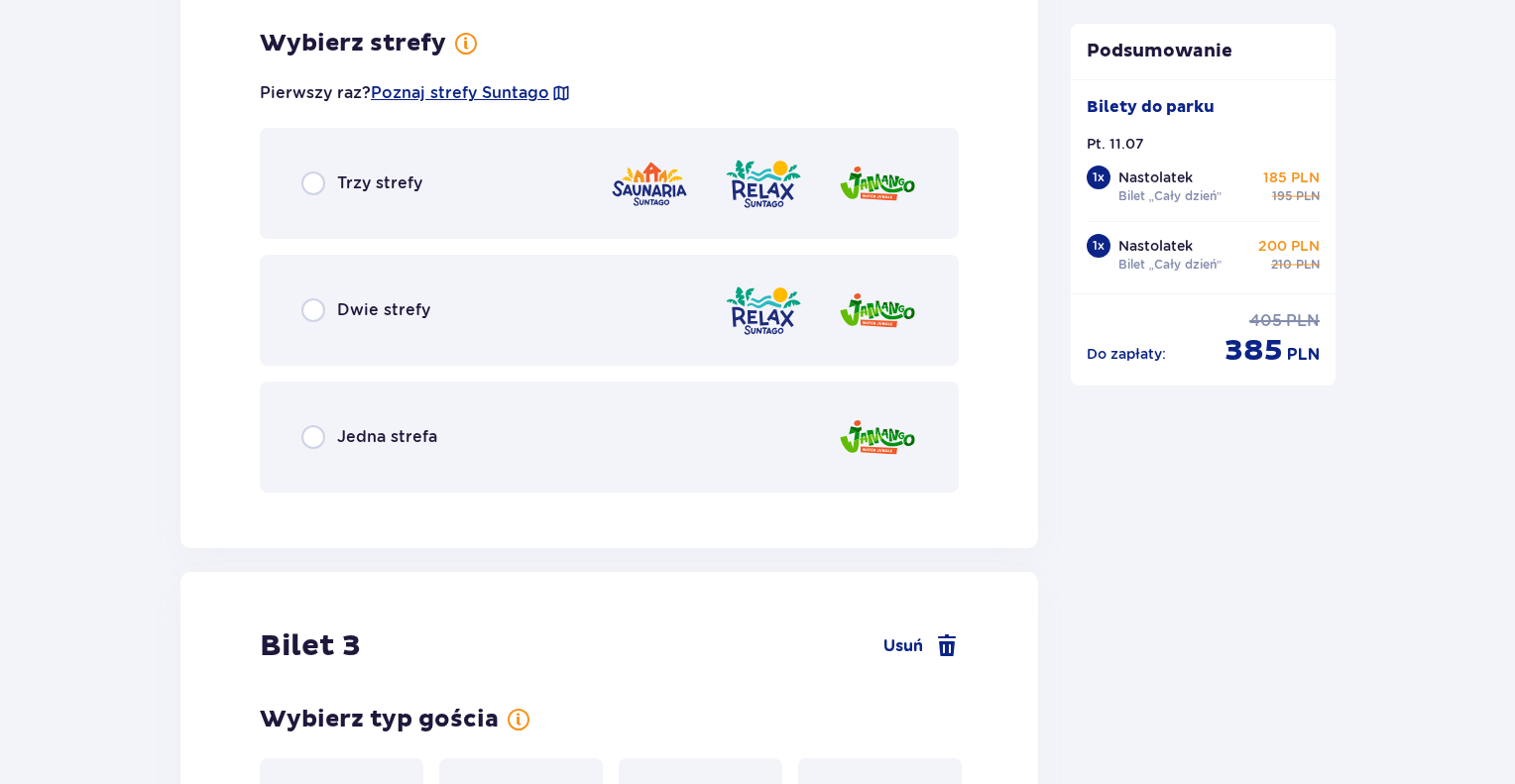 scroll, scrollTop: 2980, scrollLeft: 0, axis: vertical 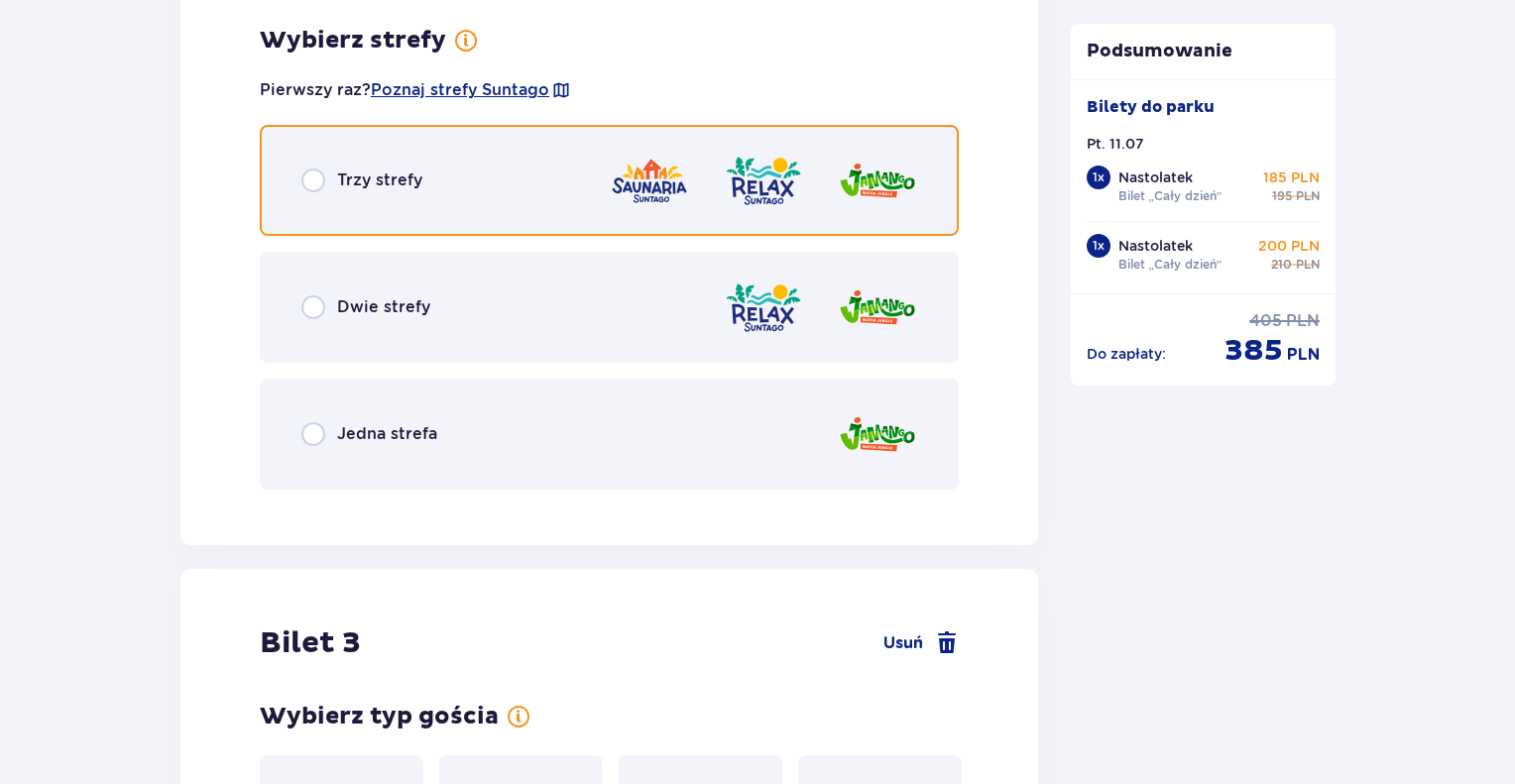 click at bounding box center [313, 180] 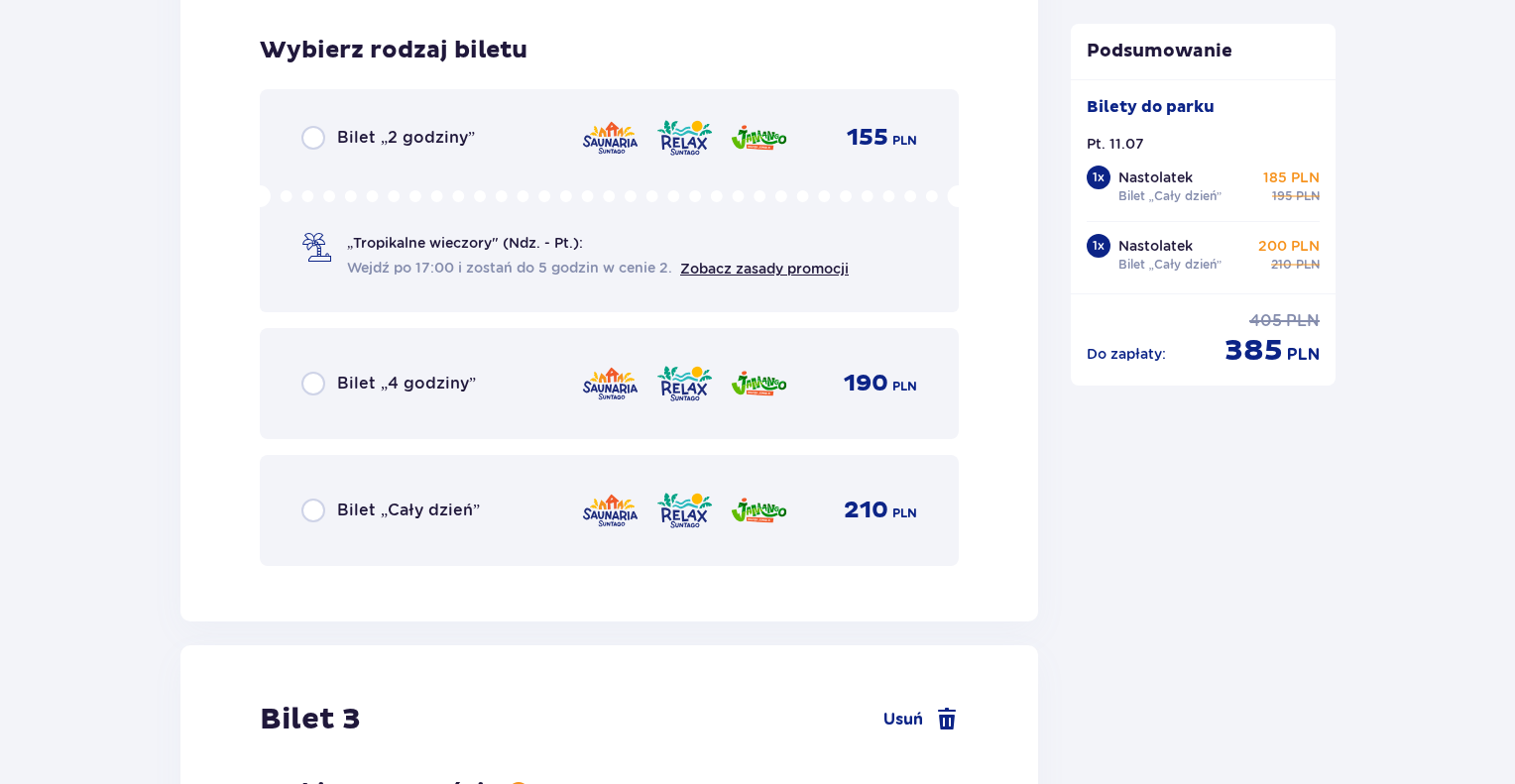 scroll, scrollTop: 3484, scrollLeft: 0, axis: vertical 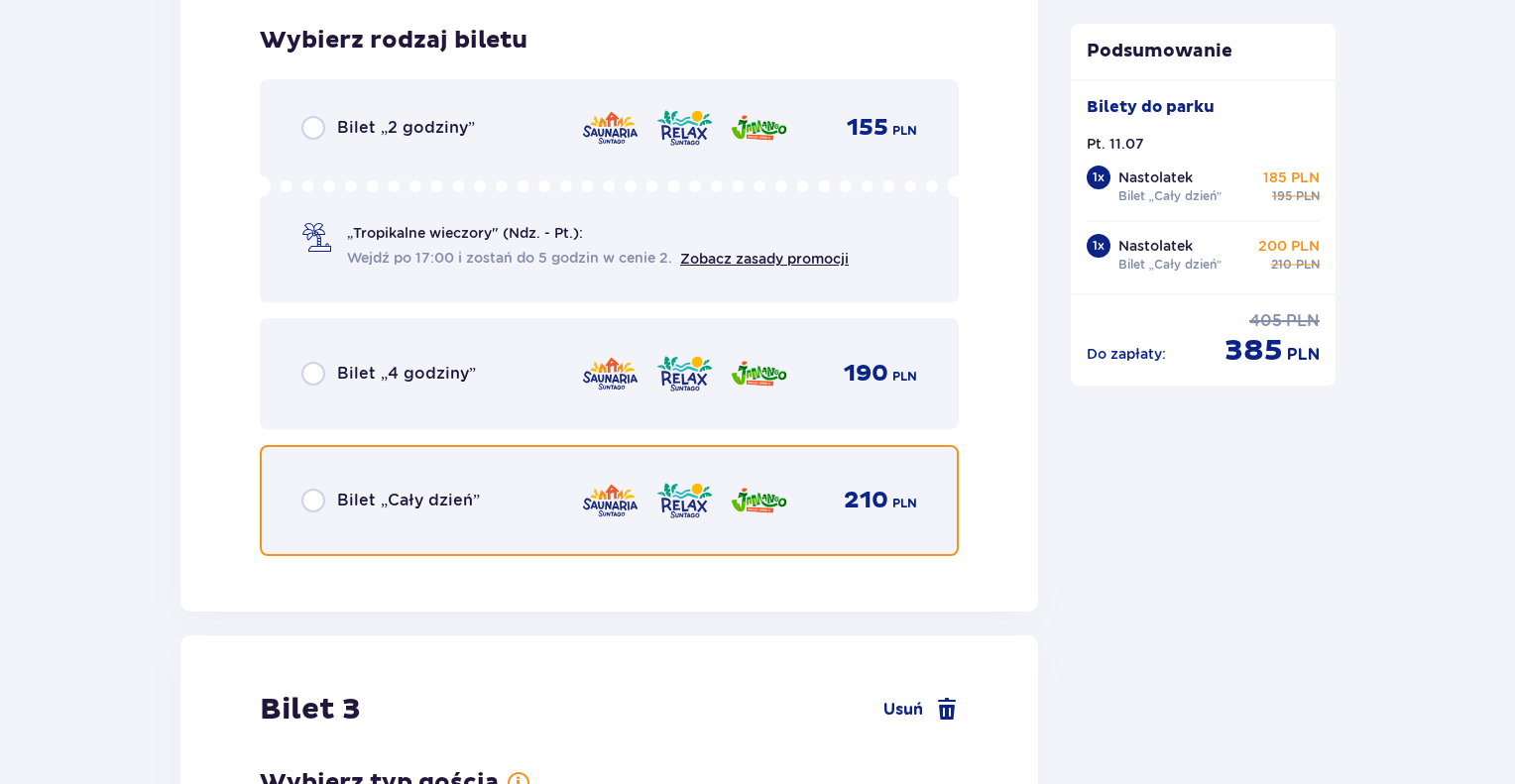 click at bounding box center (313, 501) 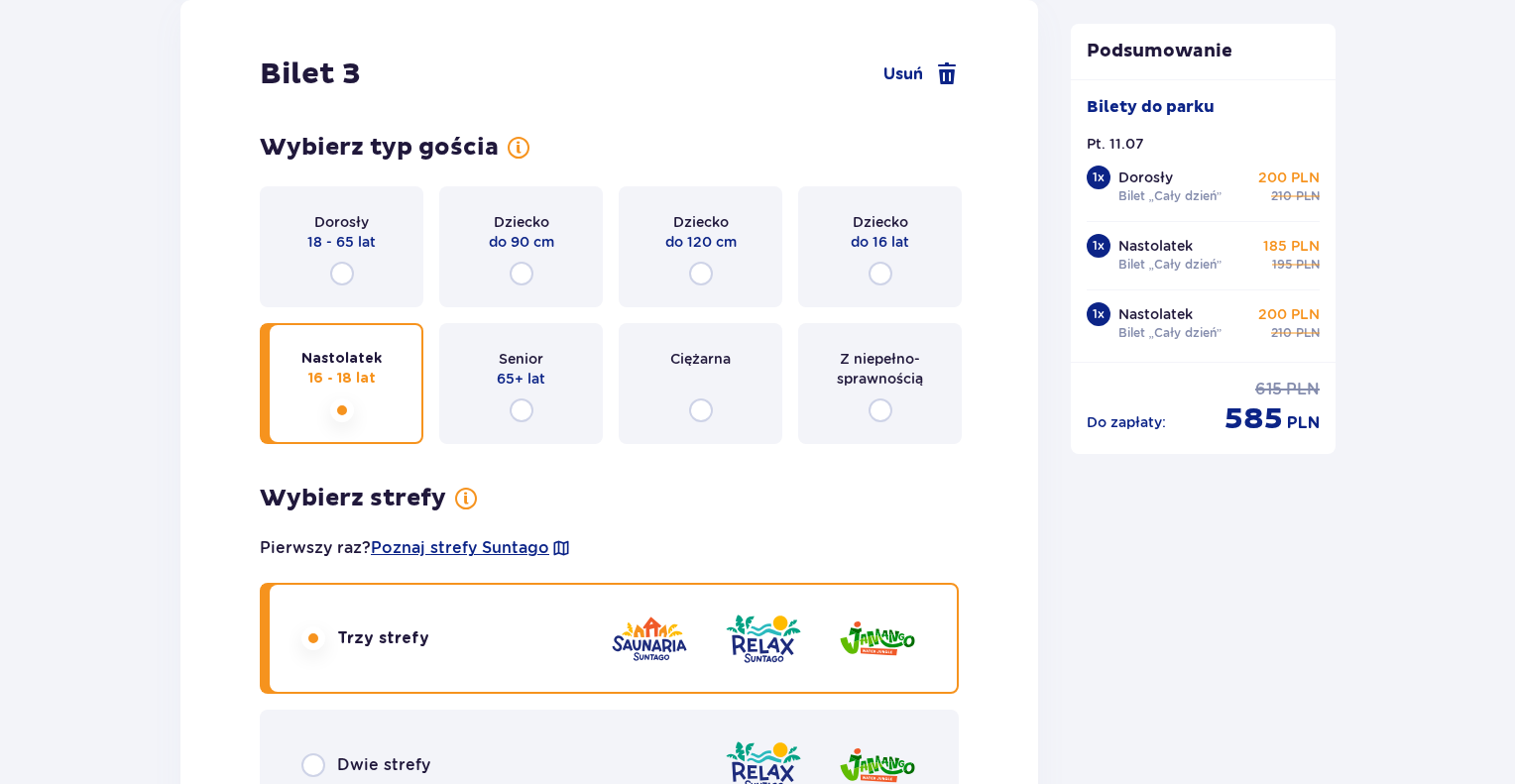 scroll, scrollTop: 4120, scrollLeft: 0, axis: vertical 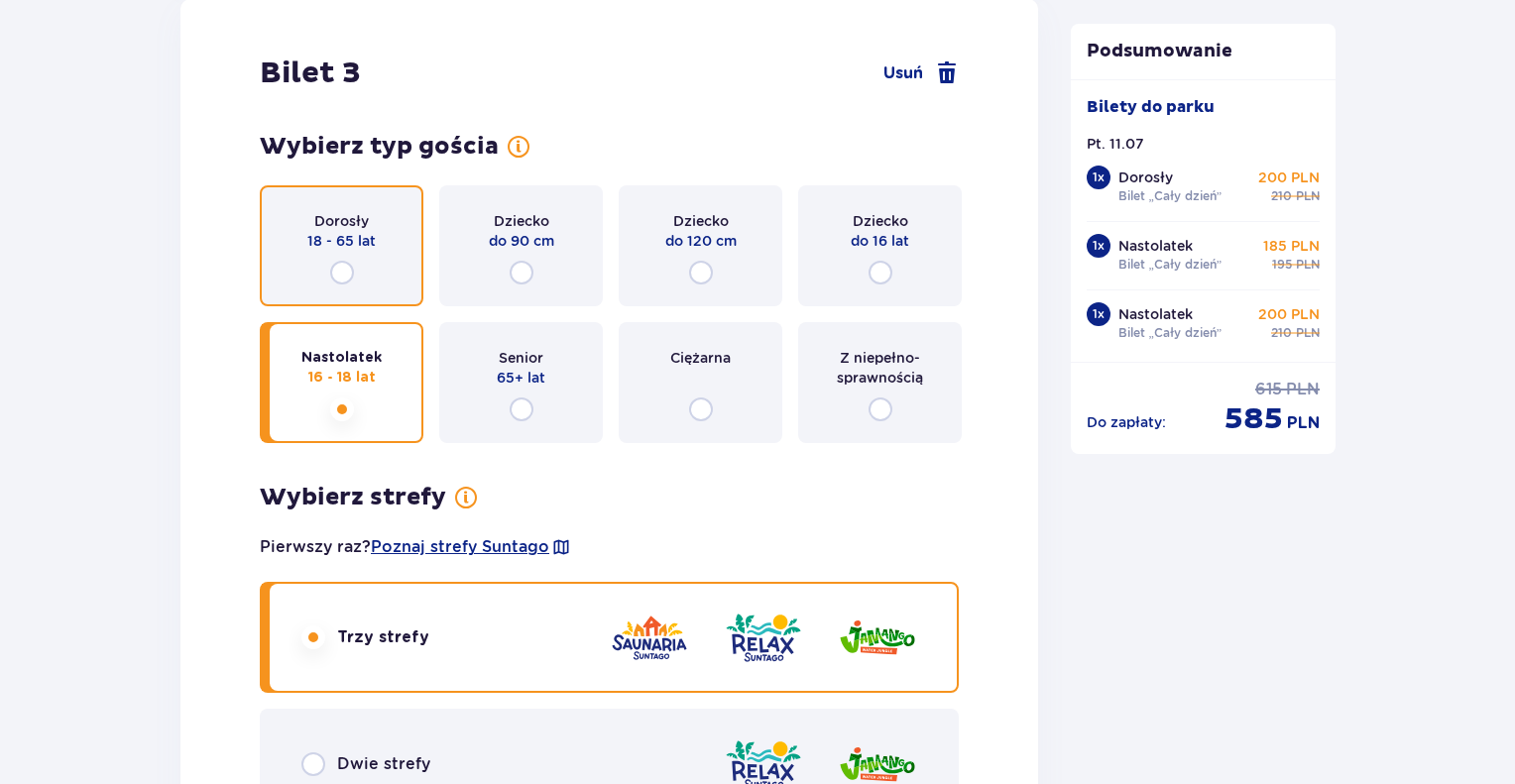 click at bounding box center (342, 273) 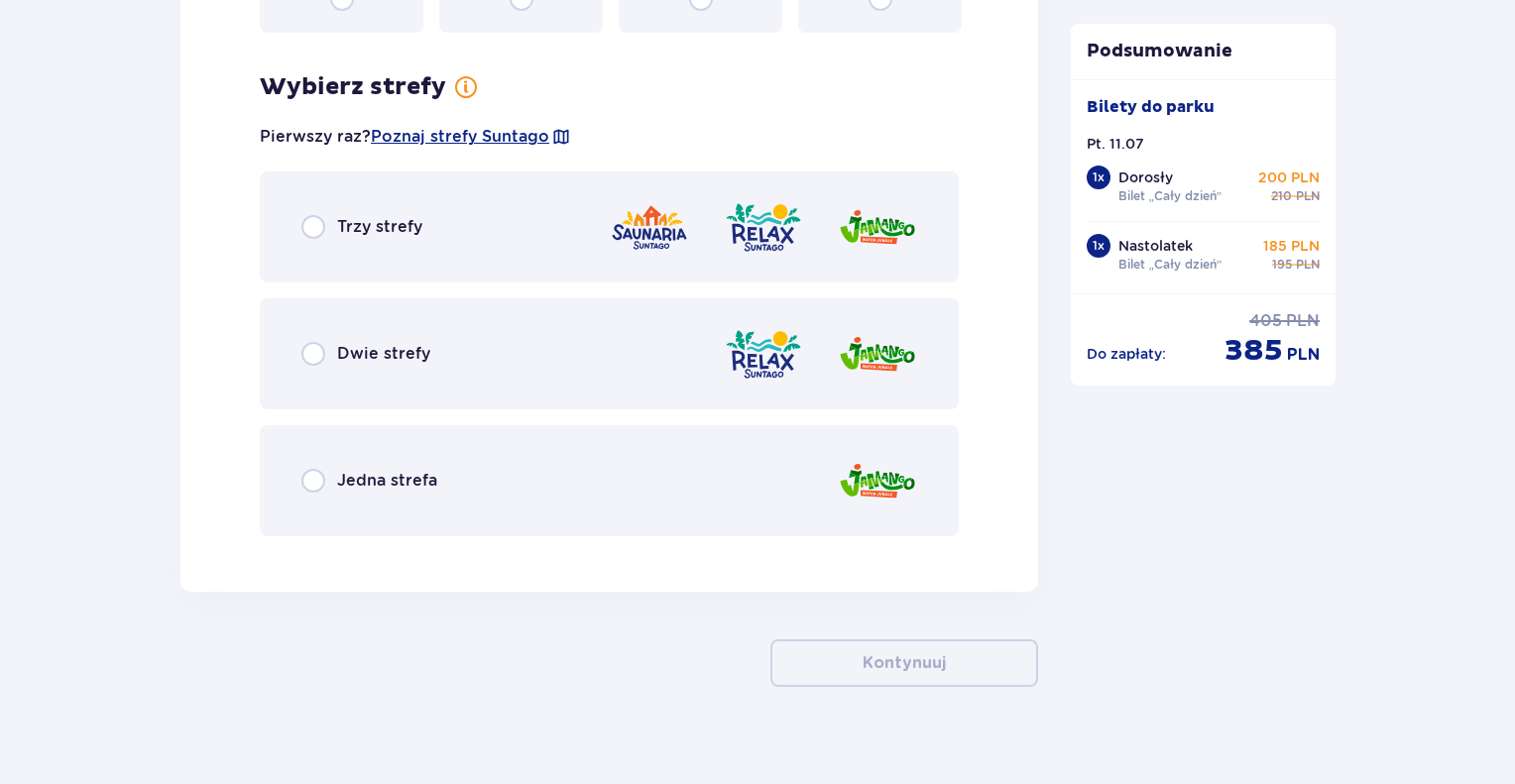 scroll, scrollTop: 4549, scrollLeft: 0, axis: vertical 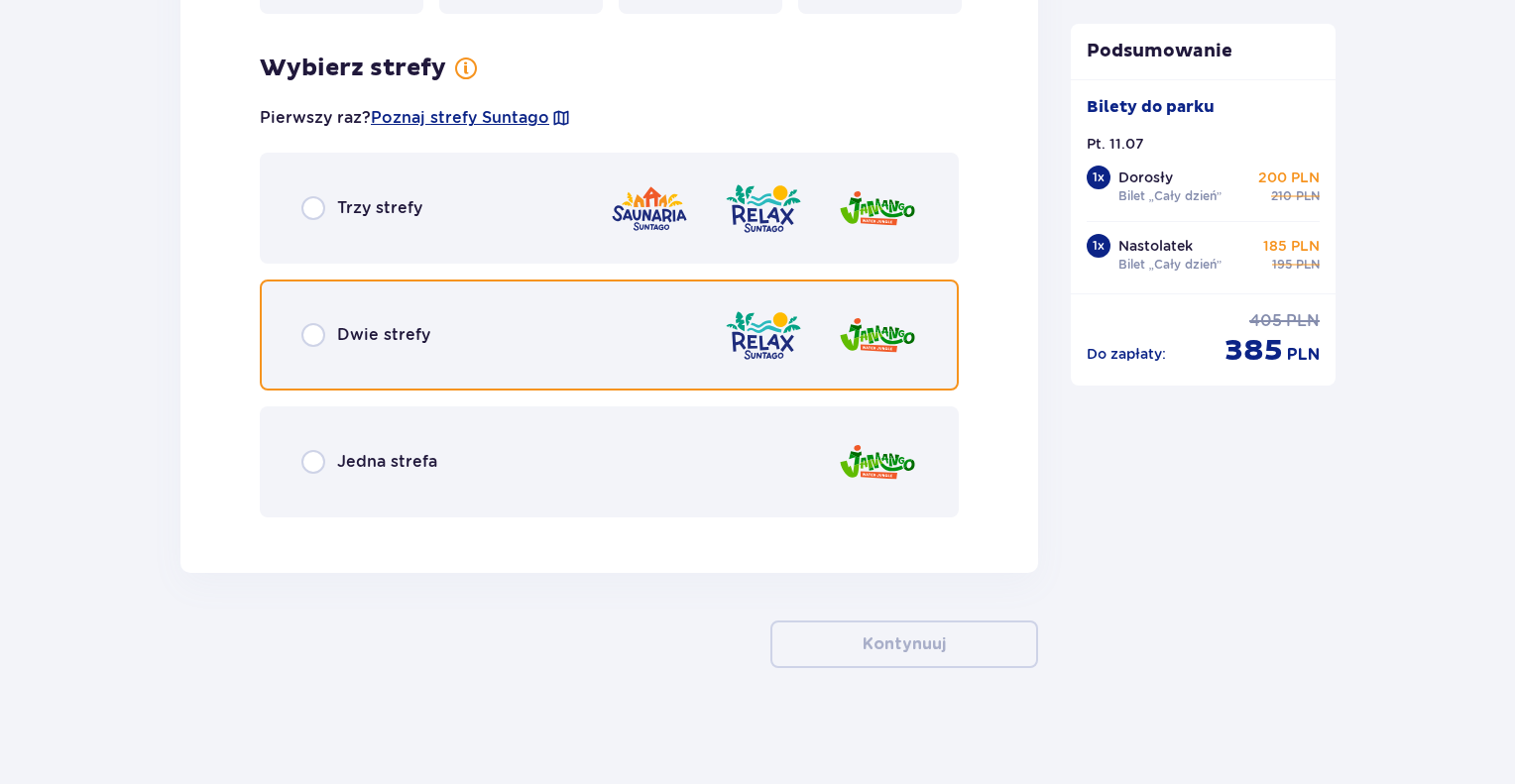 click at bounding box center (313, 335) 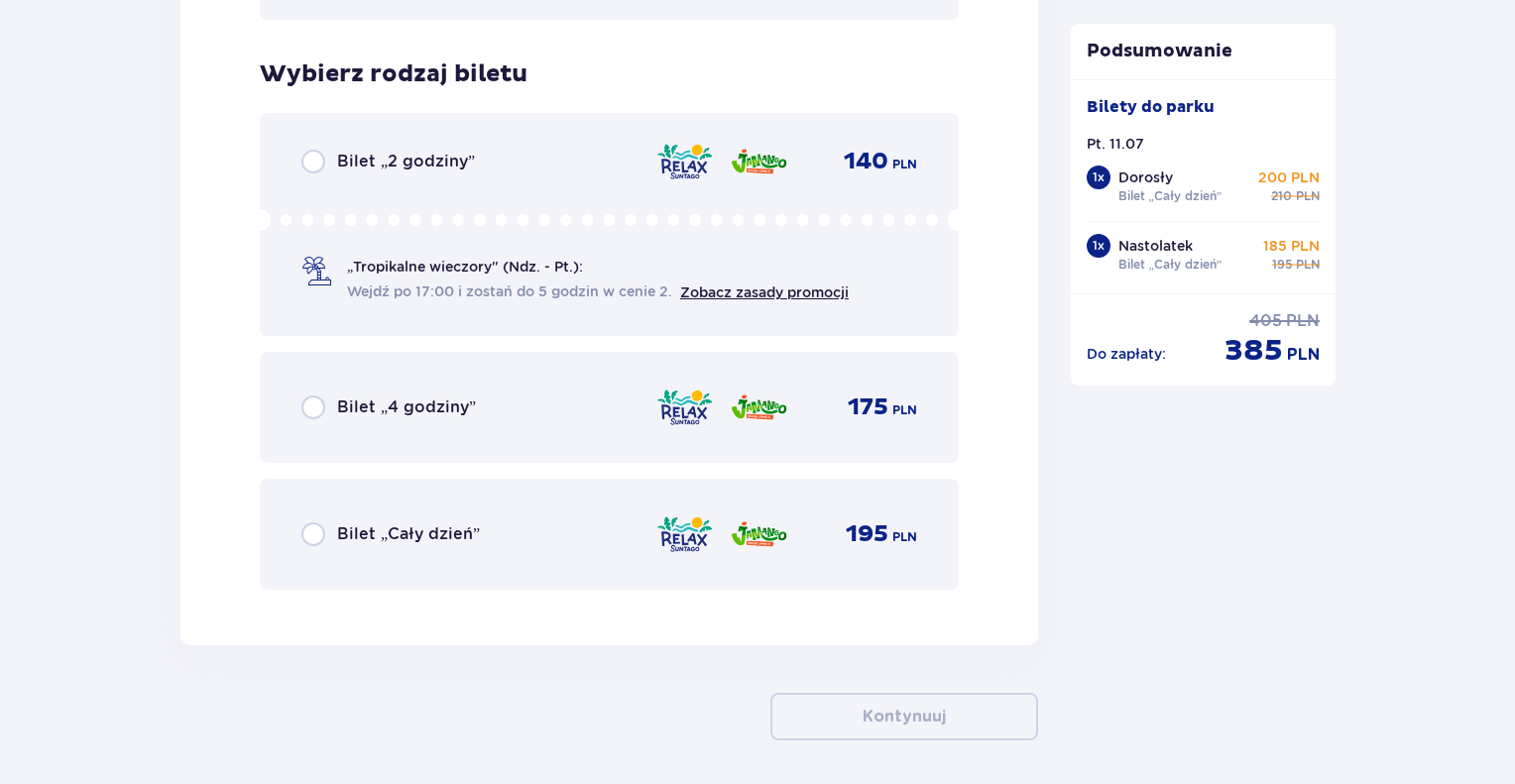 scroll, scrollTop: 5080, scrollLeft: 0, axis: vertical 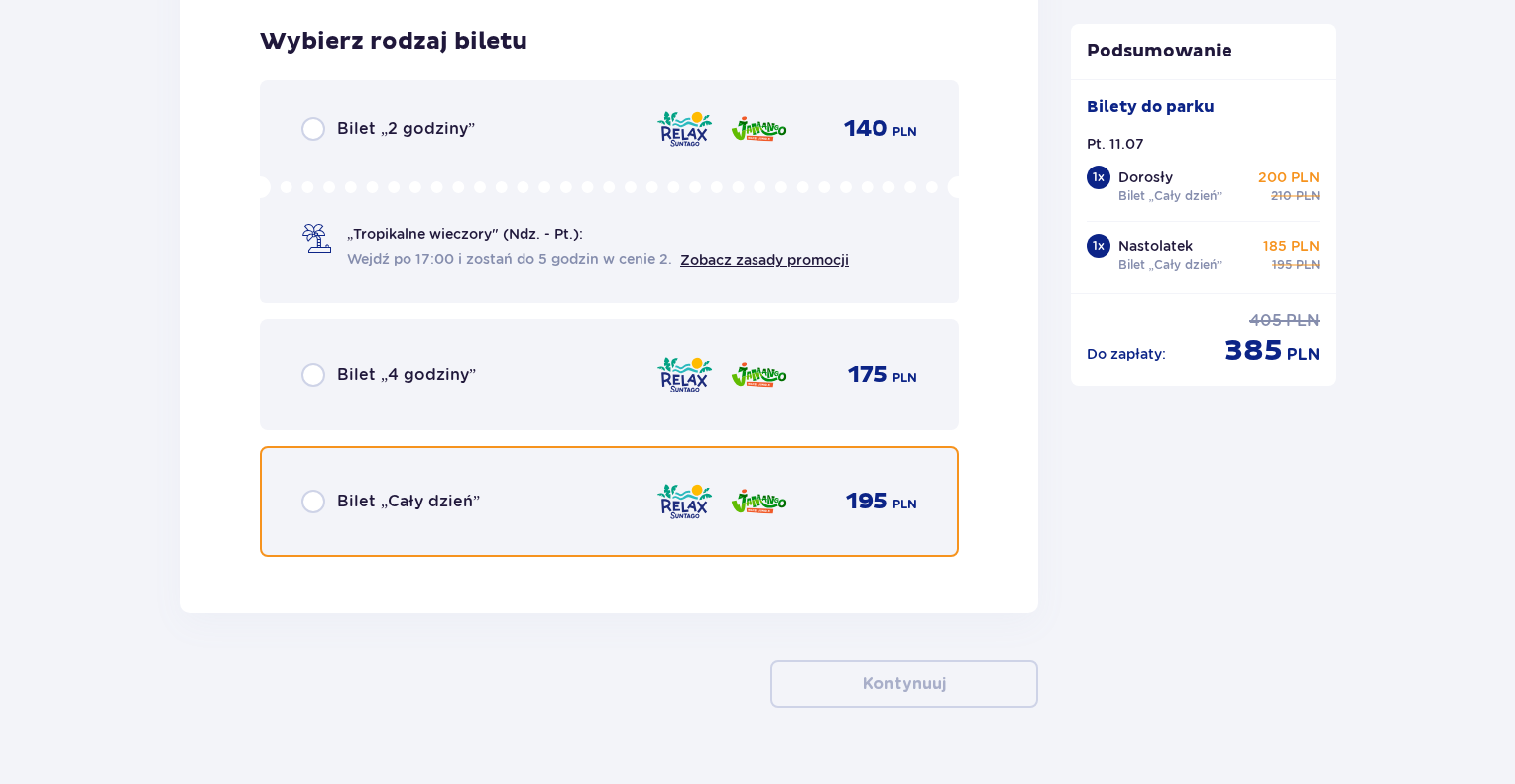 click at bounding box center [313, 502] 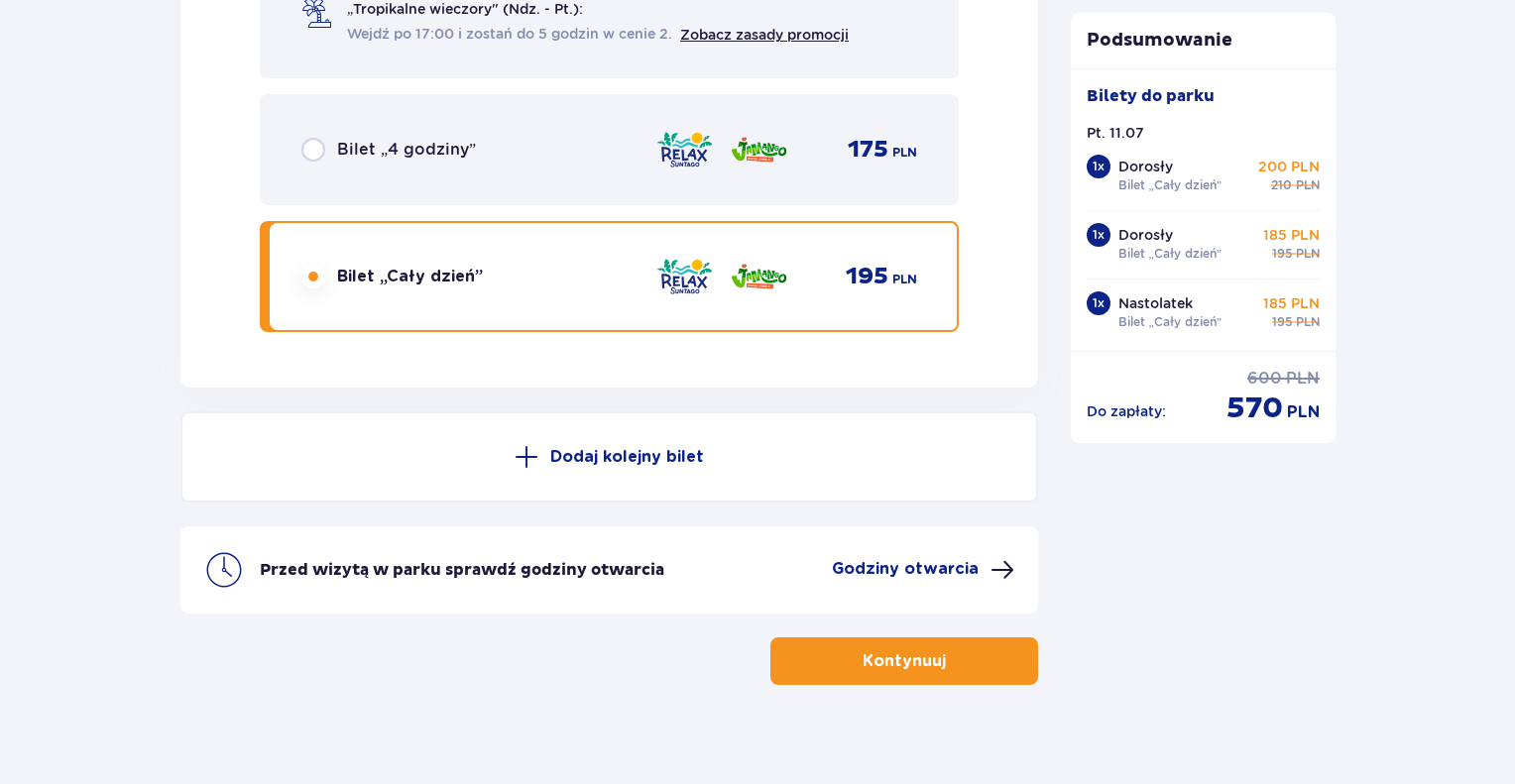 scroll, scrollTop: 5312, scrollLeft: 0, axis: vertical 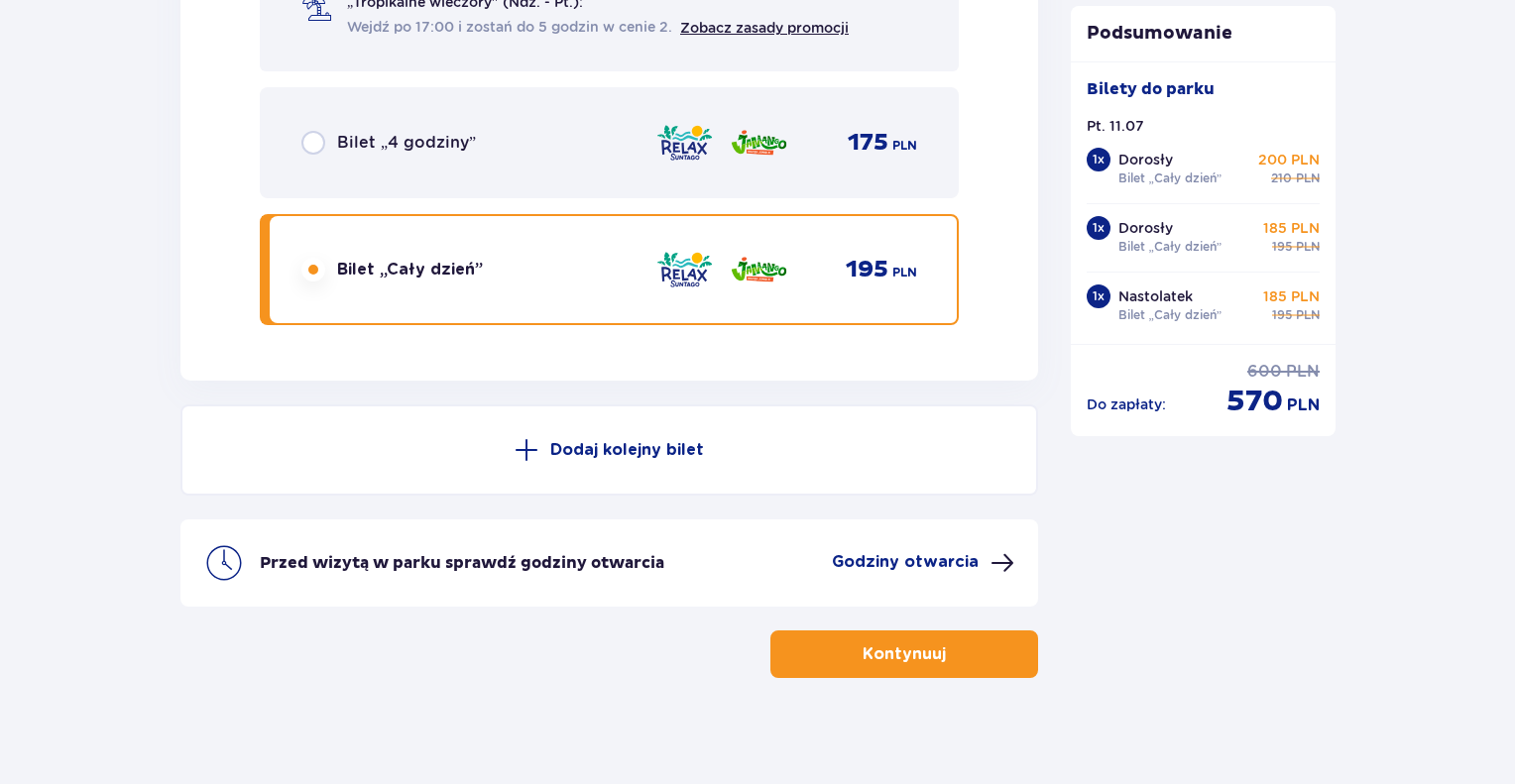 click on "Dodaj kolejny bilet" at bounding box center (627, 450) 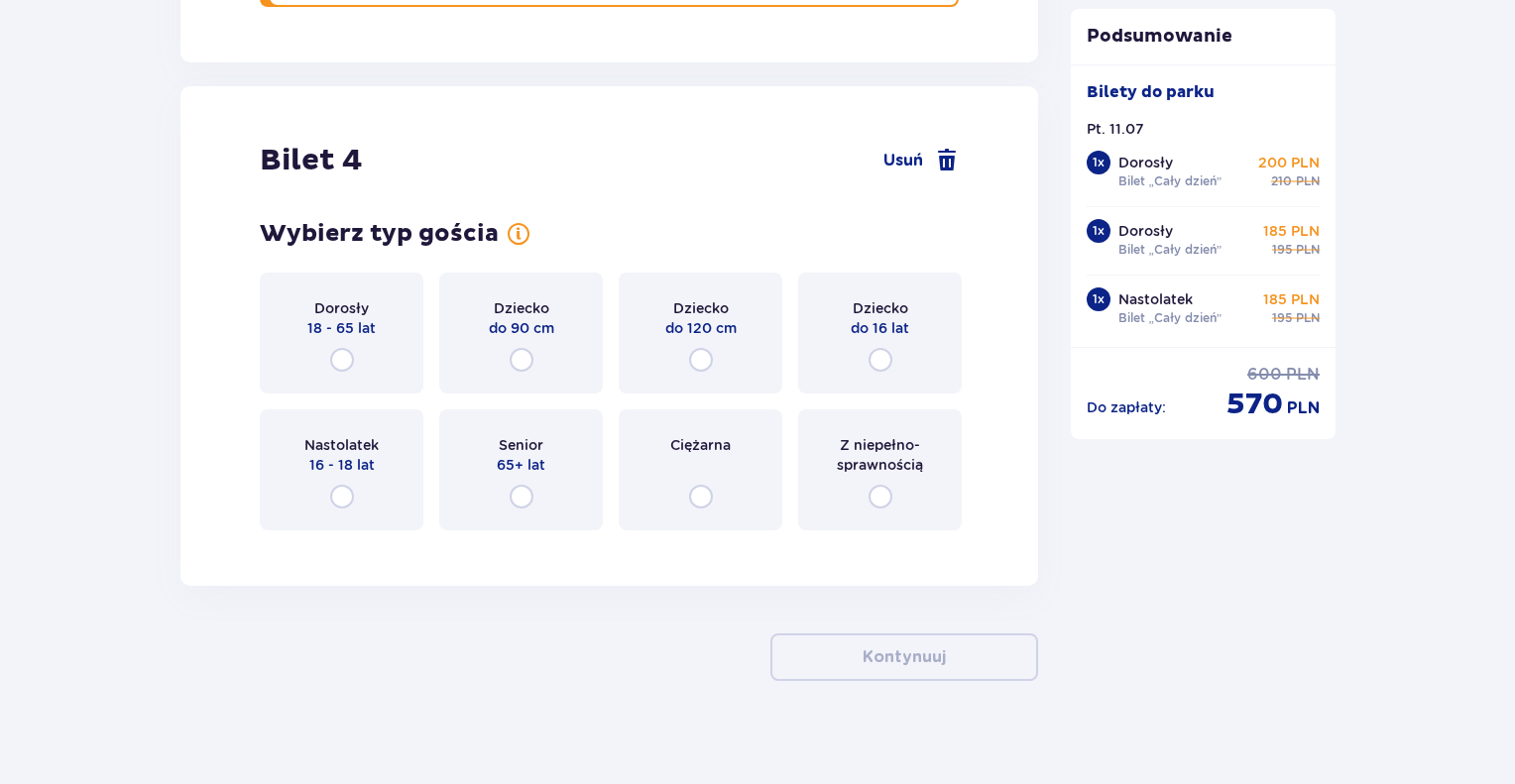 scroll, scrollTop: 5642, scrollLeft: 0, axis: vertical 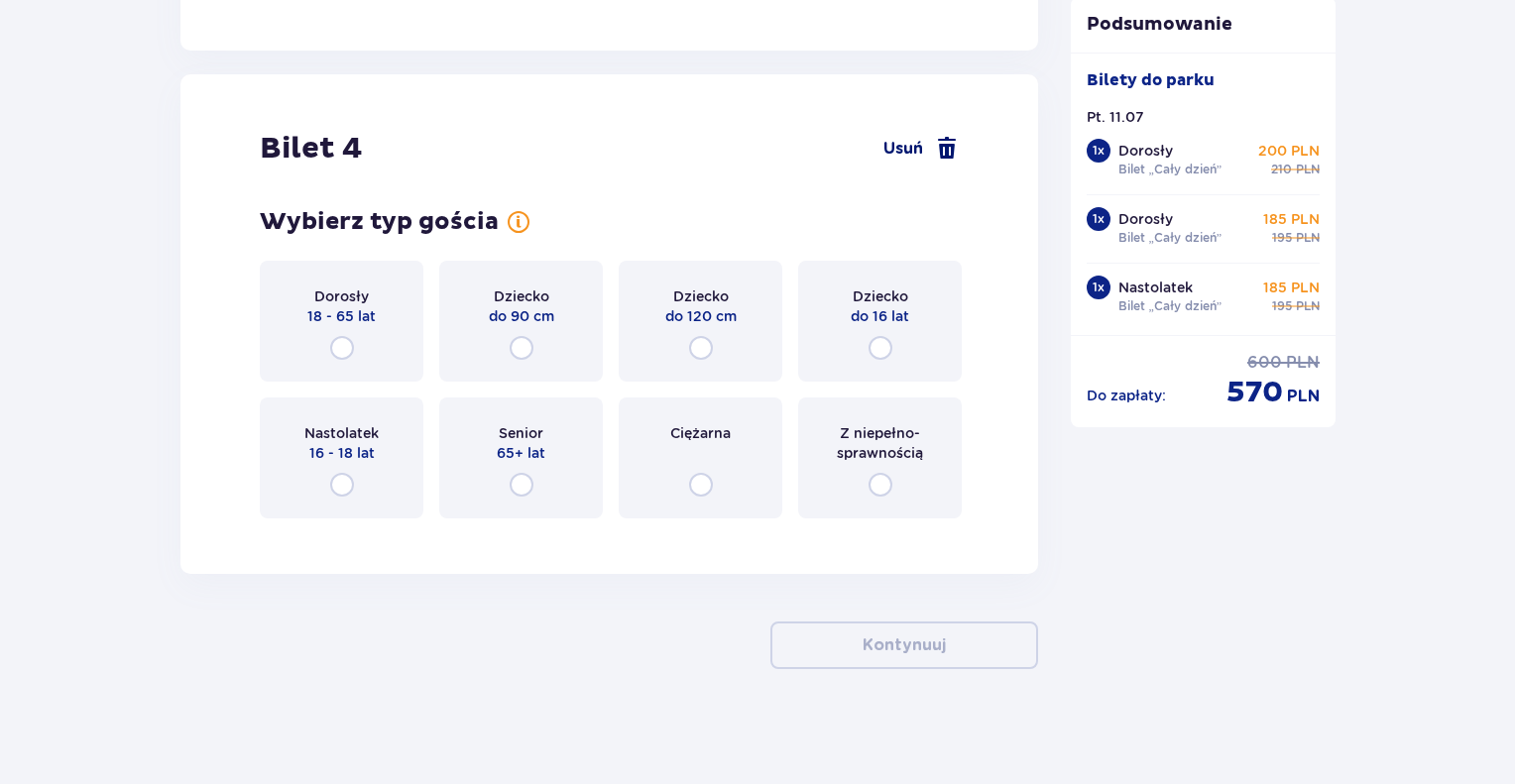 click on "Usuń" at bounding box center (903, 149) 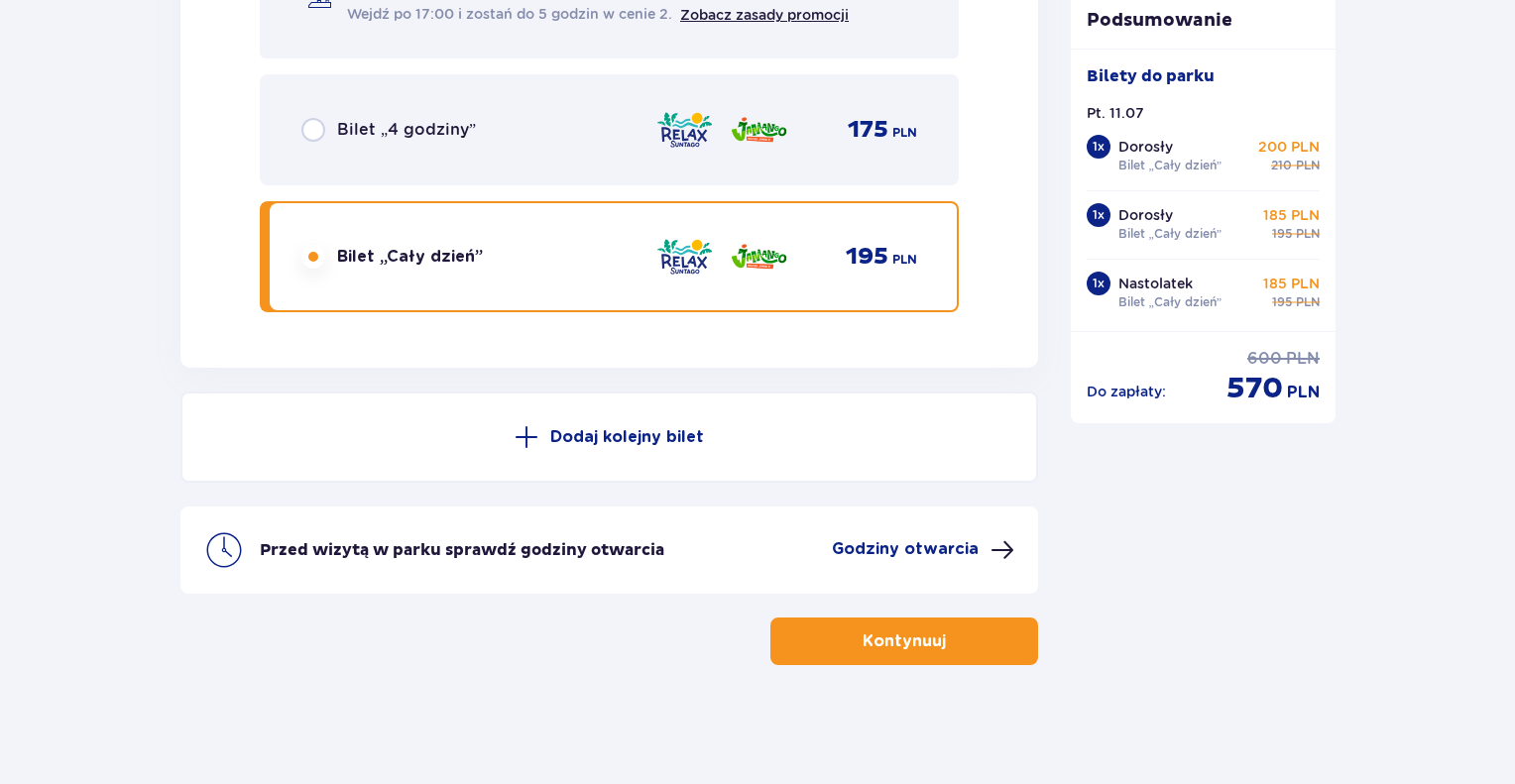 scroll, scrollTop: 5320, scrollLeft: 0, axis: vertical 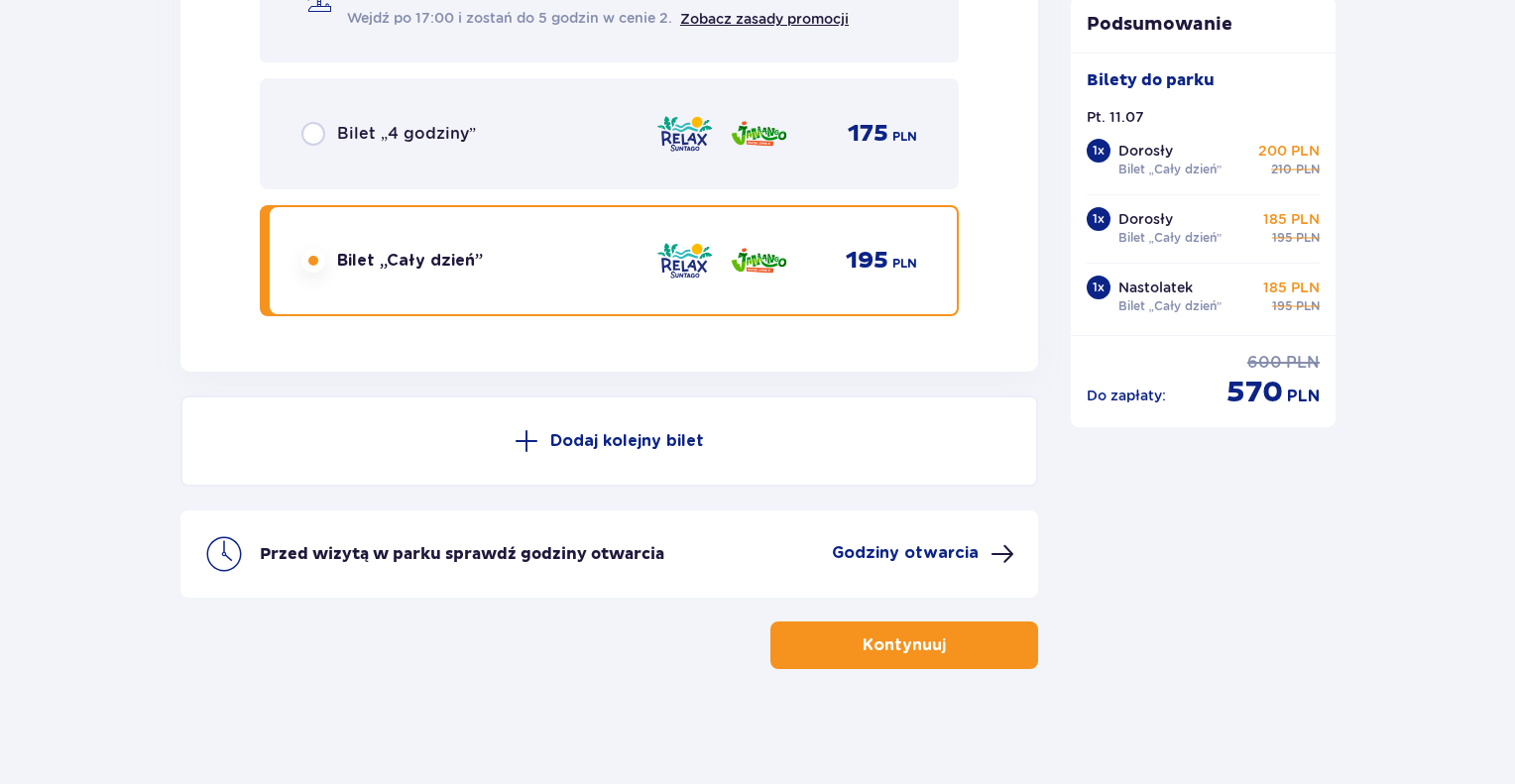 click on "Kontynuuj" at bounding box center [904, 645] 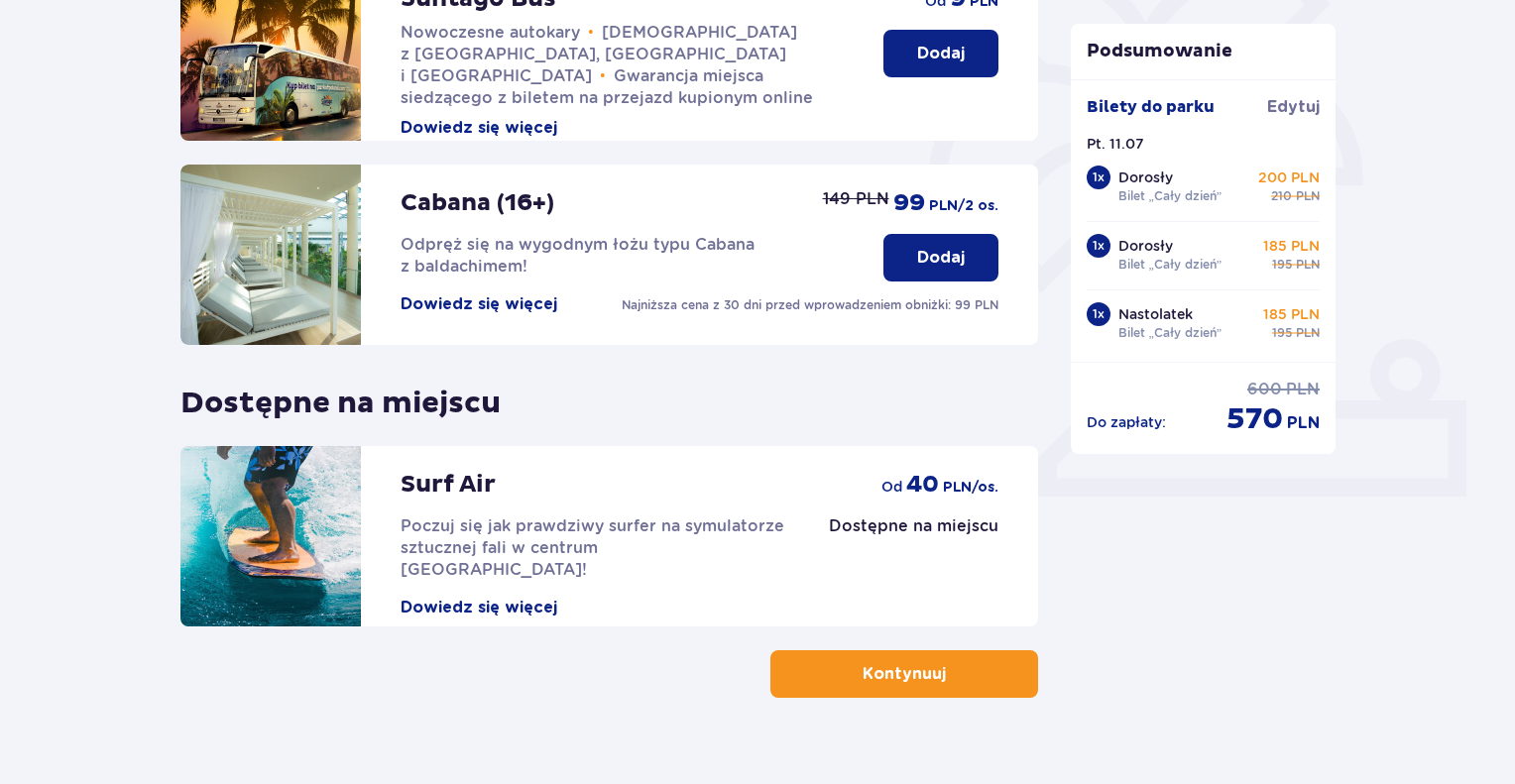 scroll, scrollTop: 559, scrollLeft: 0, axis: vertical 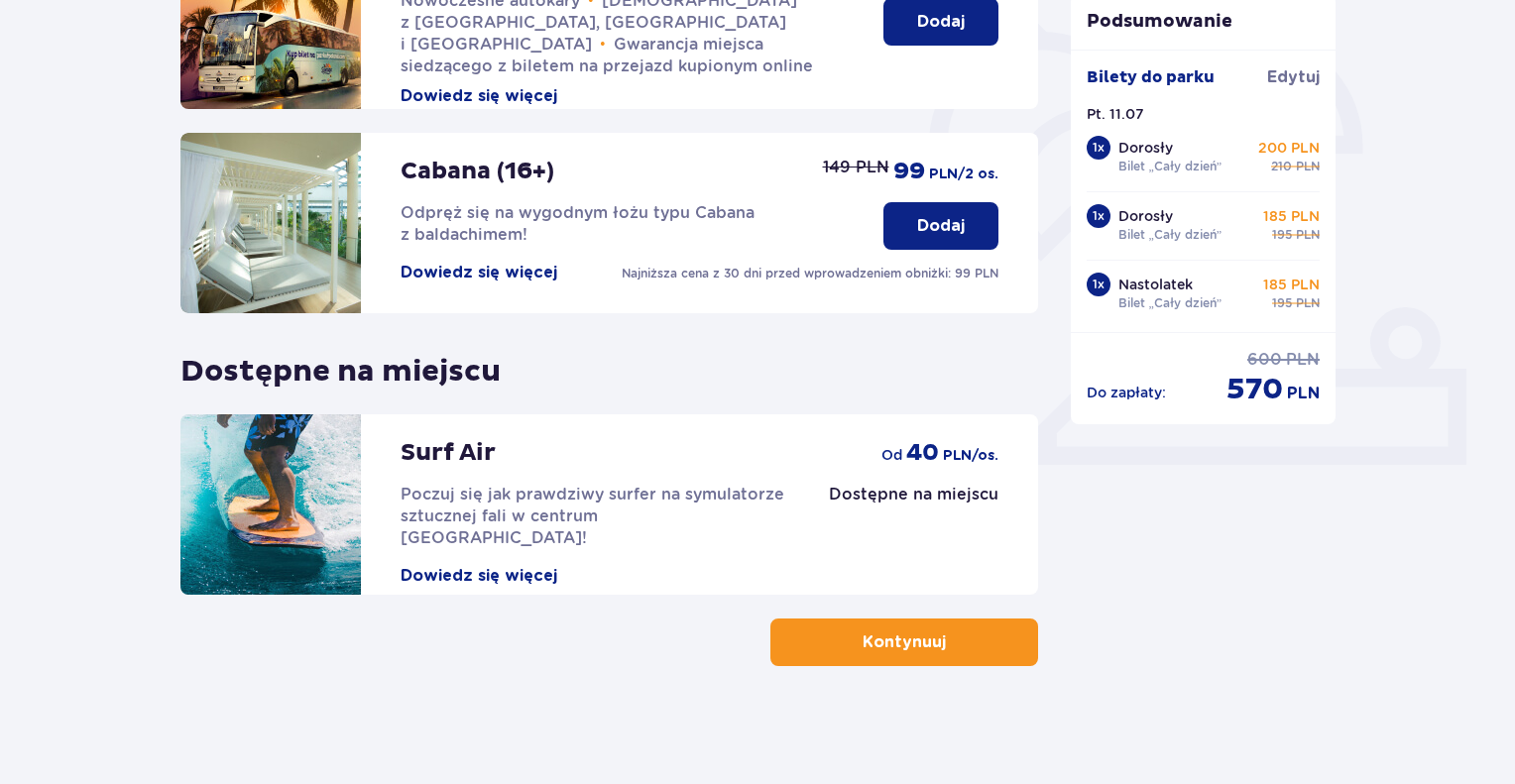 click on "Kontynuuj" at bounding box center (904, 642) 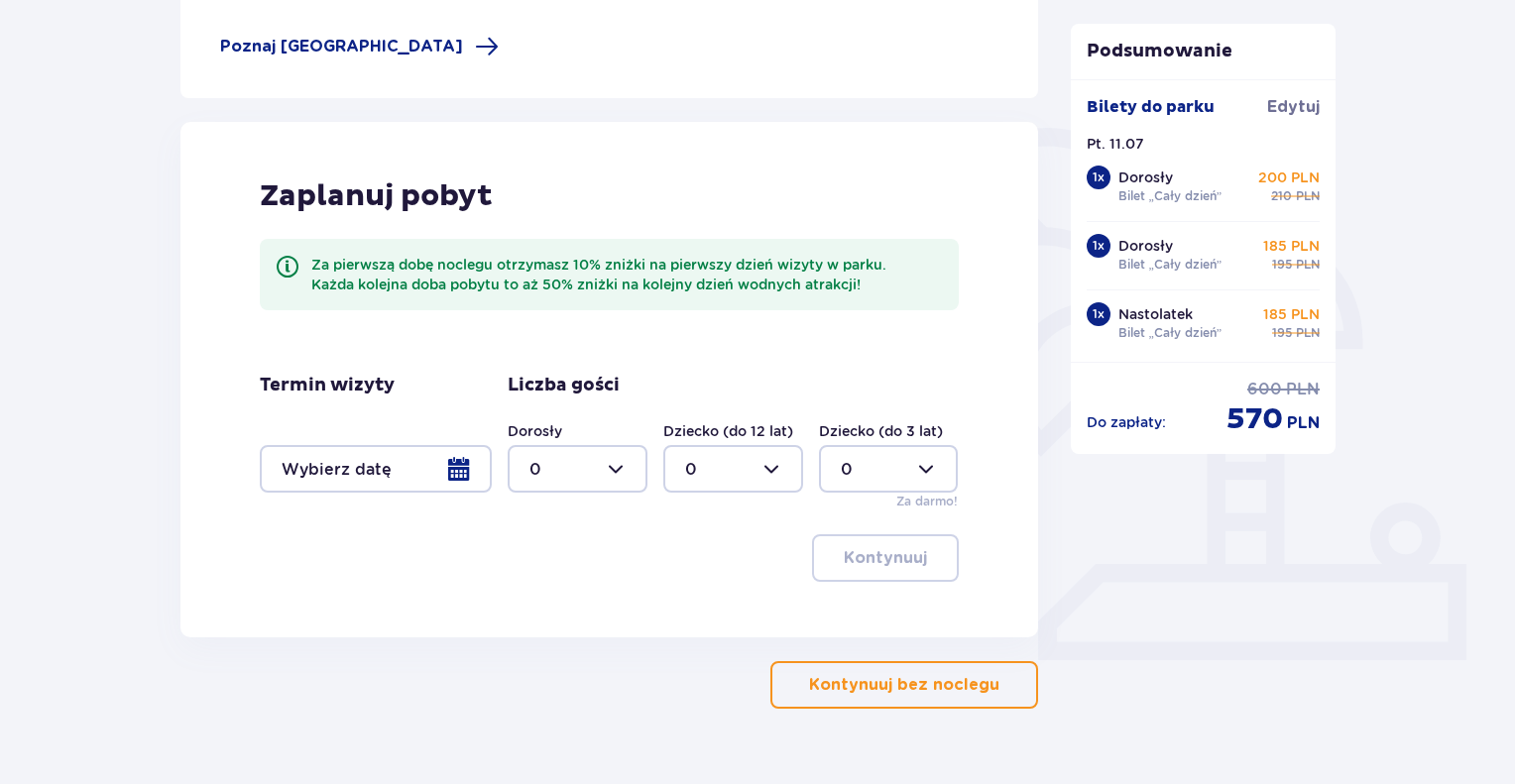 scroll, scrollTop: 365, scrollLeft: 0, axis: vertical 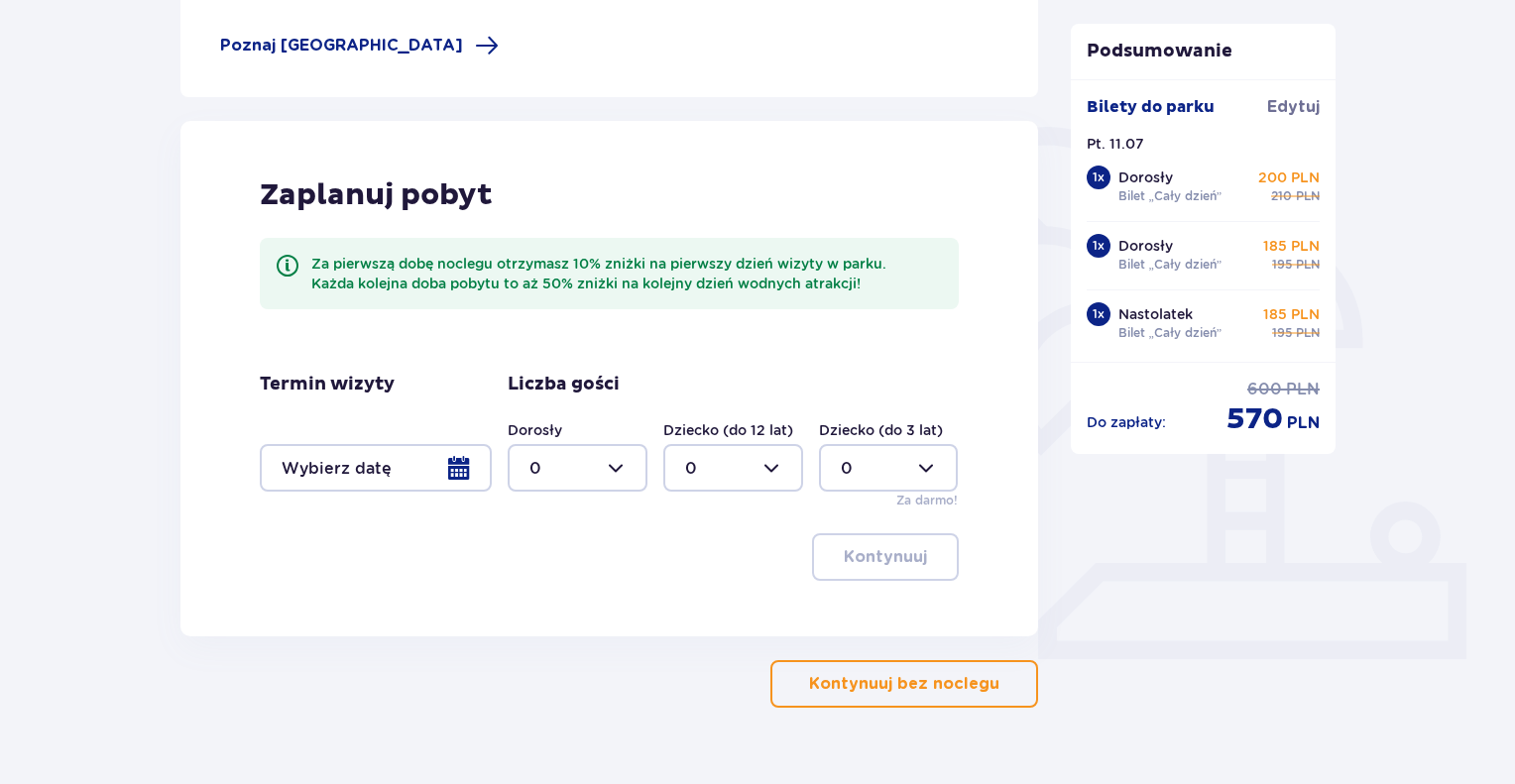 click on "Kontynuuj bez noclegu" at bounding box center [904, 684] 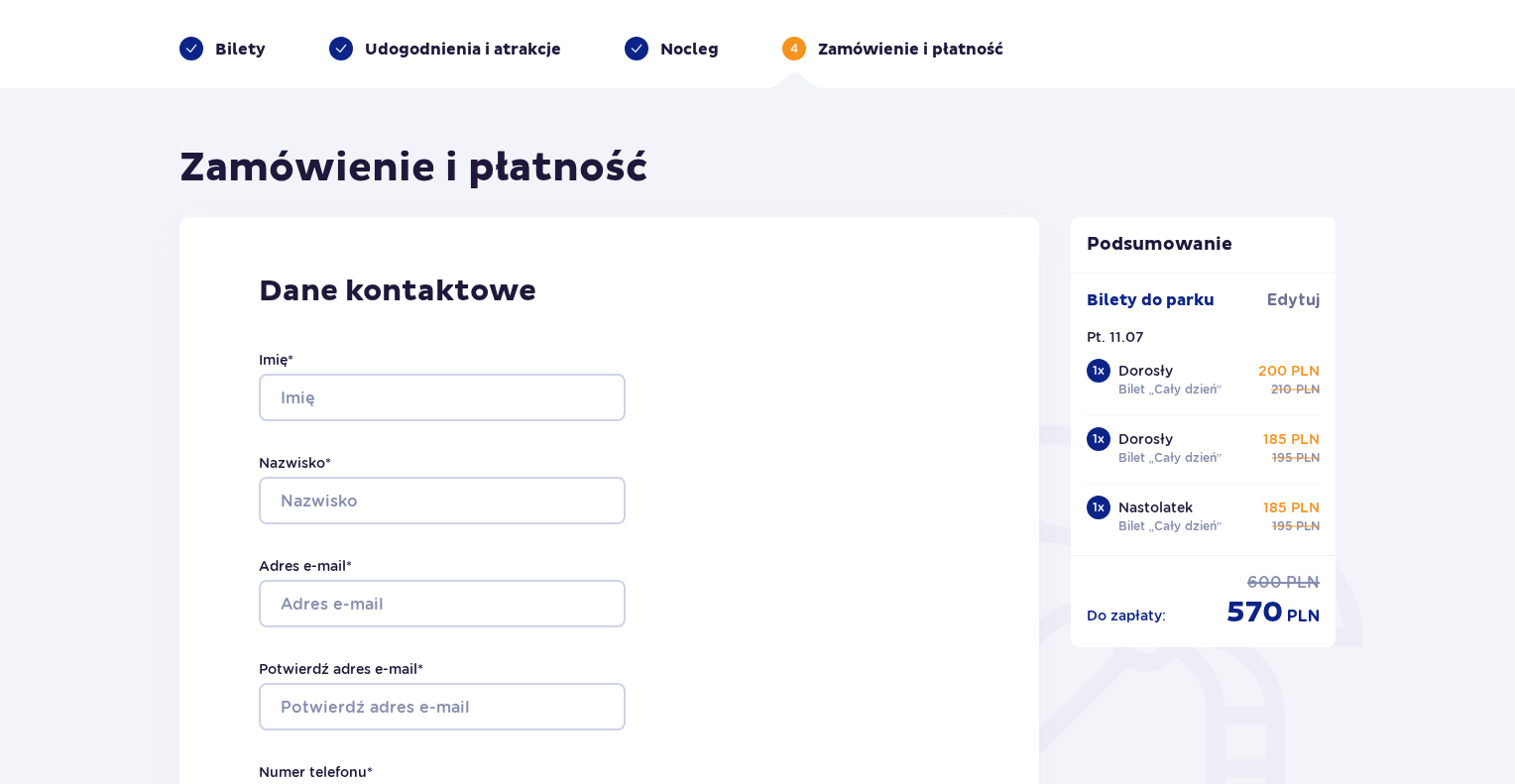 scroll, scrollTop: 59, scrollLeft: 0, axis: vertical 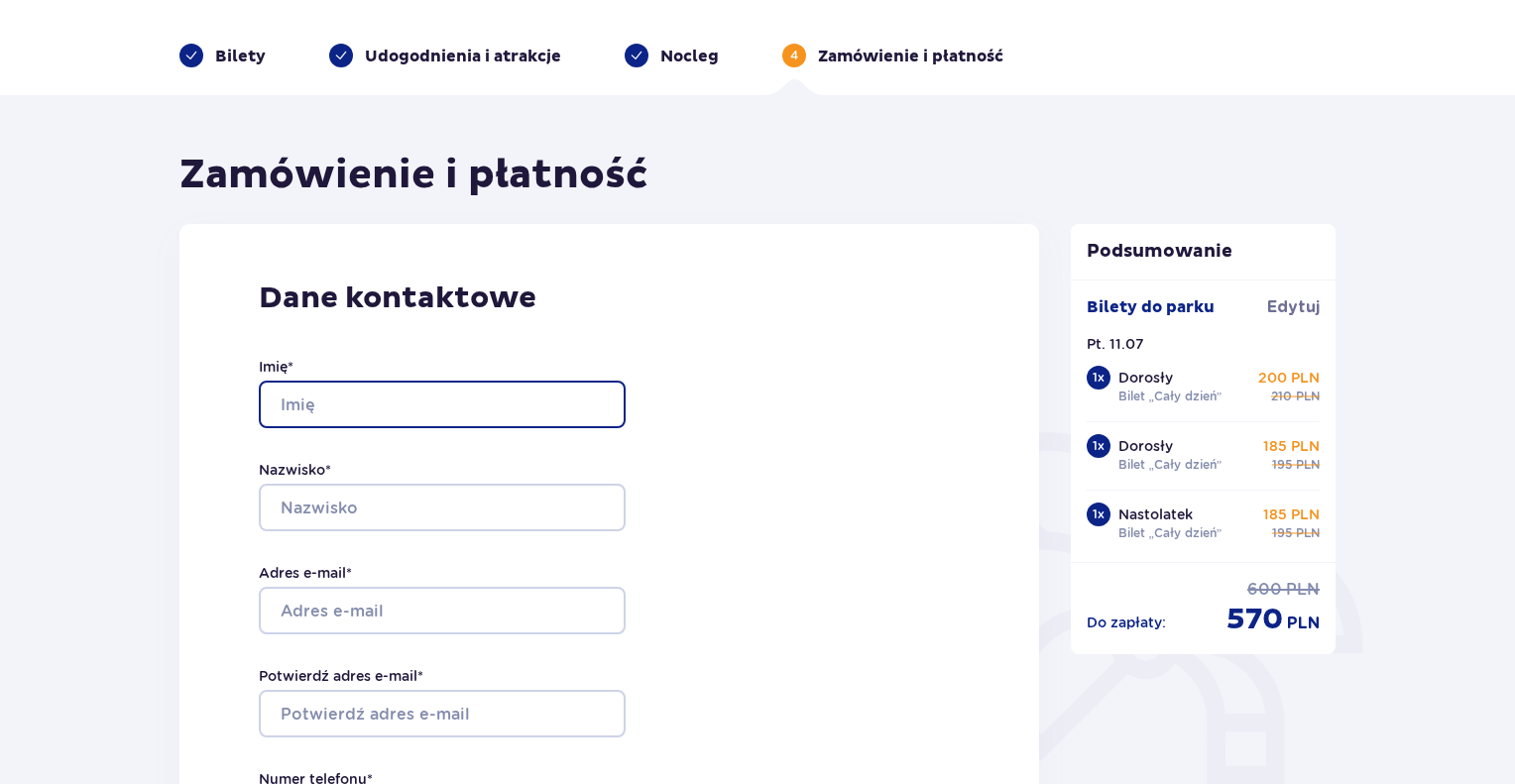 click on "Imię *" at bounding box center [442, 404] 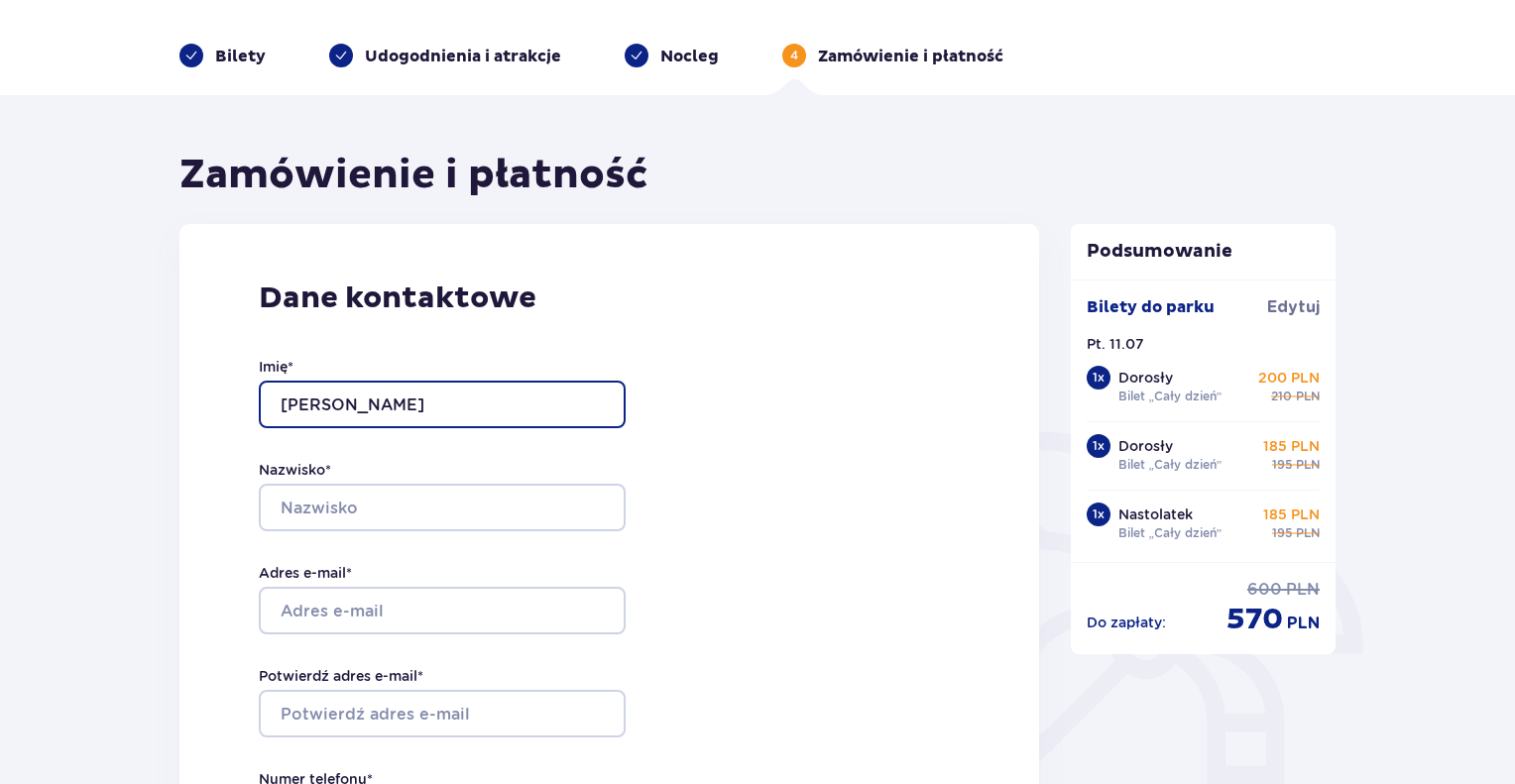 type on "Jacek" 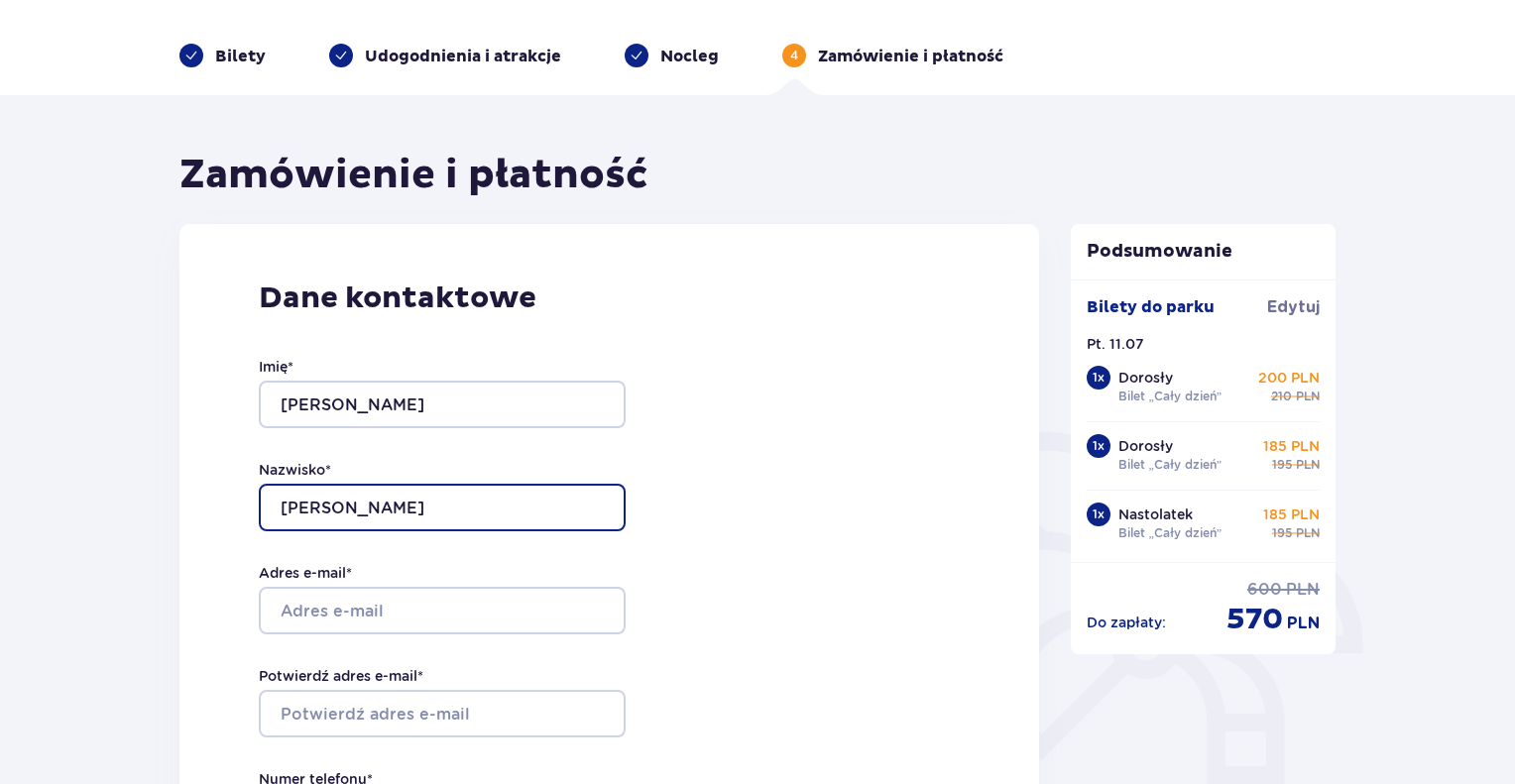 type on "Markowicz" 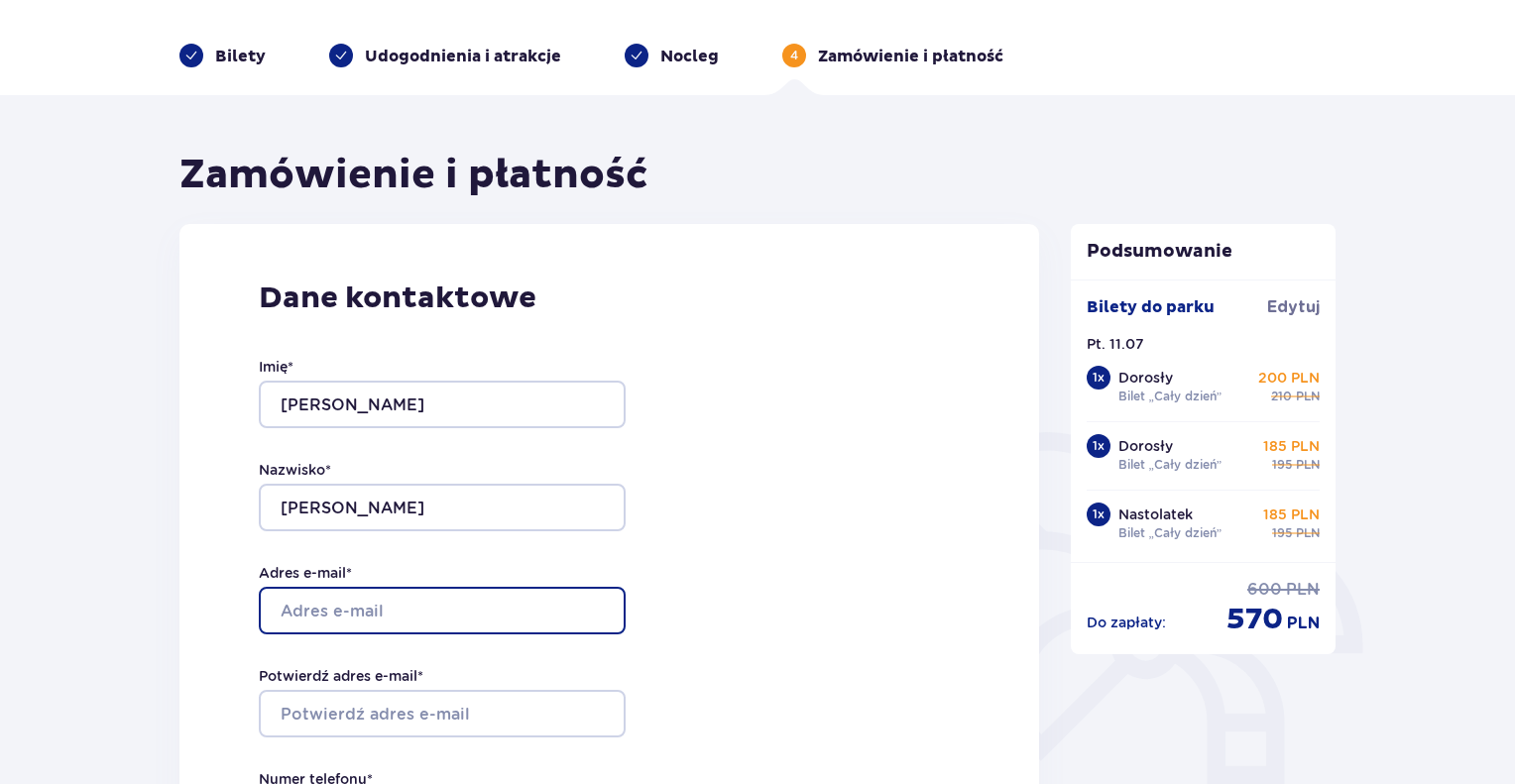 drag, startPoint x: 398, startPoint y: 601, endPoint x: 289, endPoint y: 612, distance: 109.55364 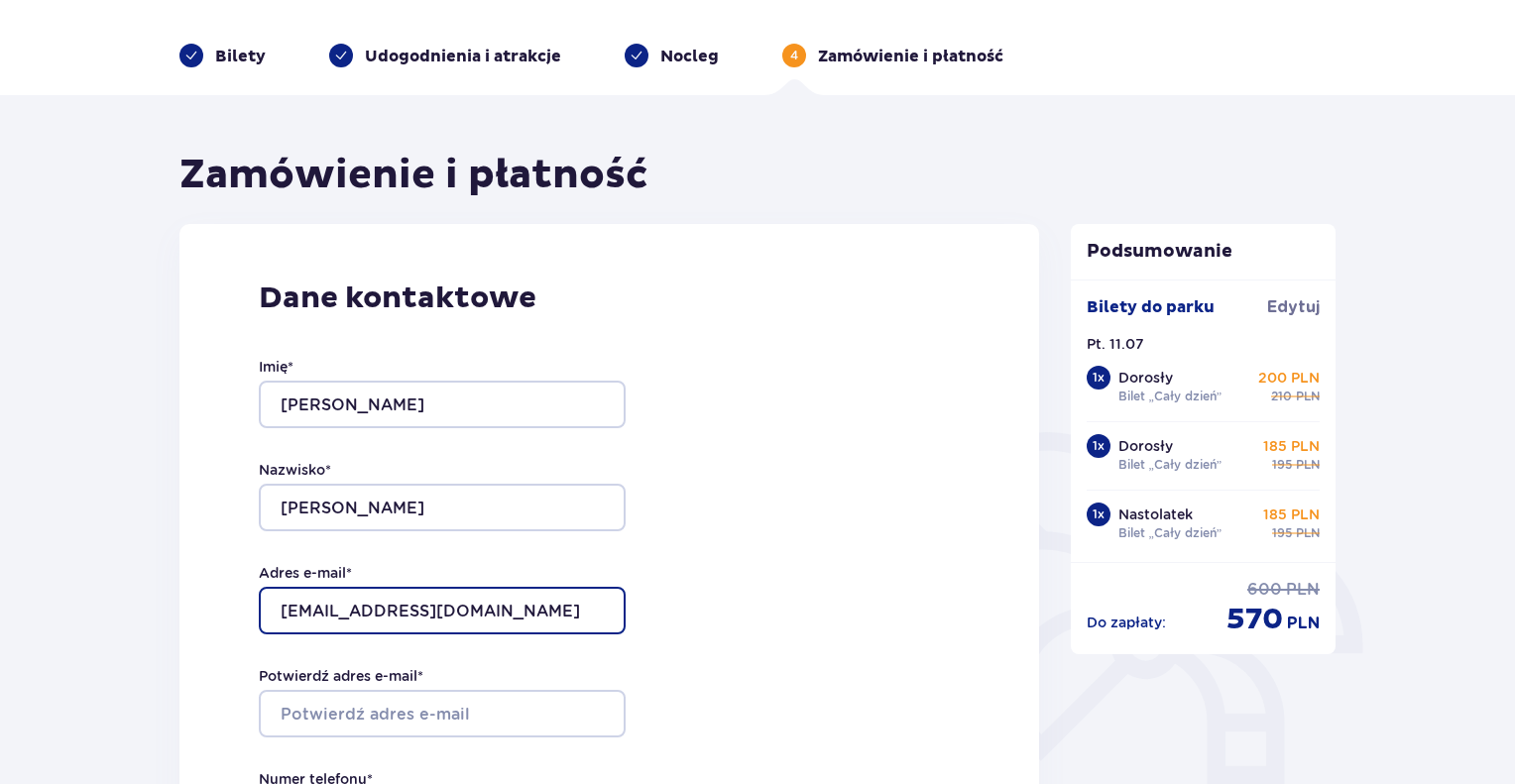 type on "[EMAIL_ADDRESS][DOMAIN_NAME]" 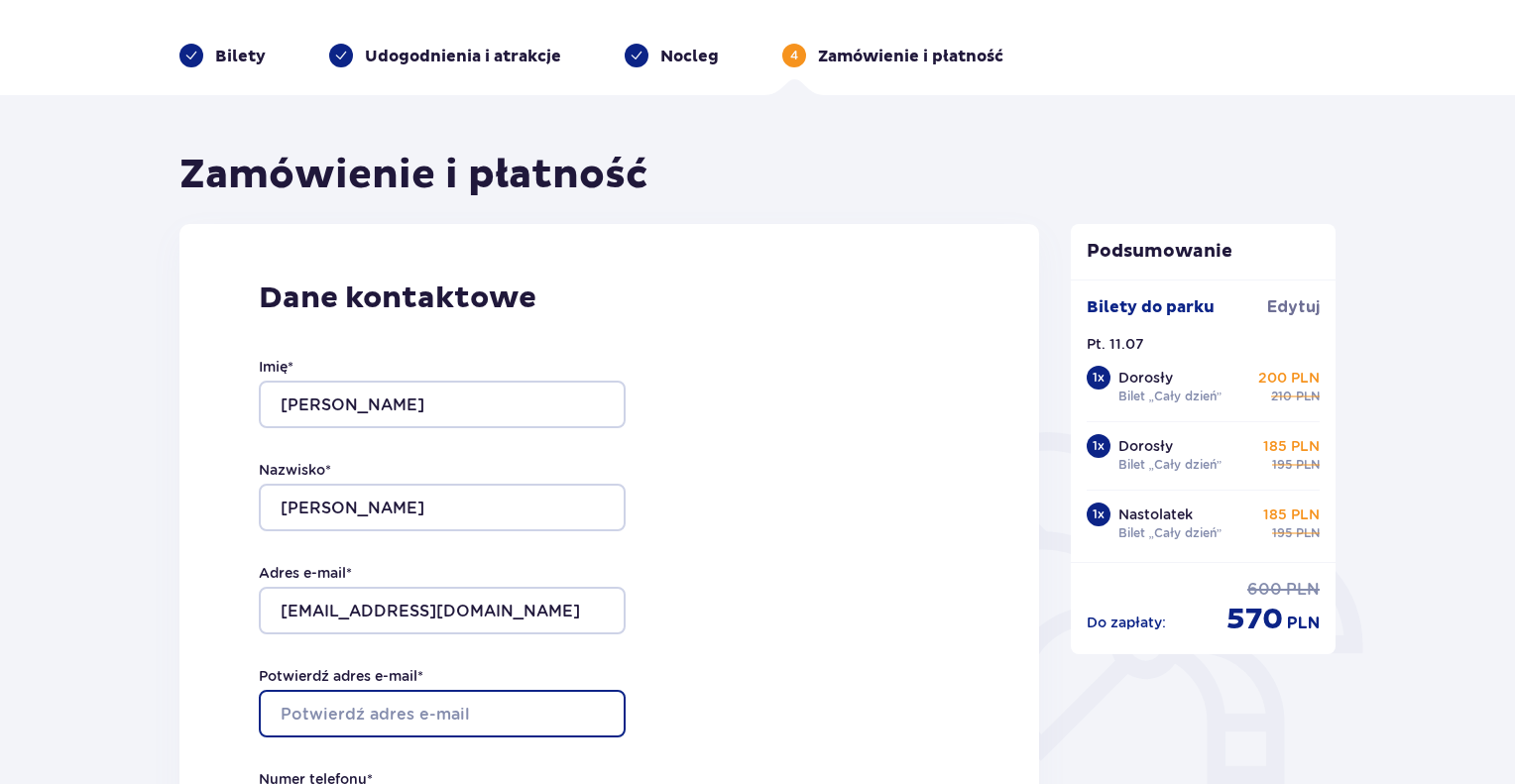 click on "Potwierdź adres e-mail *" at bounding box center (442, 714) 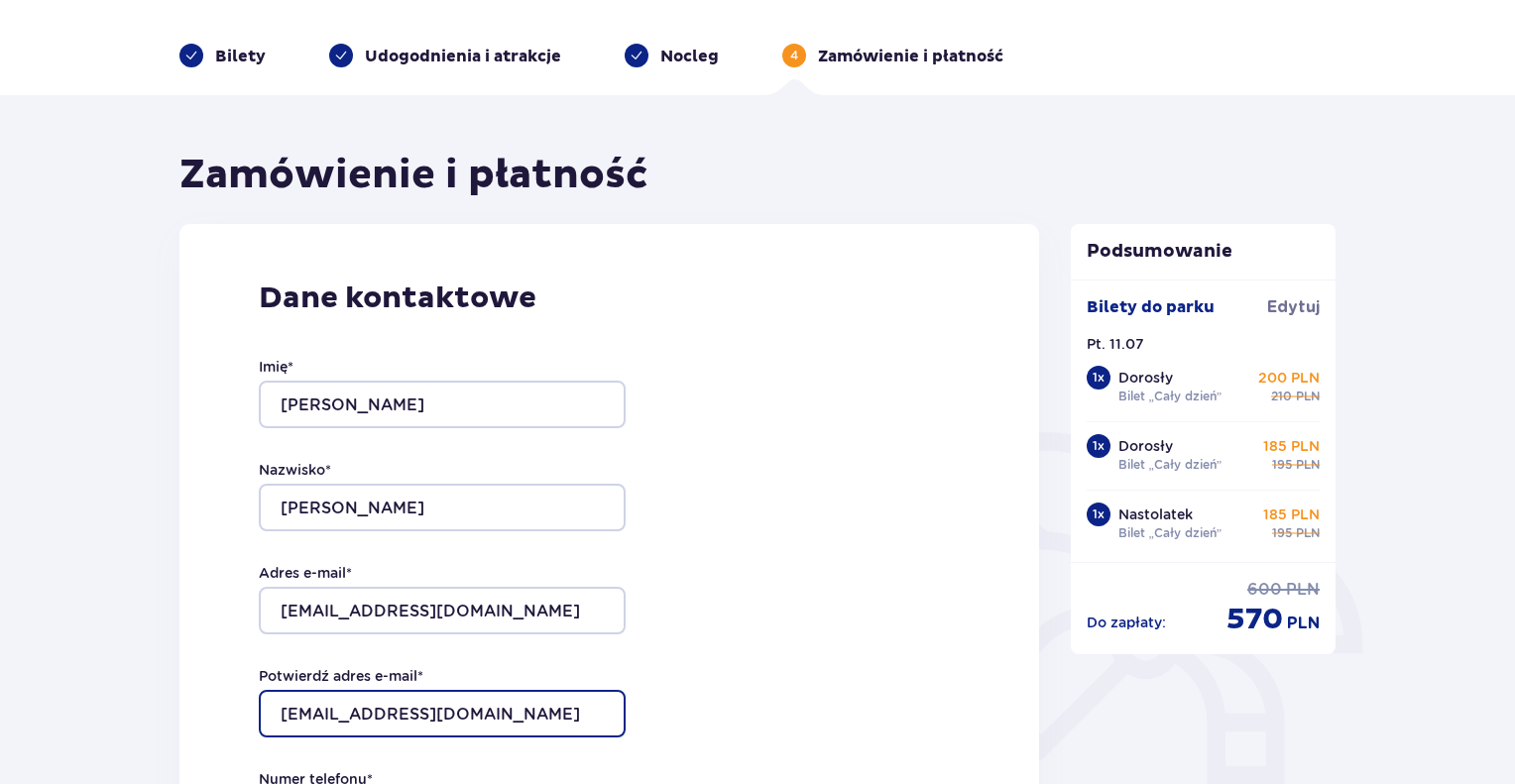 type on "[EMAIL_ADDRESS][DOMAIN_NAME]" 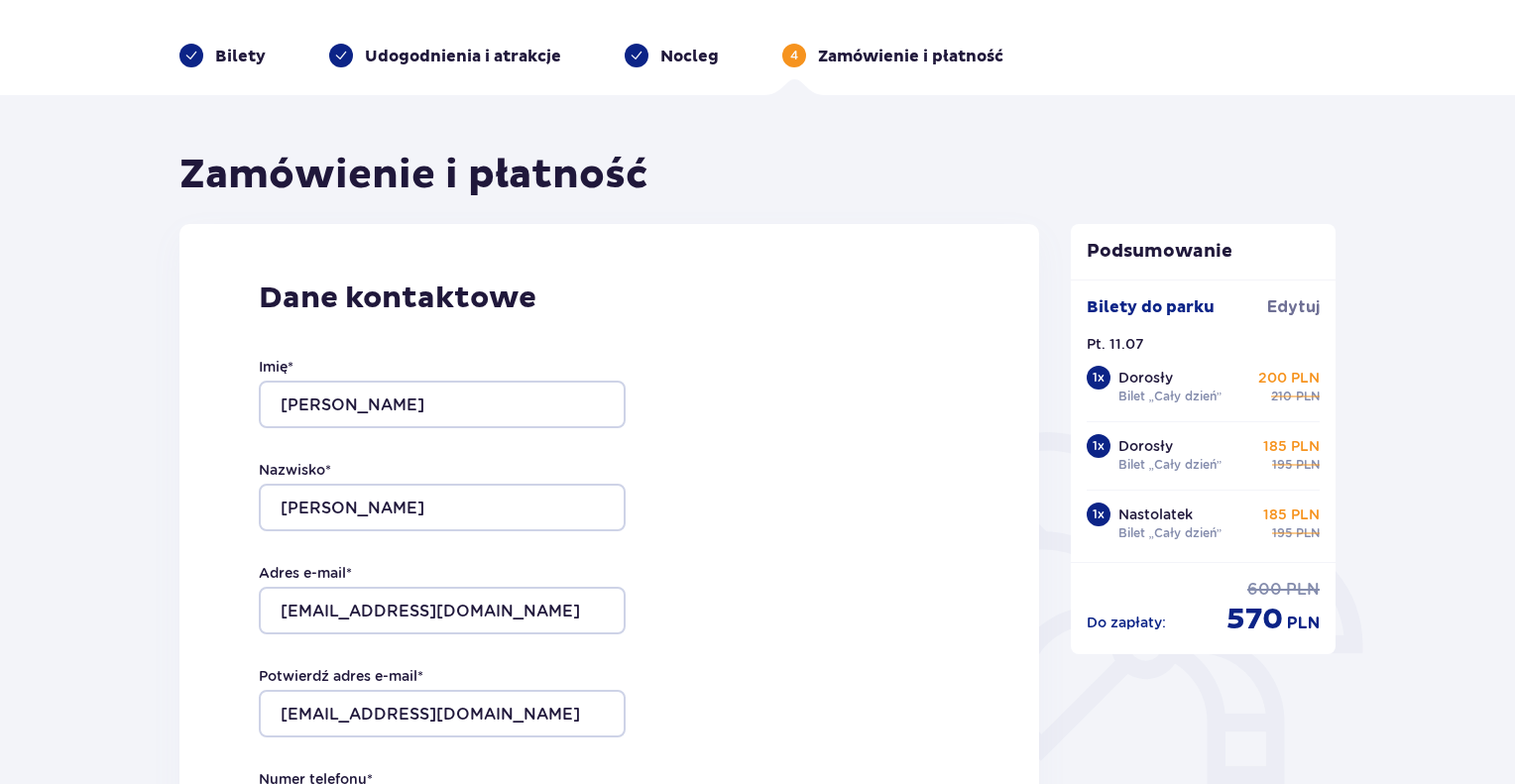 click on "Dane kontaktowe Imię * Jacek Nazwisko * Markowicz Adres e-mail * jamarkowicz@gmail.com Potwierdź adres e-mail * jamarkowicz@gmail.com Numer telefonu * Numer telefonu, wraz z kodem kraju, np. 48 ​123 ​456 ​789 Chcę fakturę na firmę Jeśli nie prowadzisz działalności gospodarczej lub innej spółki, automatycznie wystawimy Ci fakturę imienną. Dodaj adres do faktury imiennej" at bounding box center (609, 640) 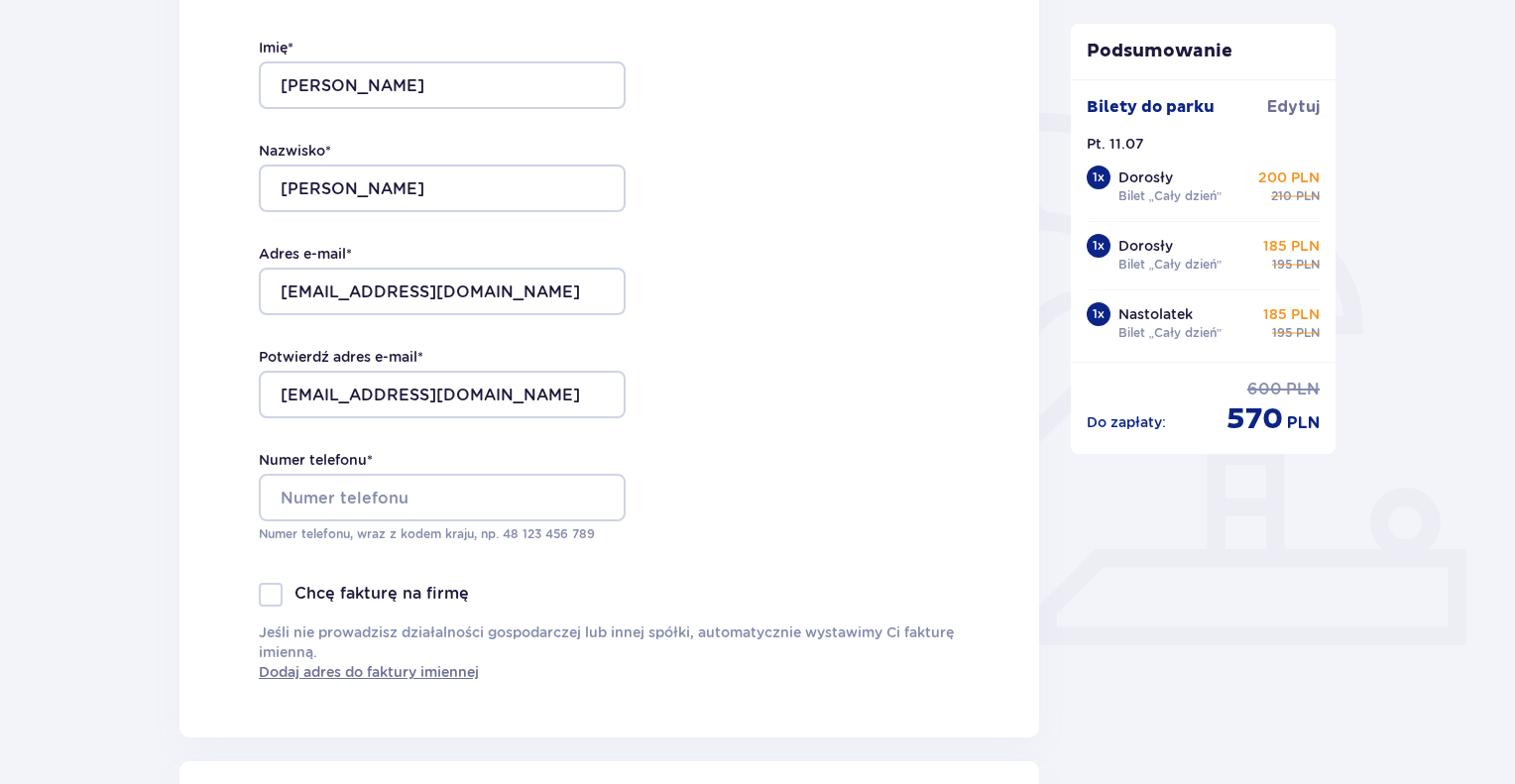 scroll, scrollTop: 385, scrollLeft: 0, axis: vertical 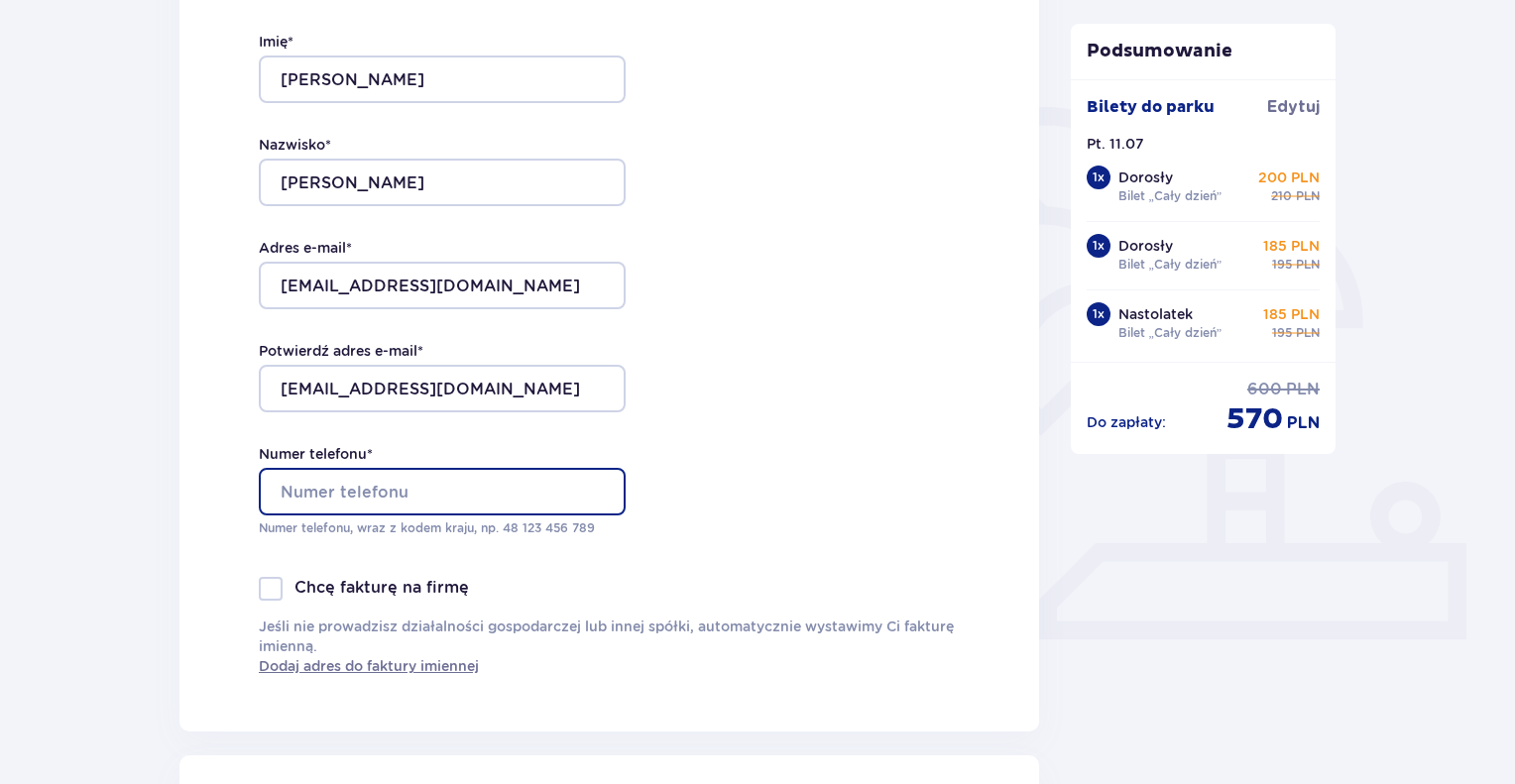 click on "Numer telefonu *" at bounding box center [442, 492] 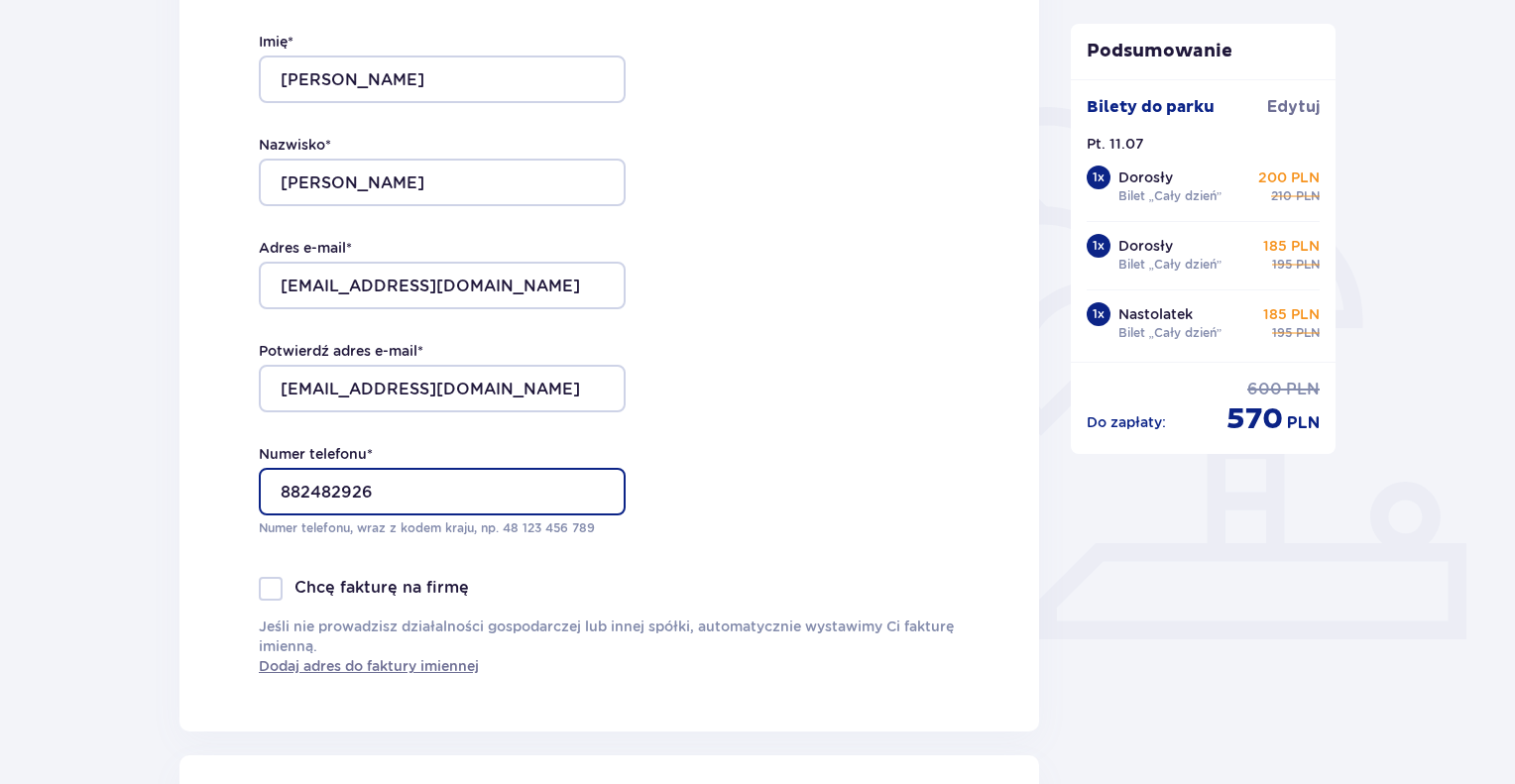 type on "882482926" 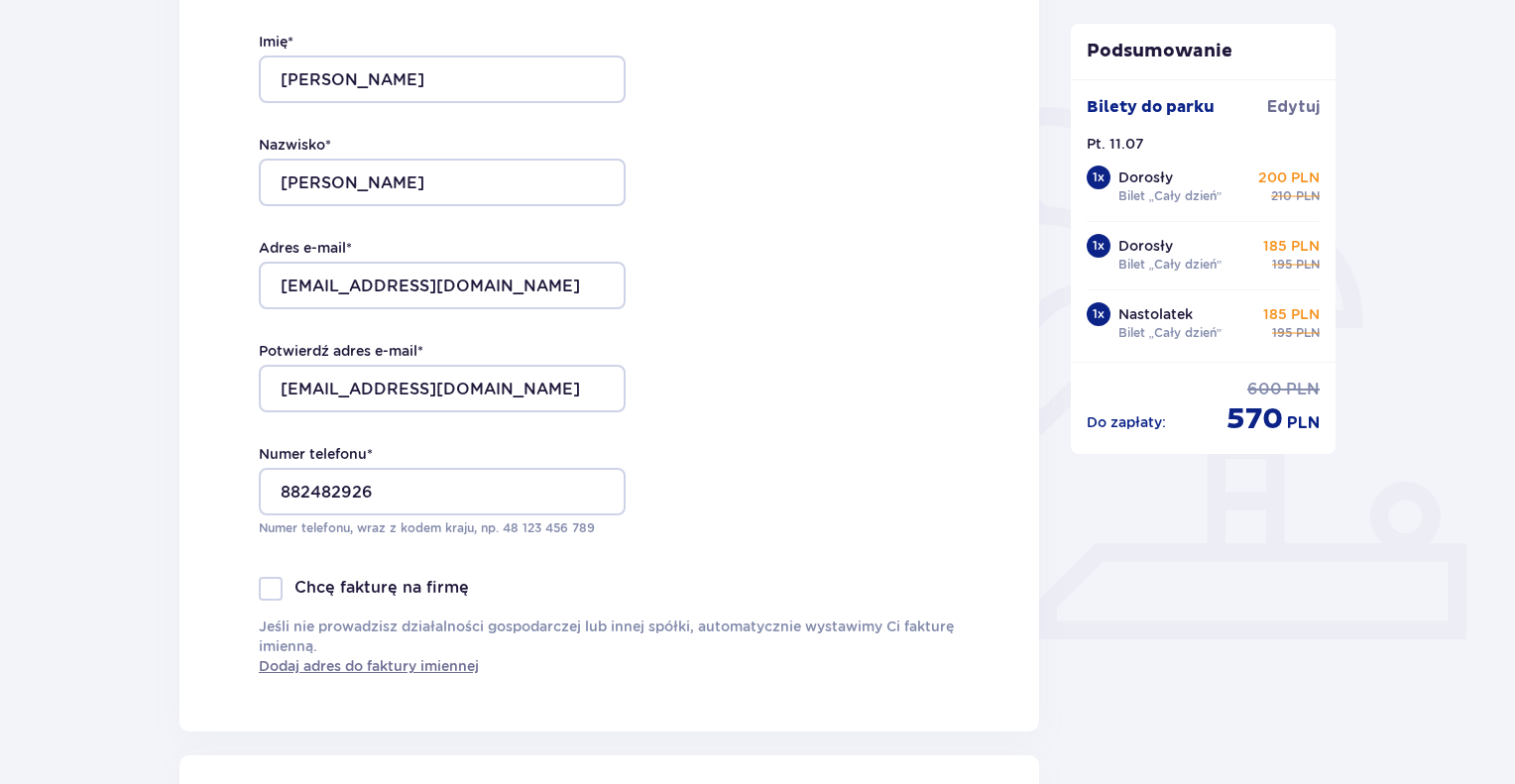 click on "Dane kontaktowe Imię * Jacek Nazwisko * Markowicz Adres e-mail * jamarkowicz@gmail.com Potwierdź adres e-mail * jamarkowicz@gmail.com Numer telefonu * 882482926 Numer telefonu, wraz z kodem kraju, np. 48 ​123 ​456 ​789 Chcę fakturę na firmę Jeśli nie prowadzisz działalności gospodarczej lub innej spółki, automatycznie wystawimy Ci fakturę imienną. Dodaj adres do faktury imiennej" at bounding box center (609, 315) 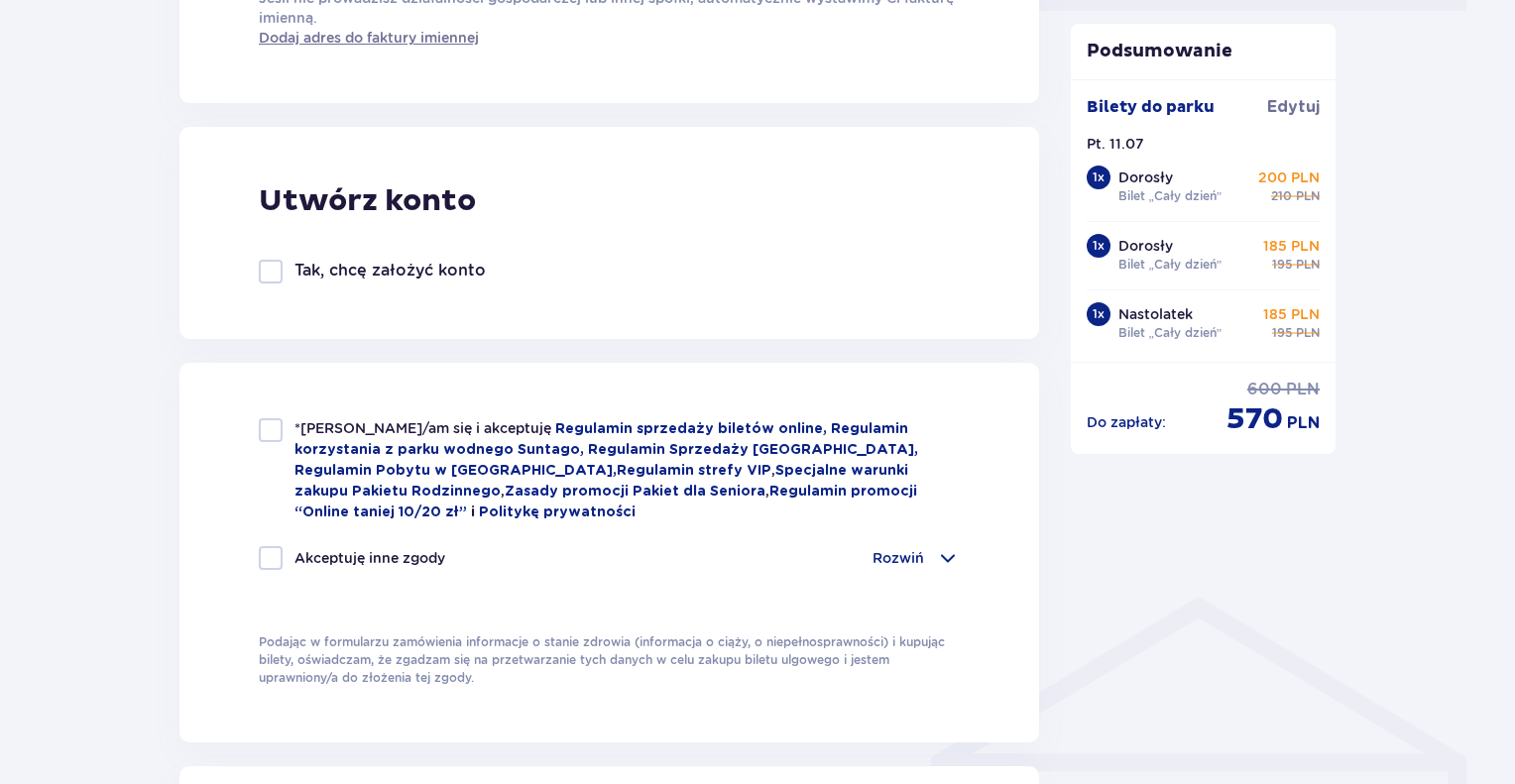scroll, scrollTop: 1014, scrollLeft: 0, axis: vertical 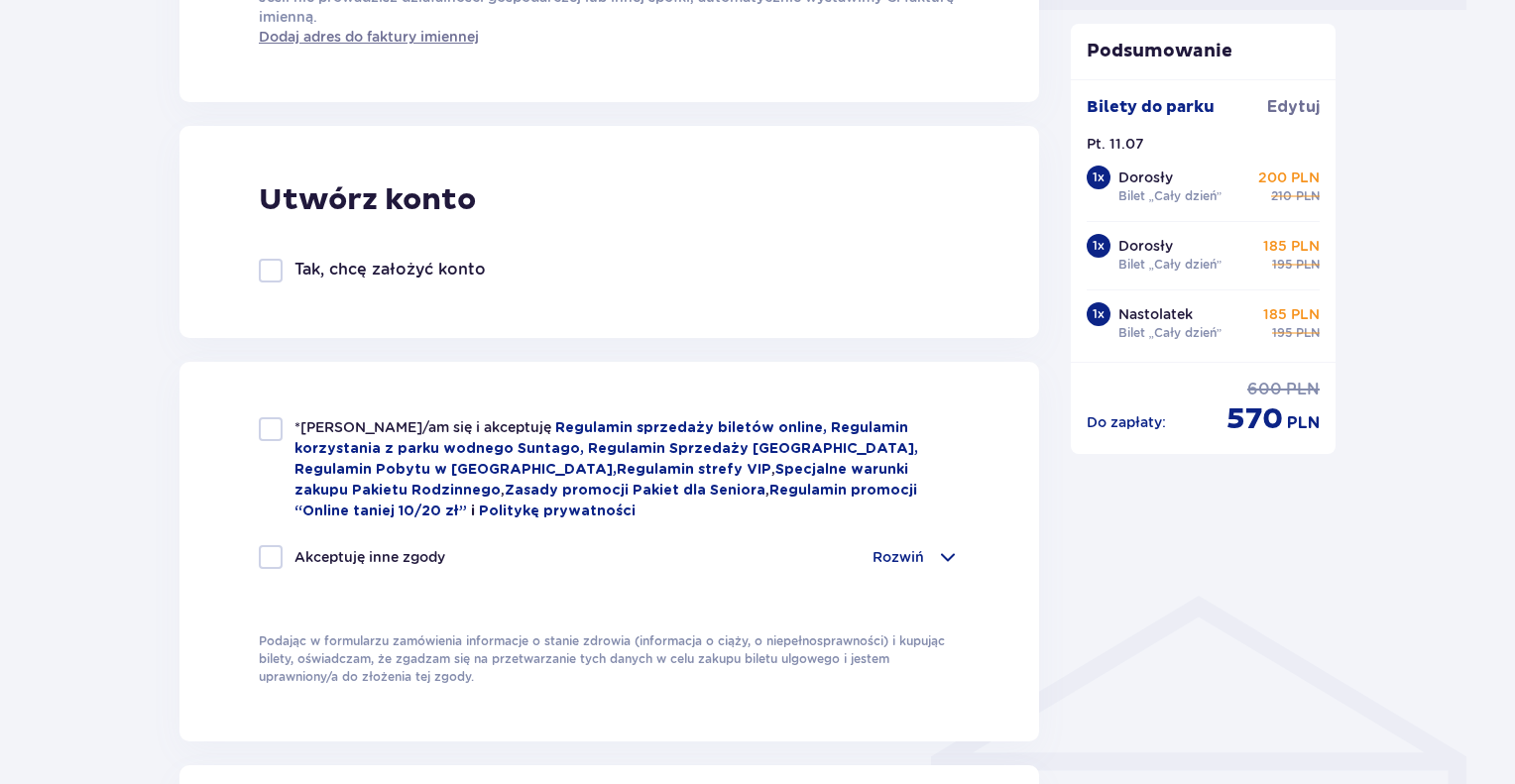 click at bounding box center [271, 429] 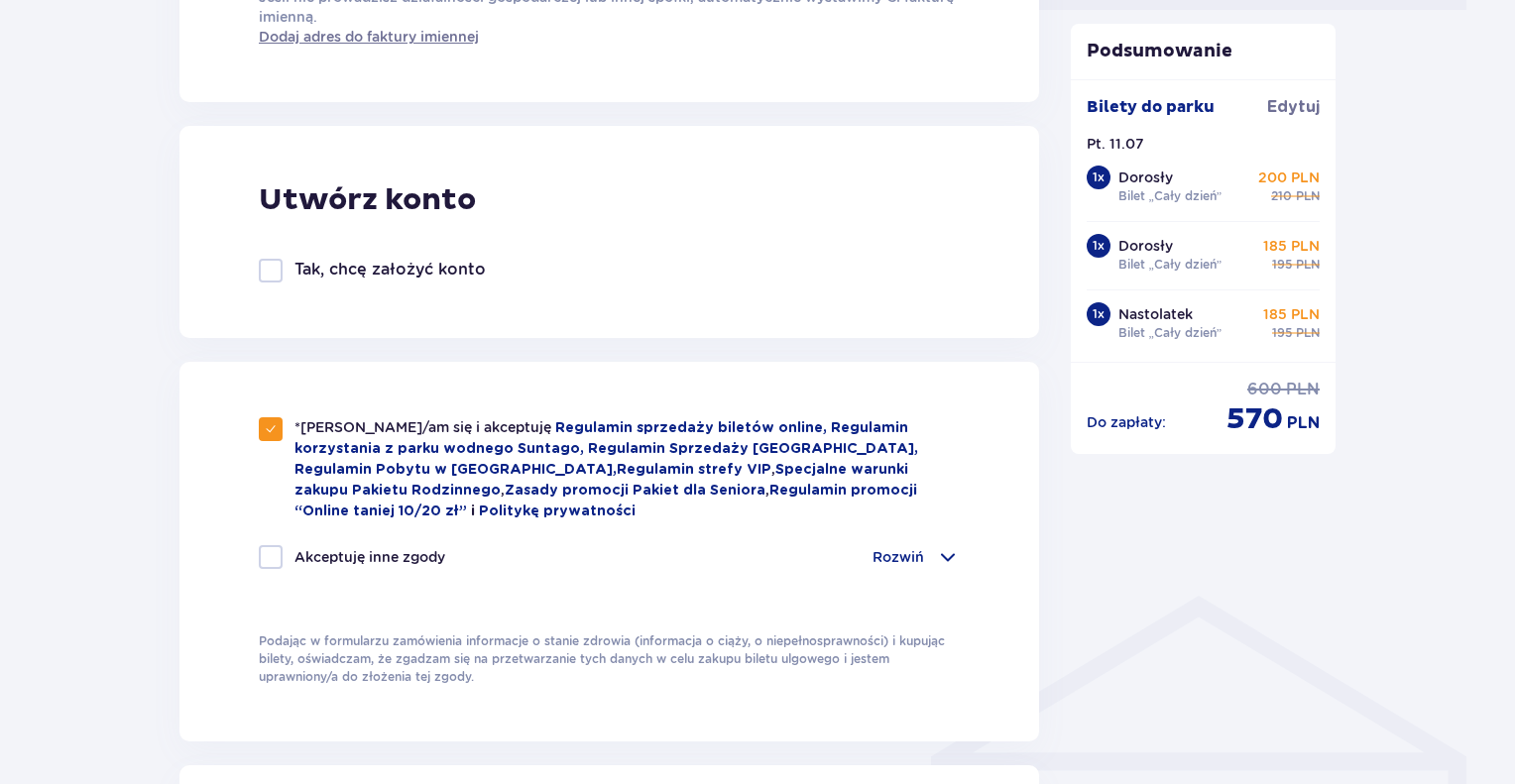 click at bounding box center (948, 557) 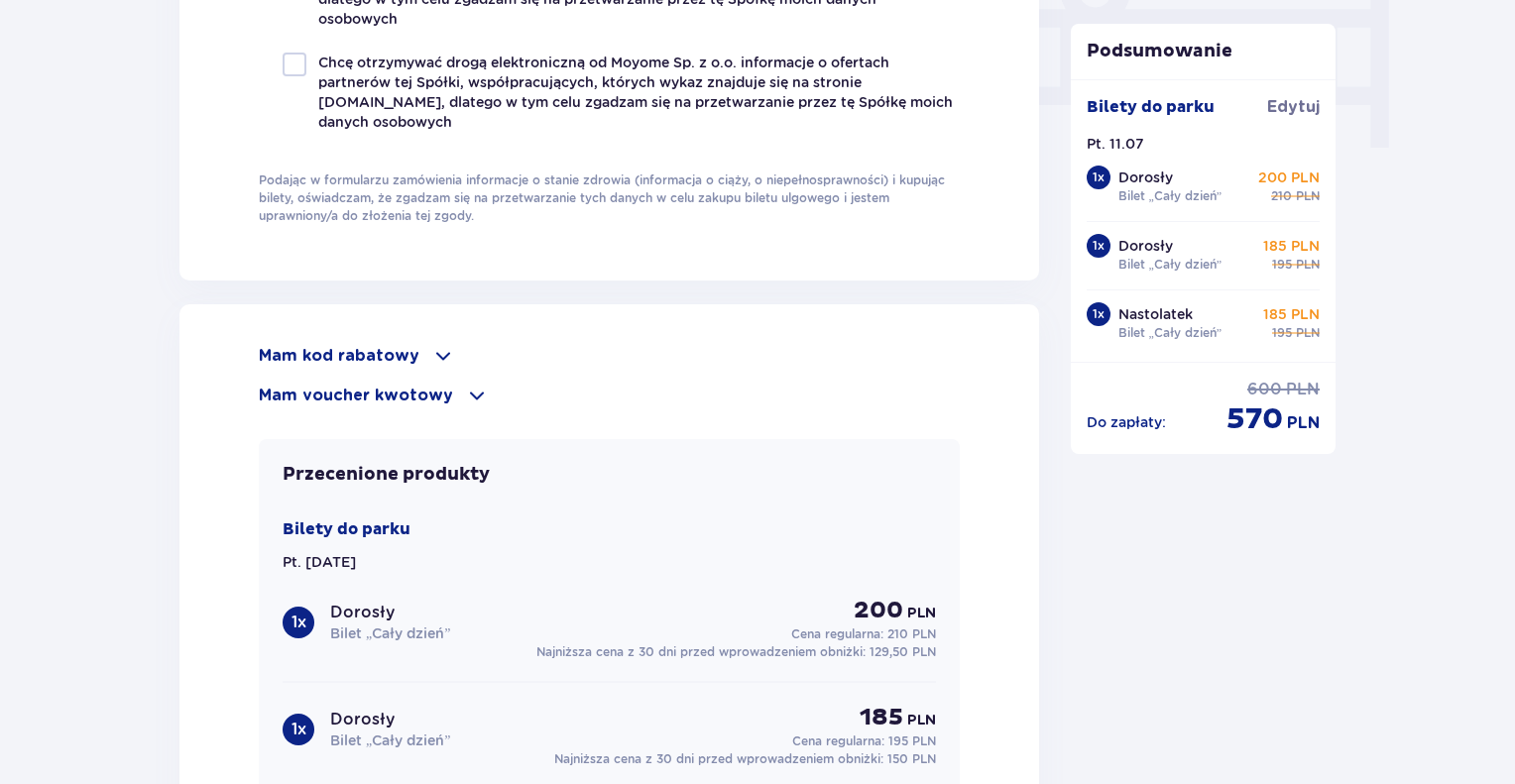 scroll, scrollTop: 2008, scrollLeft: 0, axis: vertical 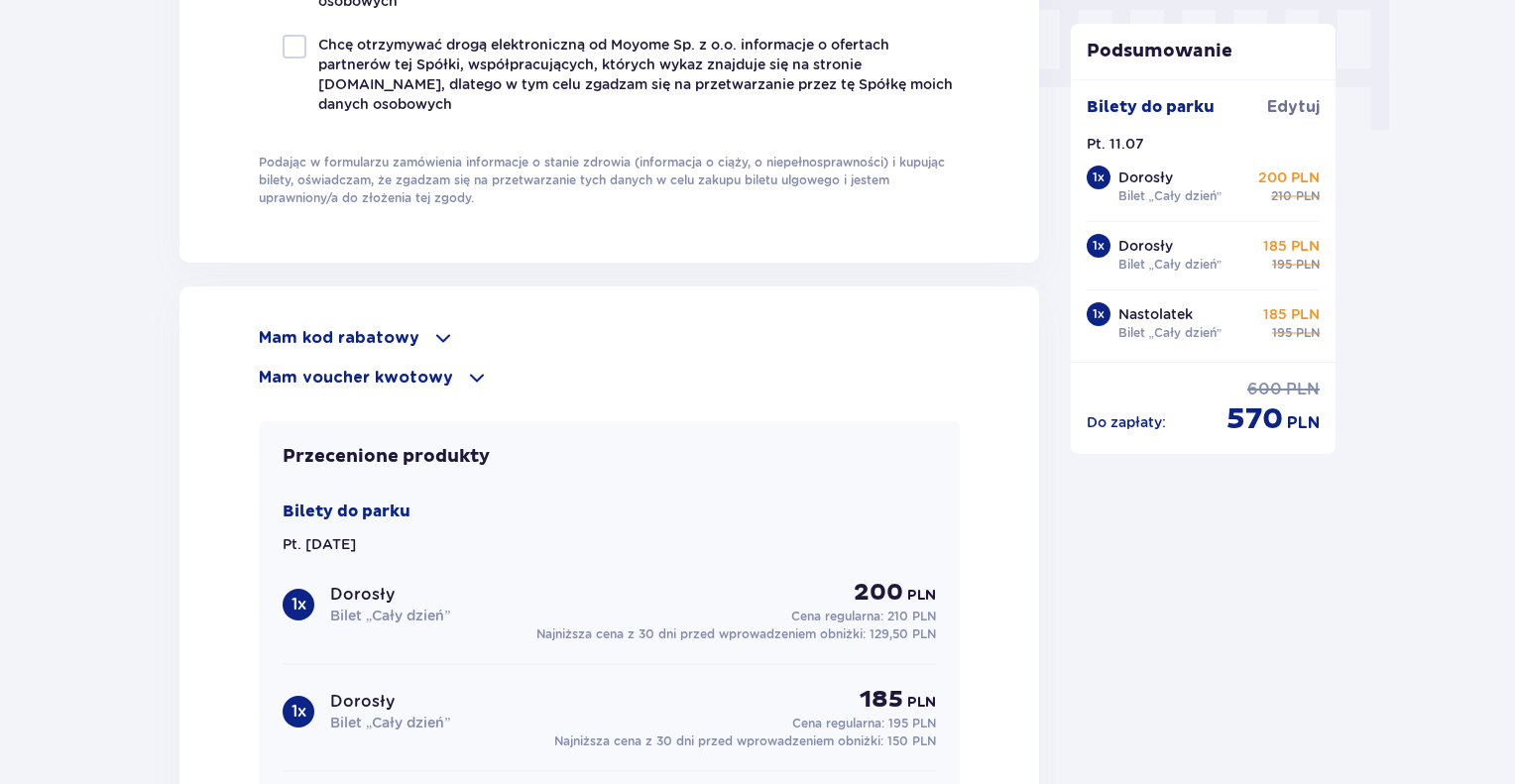 click on "Mam voucher kwotowy" at bounding box center (356, 378) 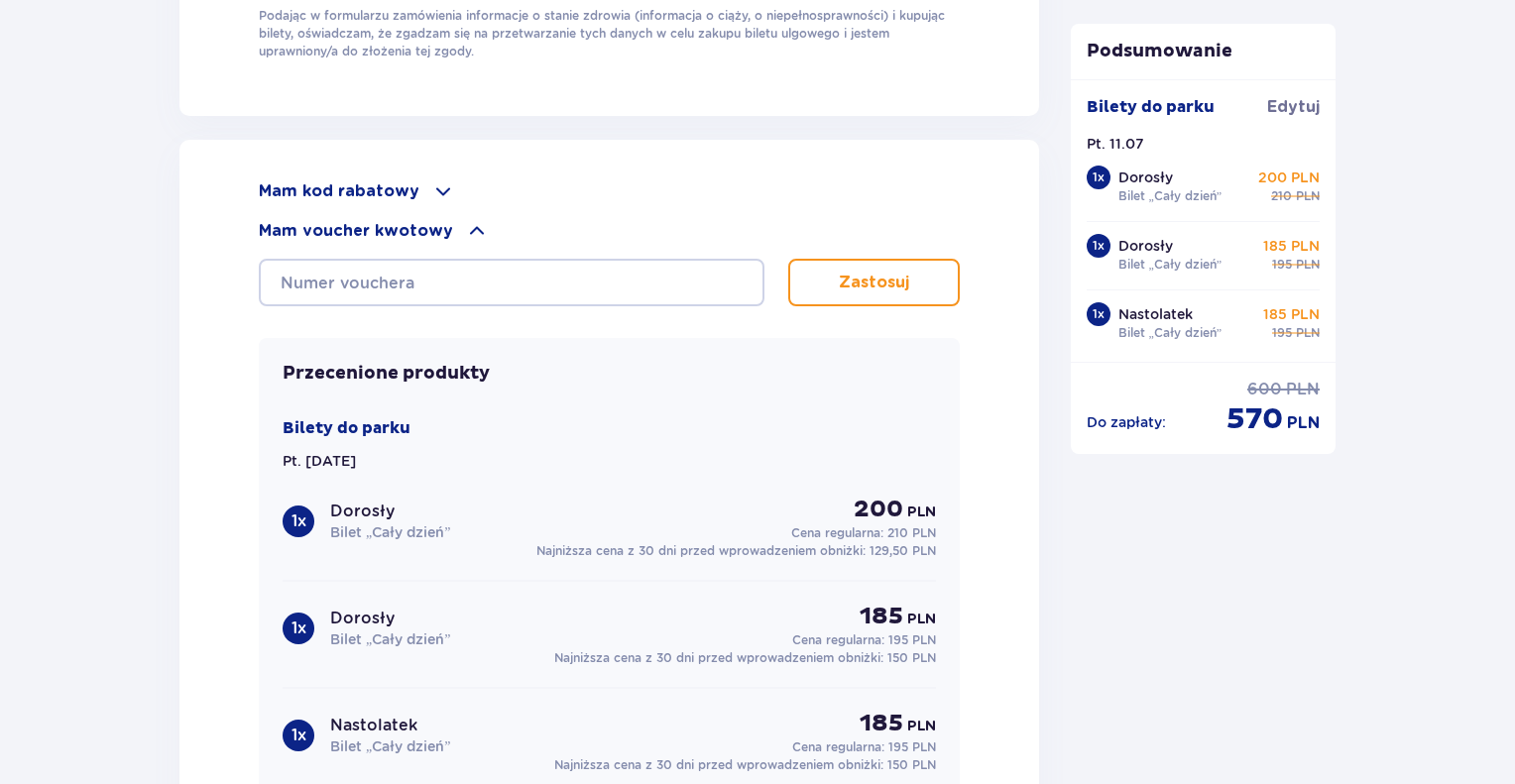 scroll, scrollTop: 2151, scrollLeft: 0, axis: vertical 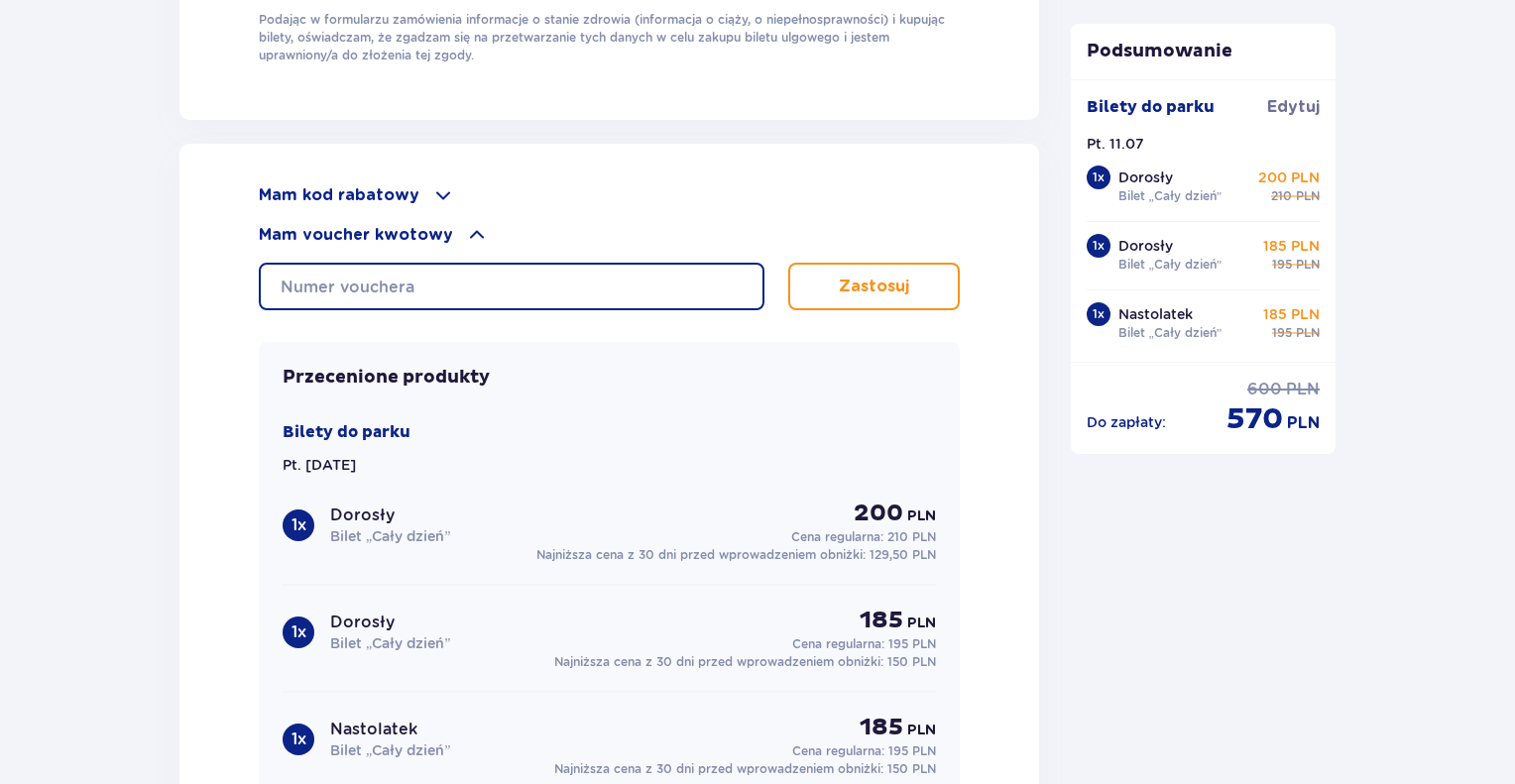 click at bounding box center [512, 286] 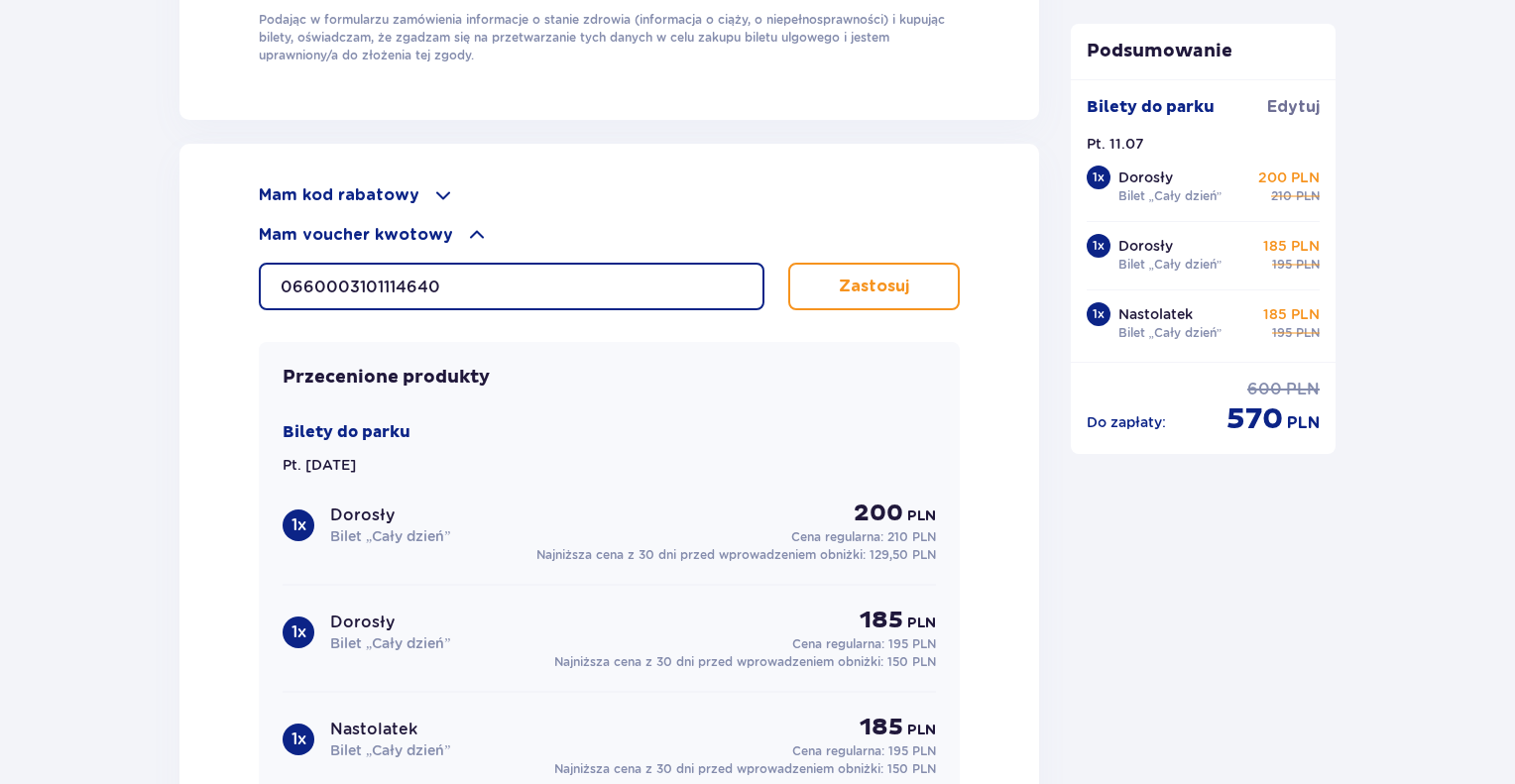 type on "0660003101114640" 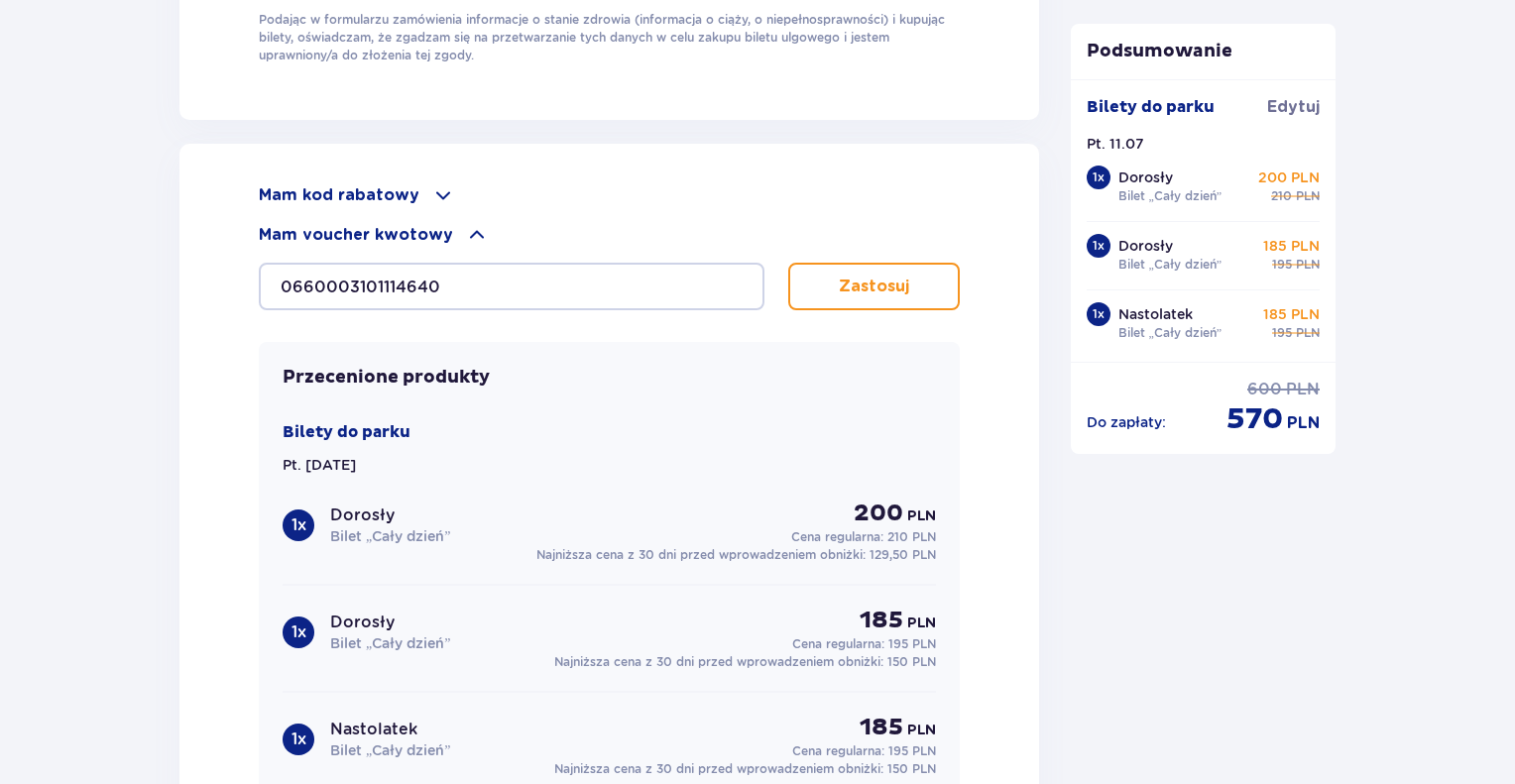 click on "Zastosuj" at bounding box center (874, 286) 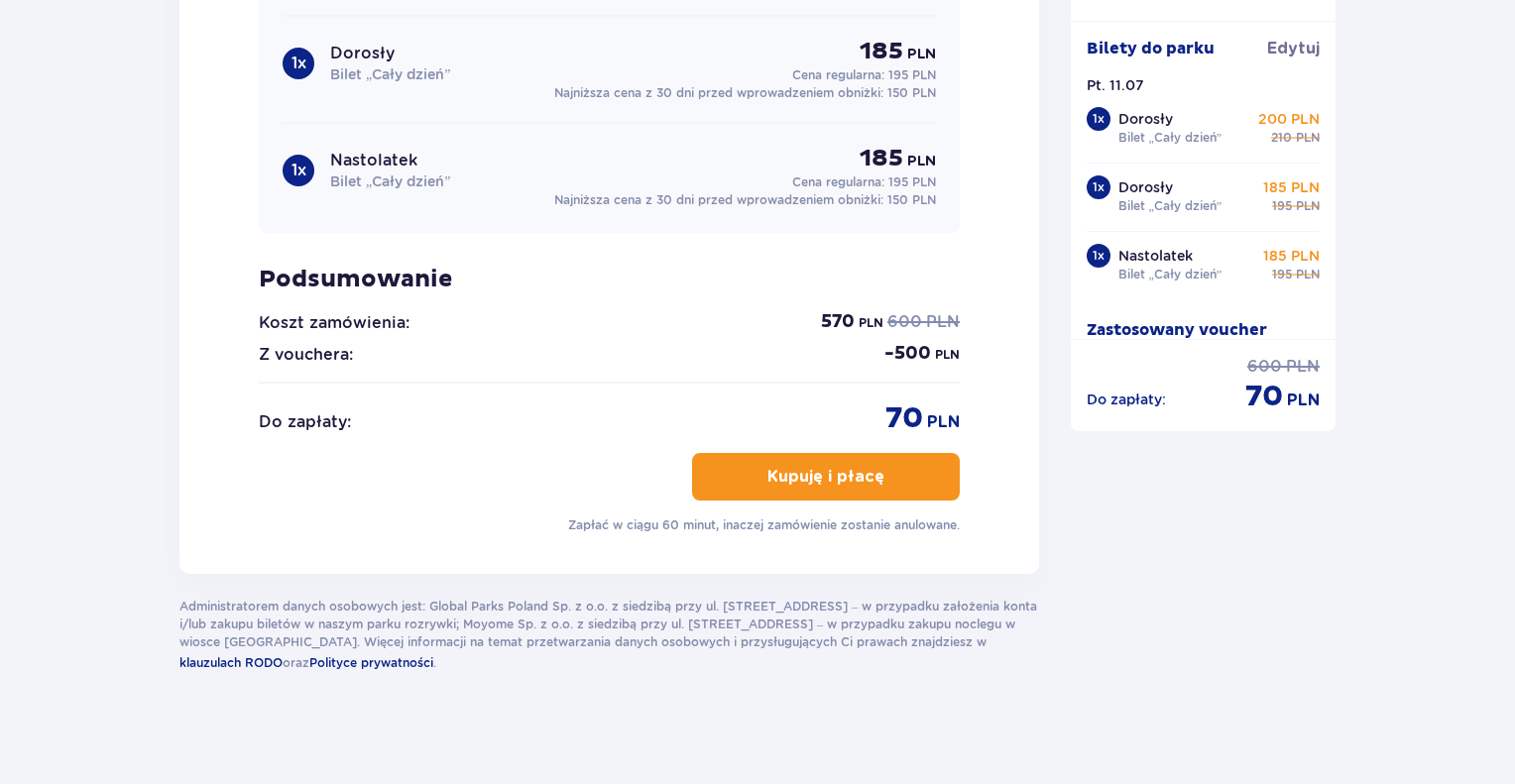 scroll, scrollTop: 2677, scrollLeft: 0, axis: vertical 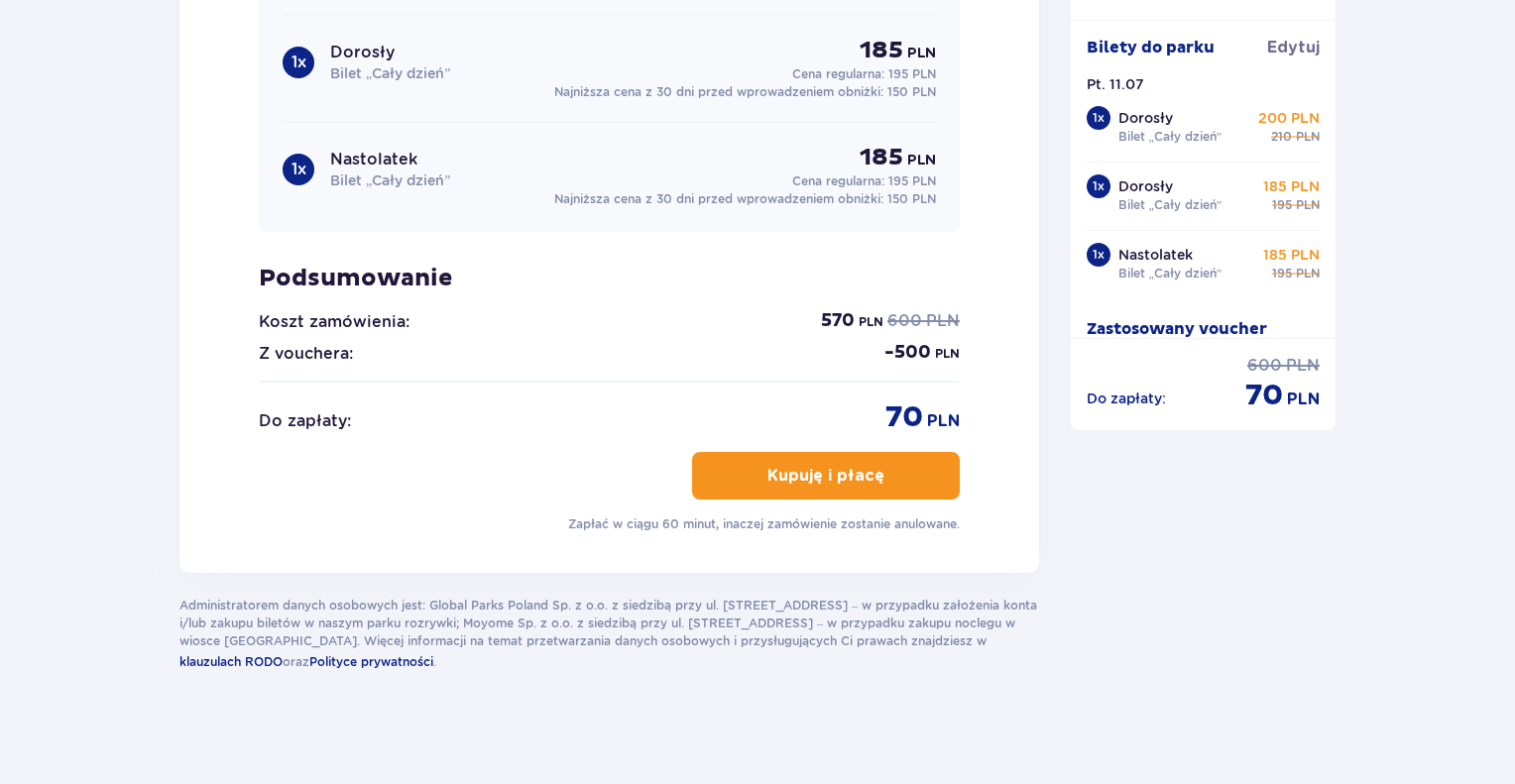 click on "Kupuję i płacę" at bounding box center (826, 476) 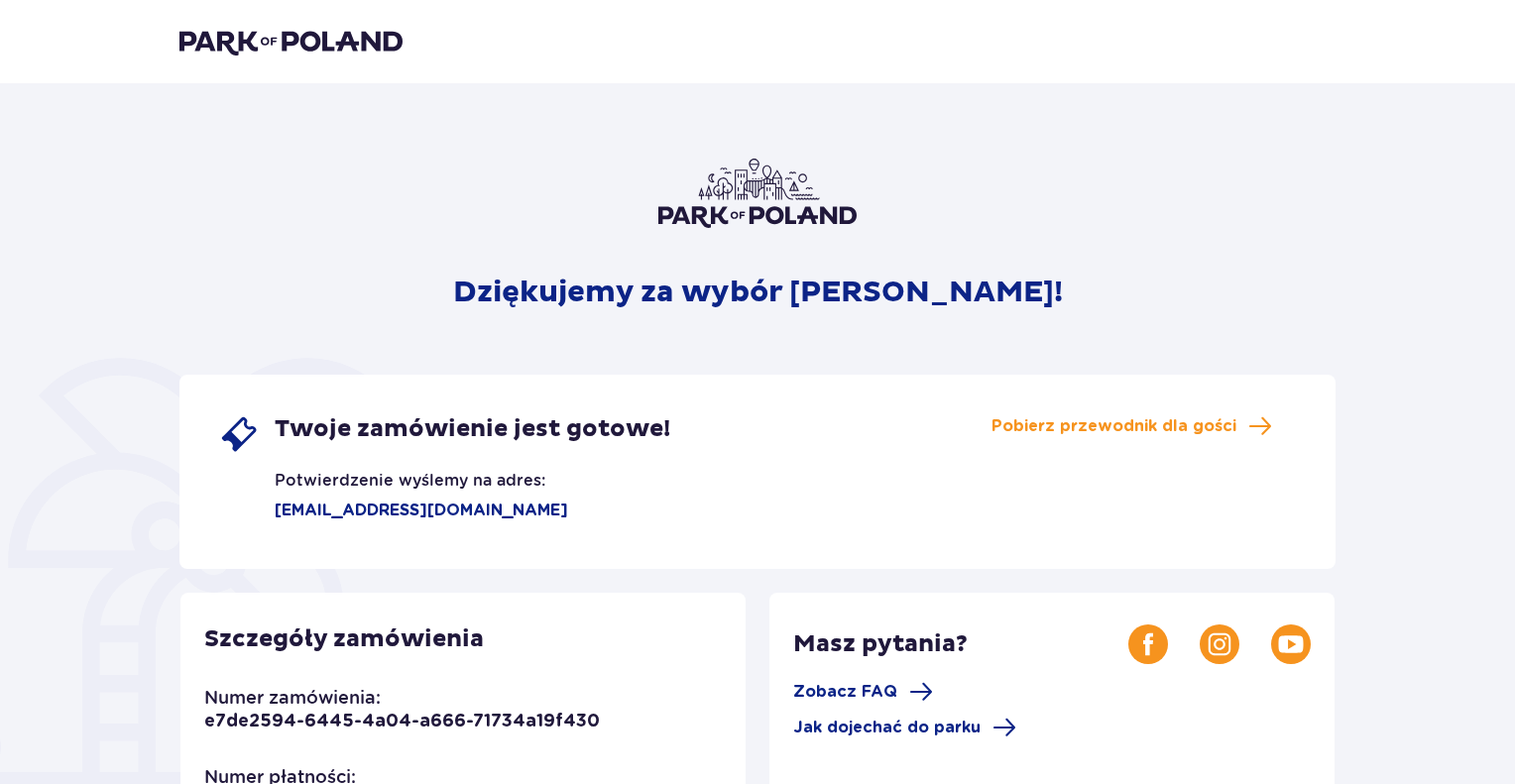 scroll, scrollTop: 0, scrollLeft: 0, axis: both 